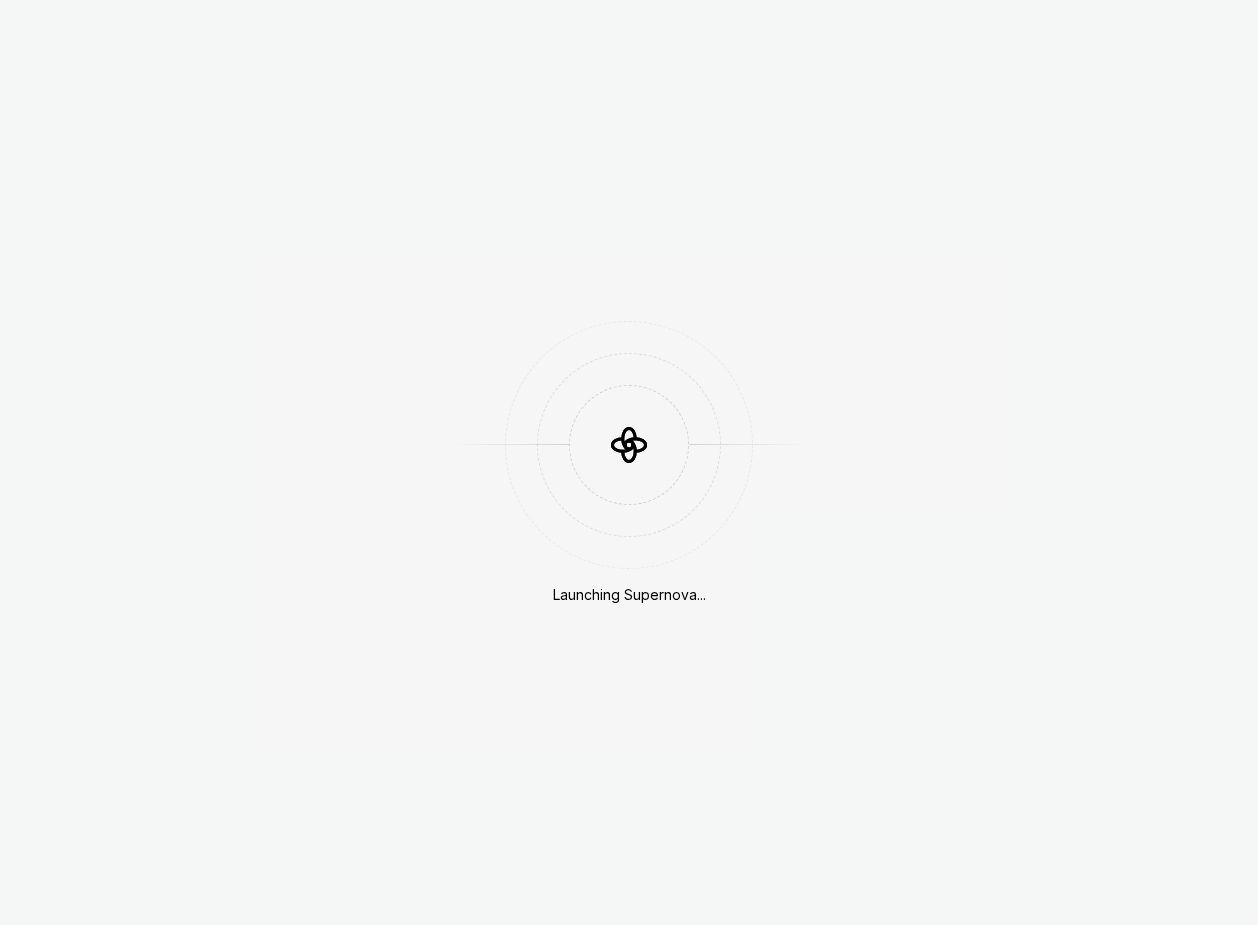 scroll, scrollTop: 0, scrollLeft: 0, axis: both 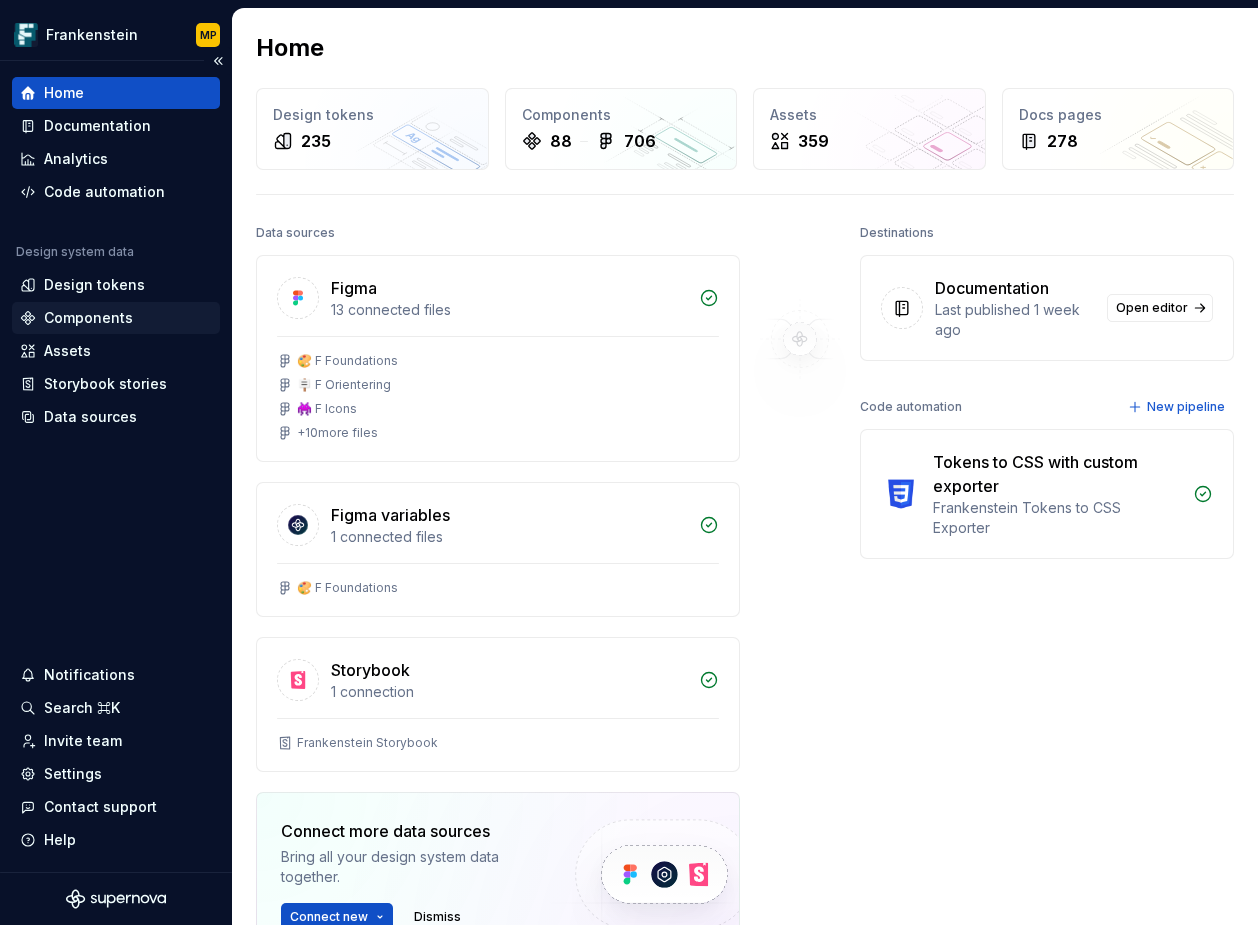 click on "Components" at bounding box center (88, 318) 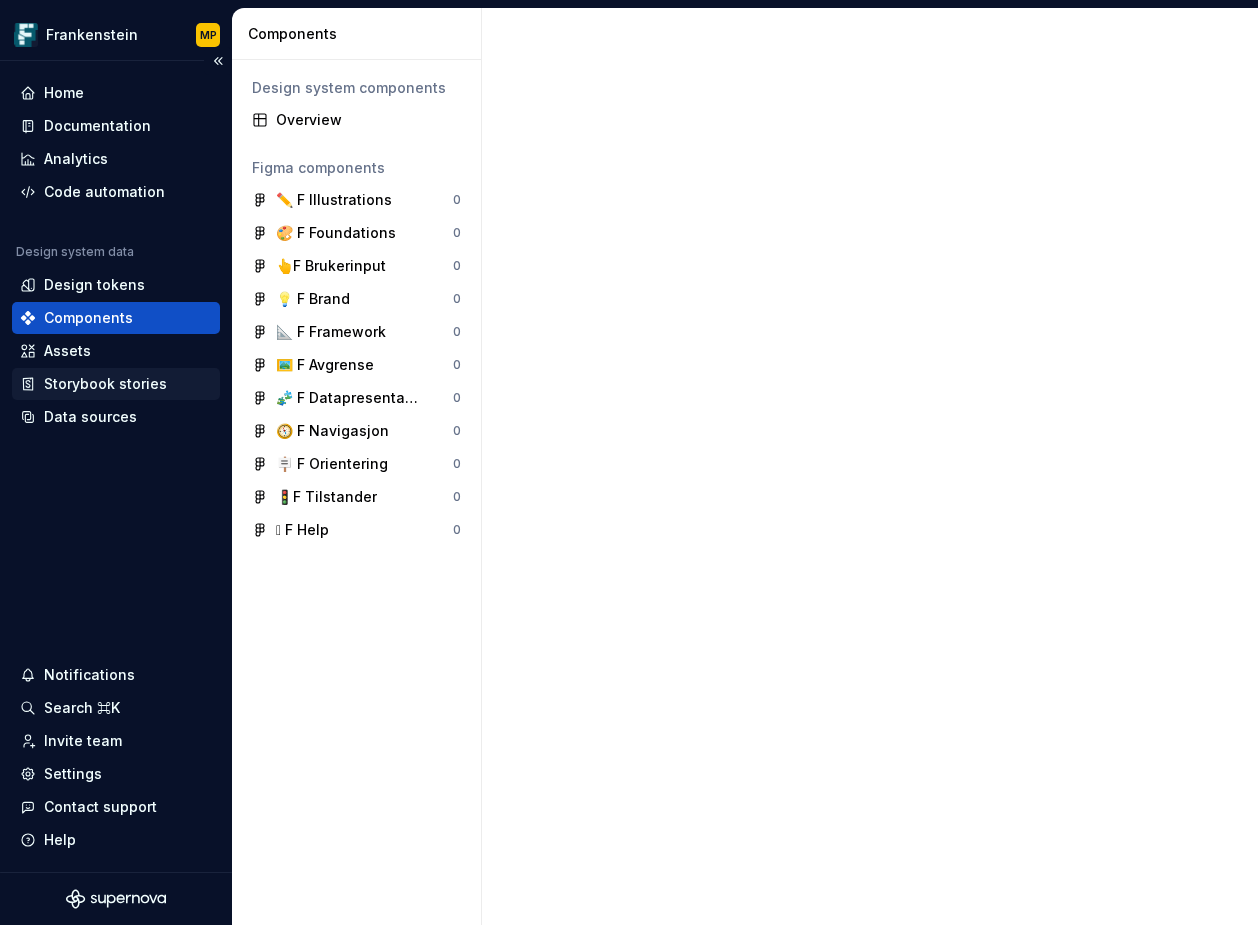 click on "Storybook stories" at bounding box center (105, 384) 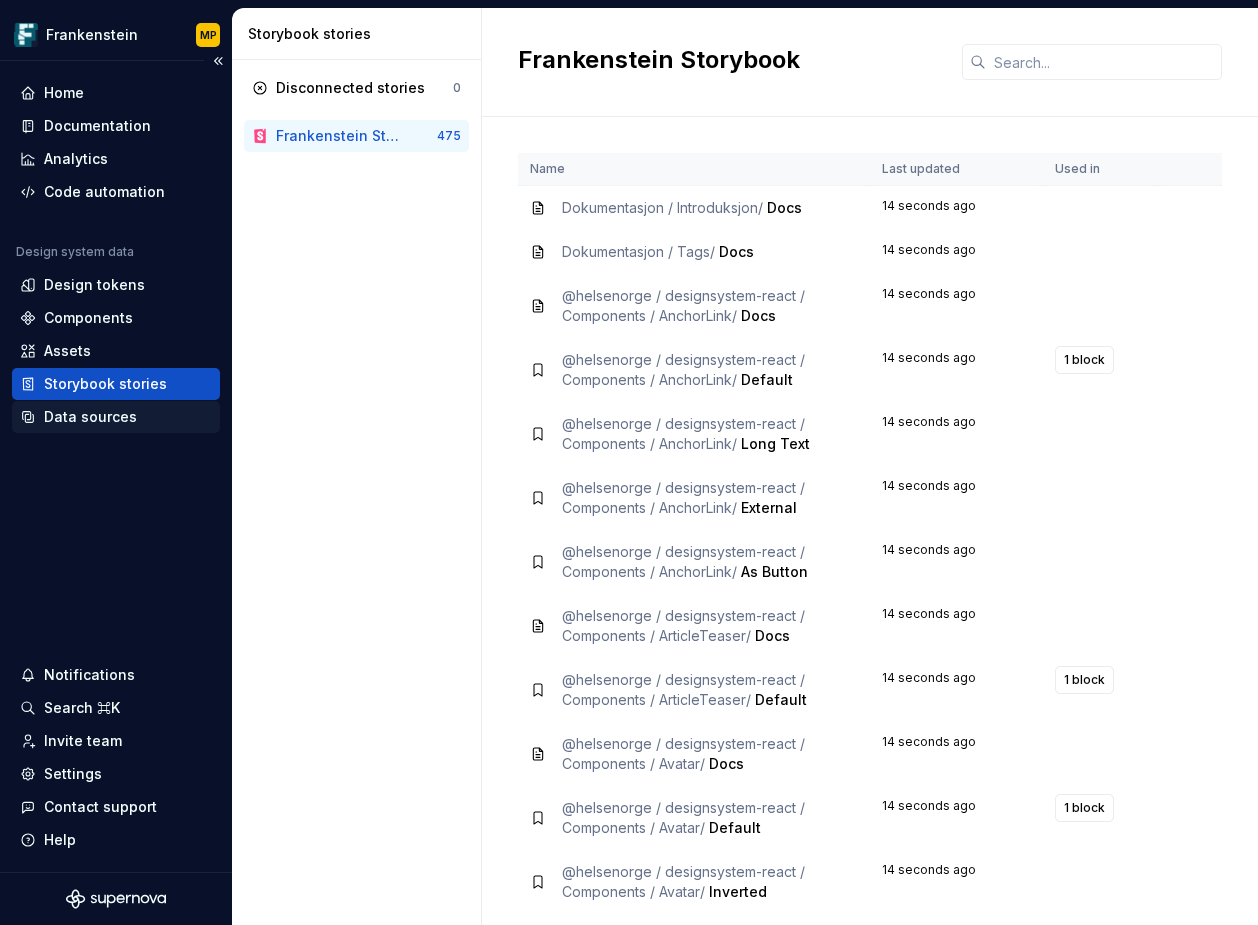 click on "Data sources" at bounding box center (90, 417) 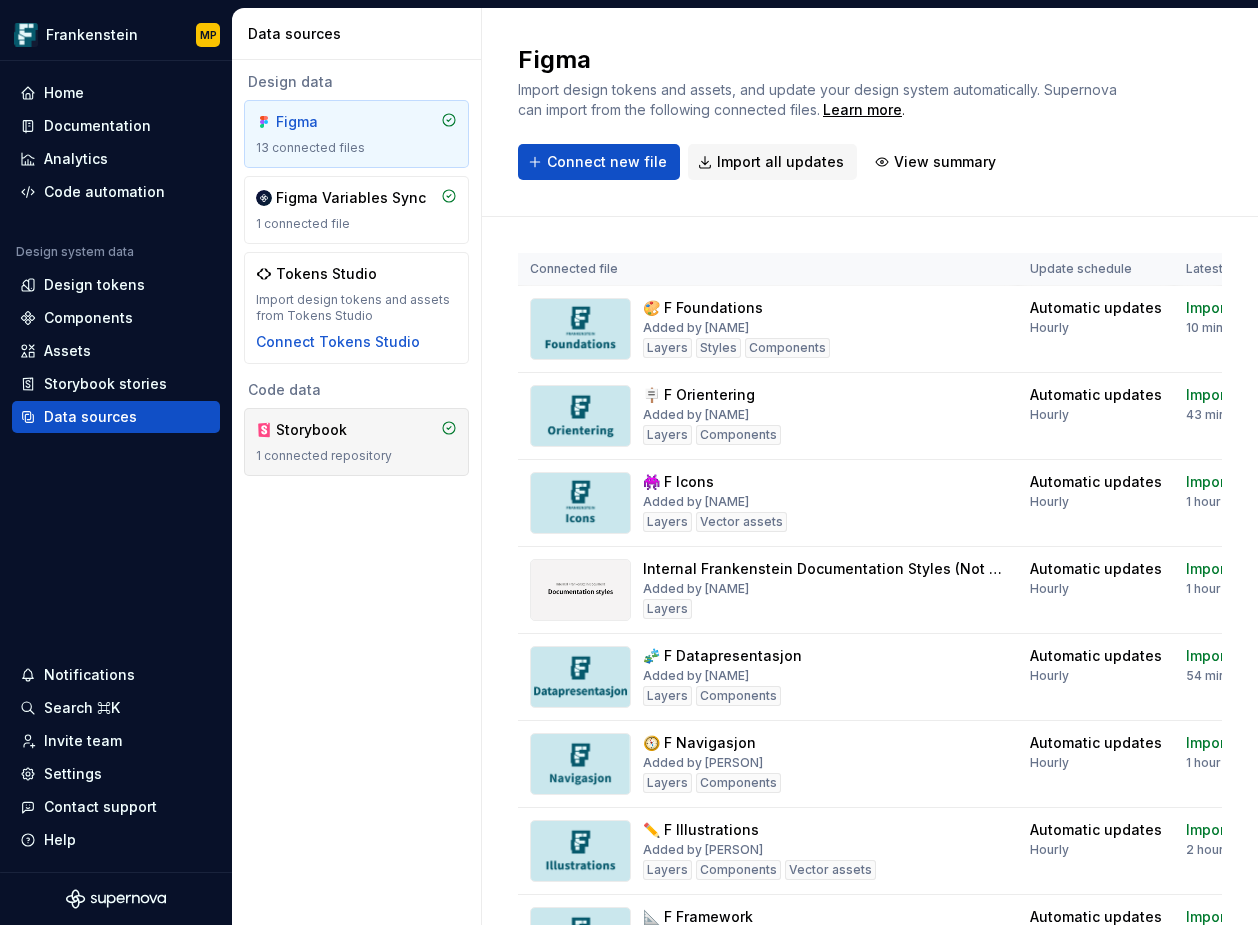 click on "Storybook" at bounding box center [324, 430] 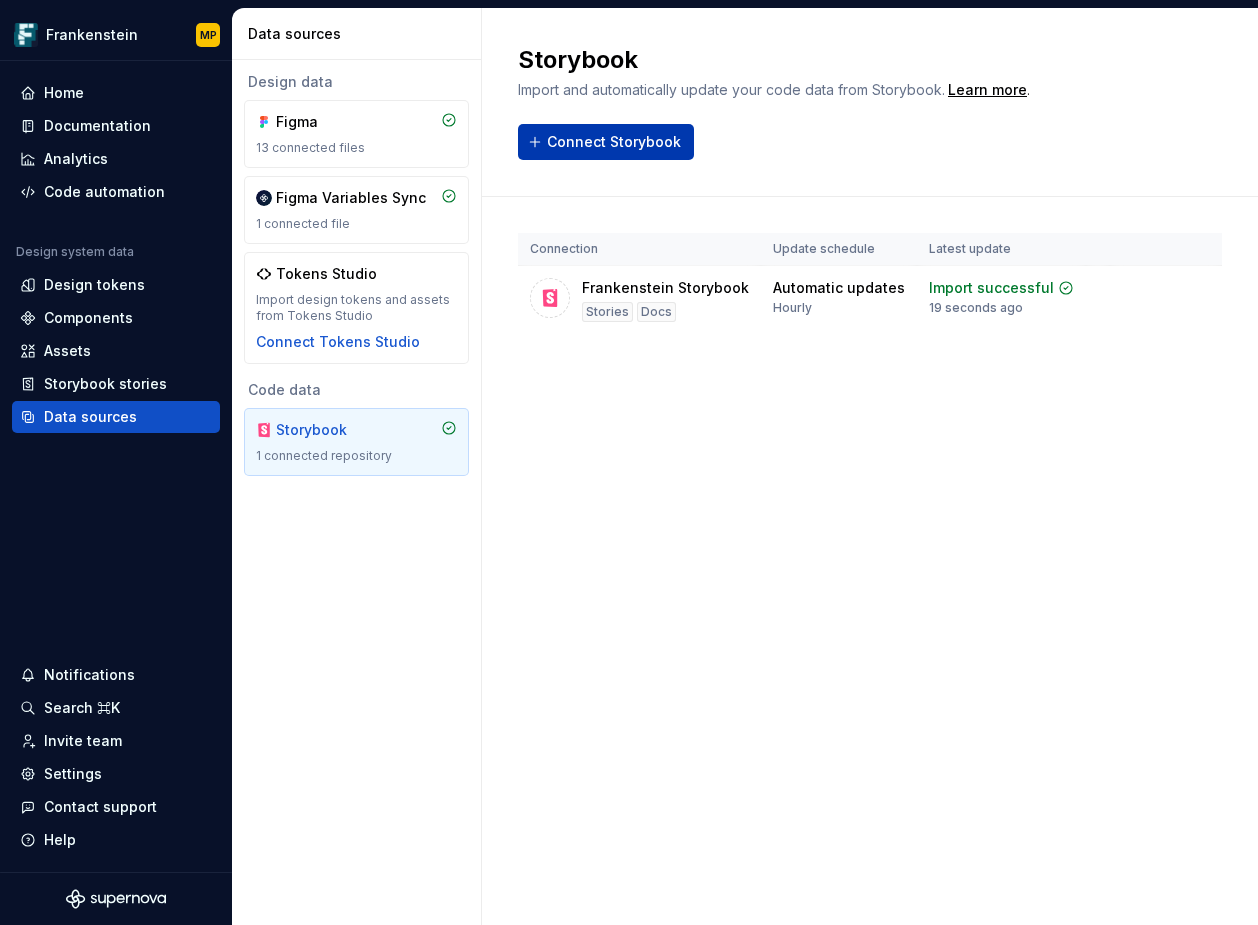 click on "Connect Storybook" at bounding box center [614, 142] 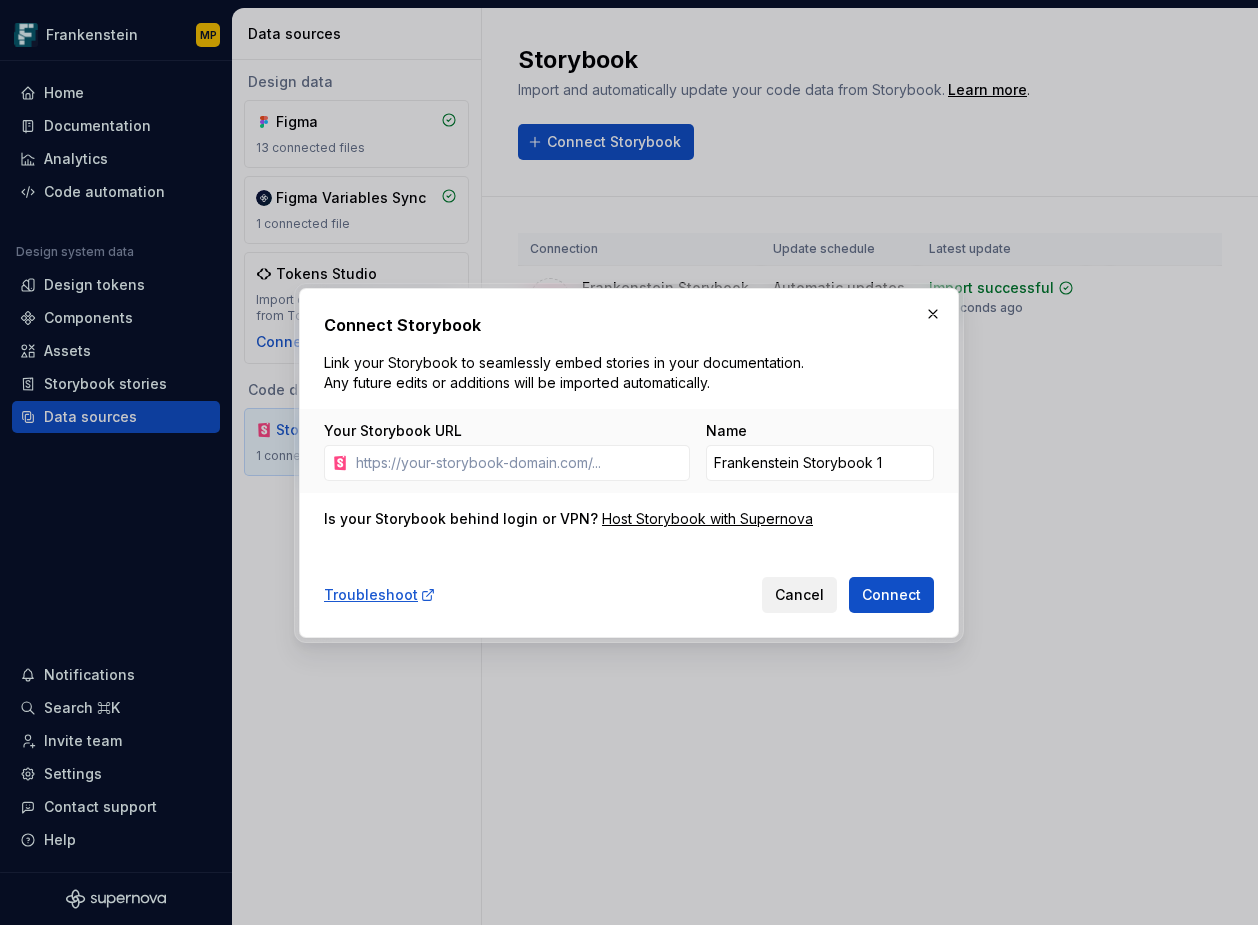 click on "Cancel" at bounding box center [799, 595] 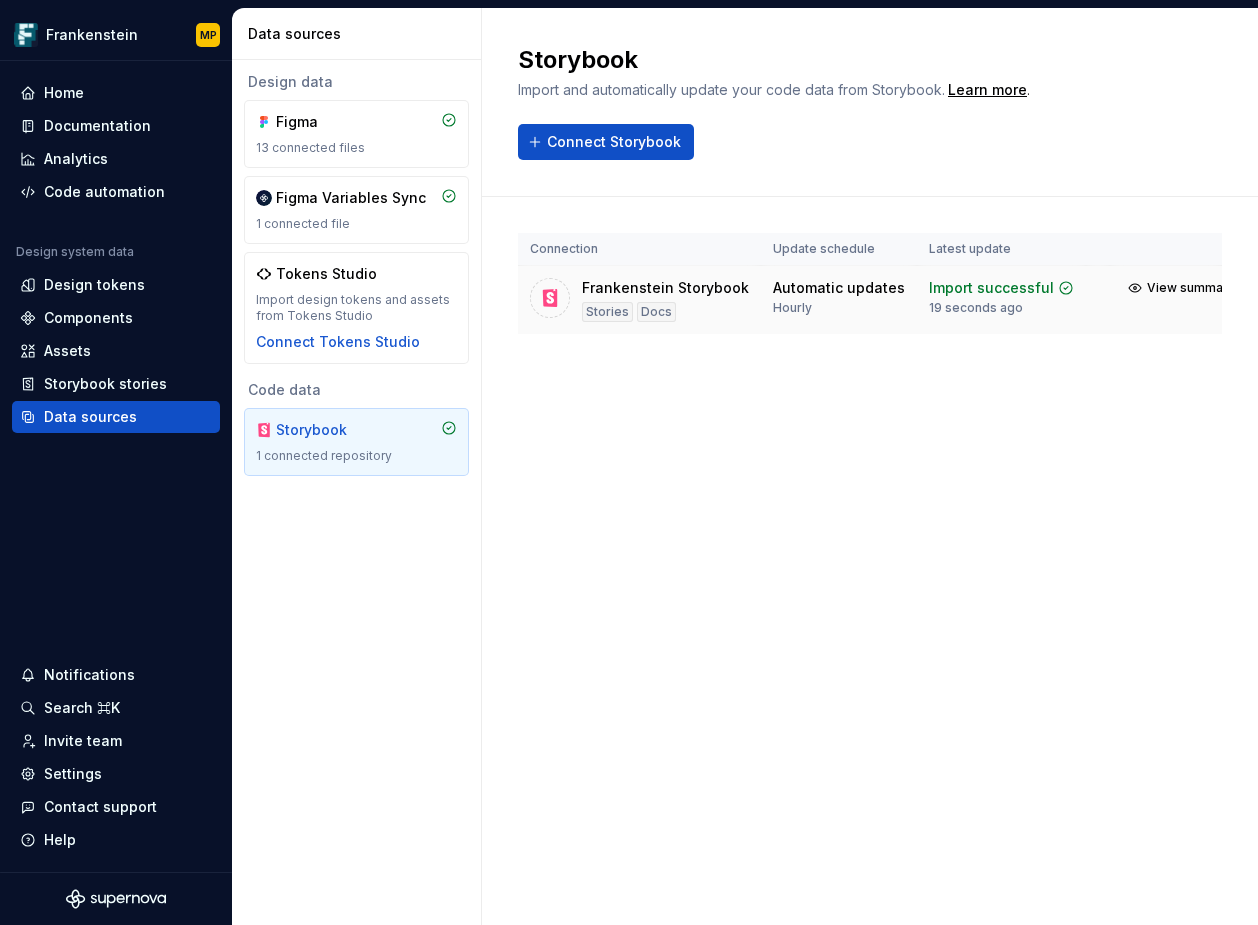 click on "Frankenstein Storybook Stories Docs" at bounding box center (665, 300) 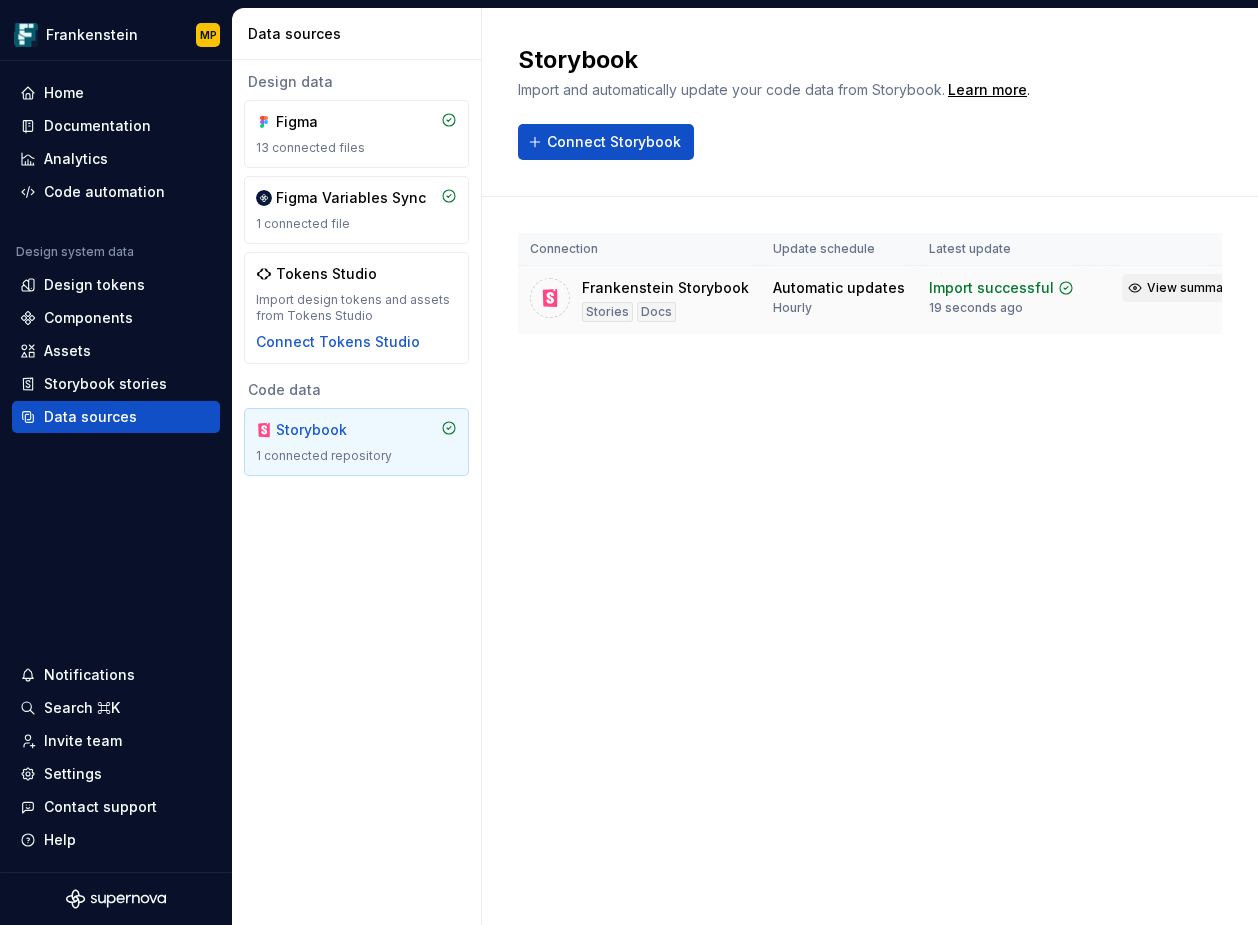 click on "View summary" at bounding box center (1191, 288) 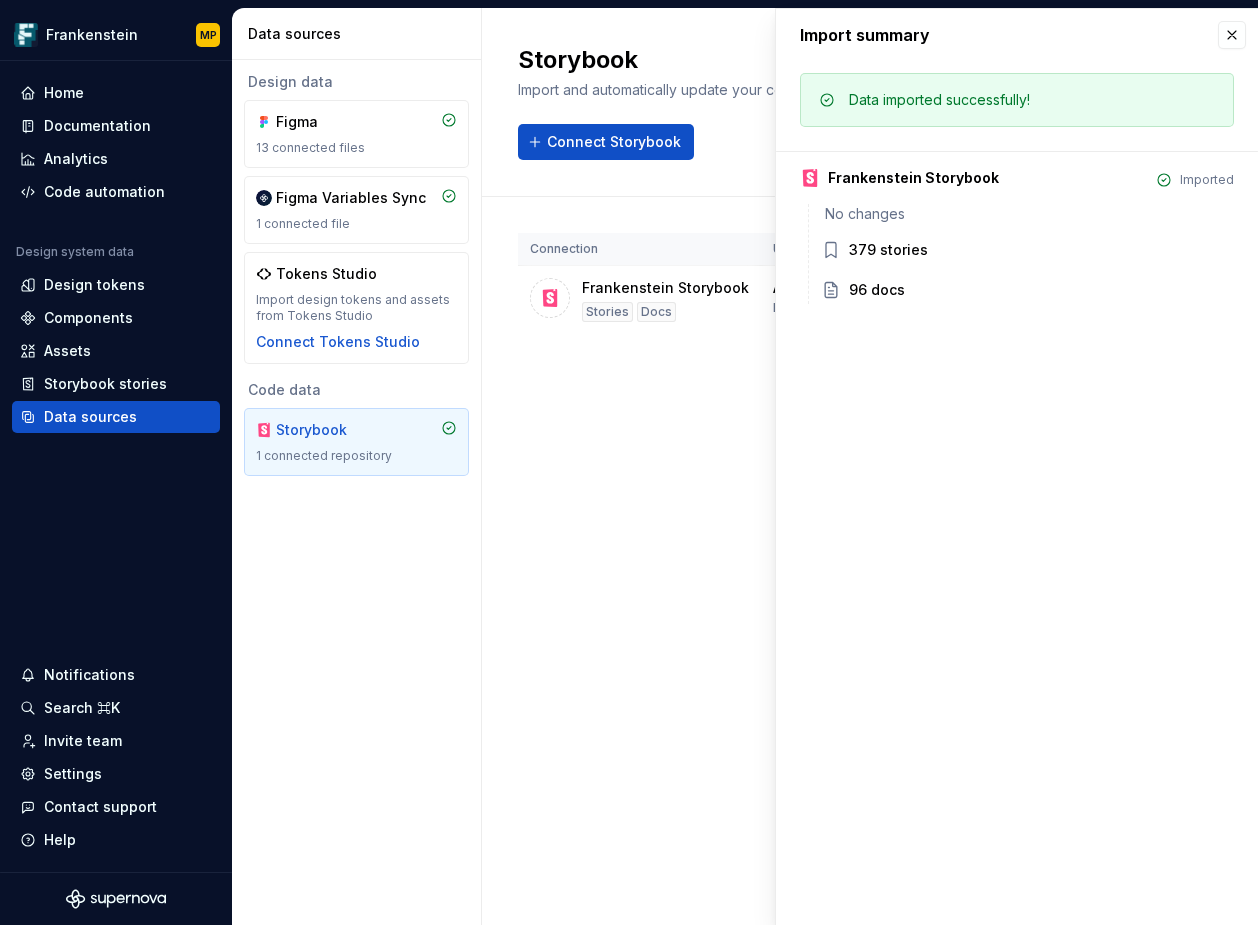 click on "Storybook Import and automatically update your code data from Storybook.   Learn more . Connect Storybook Connection Update schedule Latest update Frankenstein Storybook Stories Docs  Automatic updates Hourly Import successful 19 seconds ago View summary Import updates" at bounding box center [870, 466] 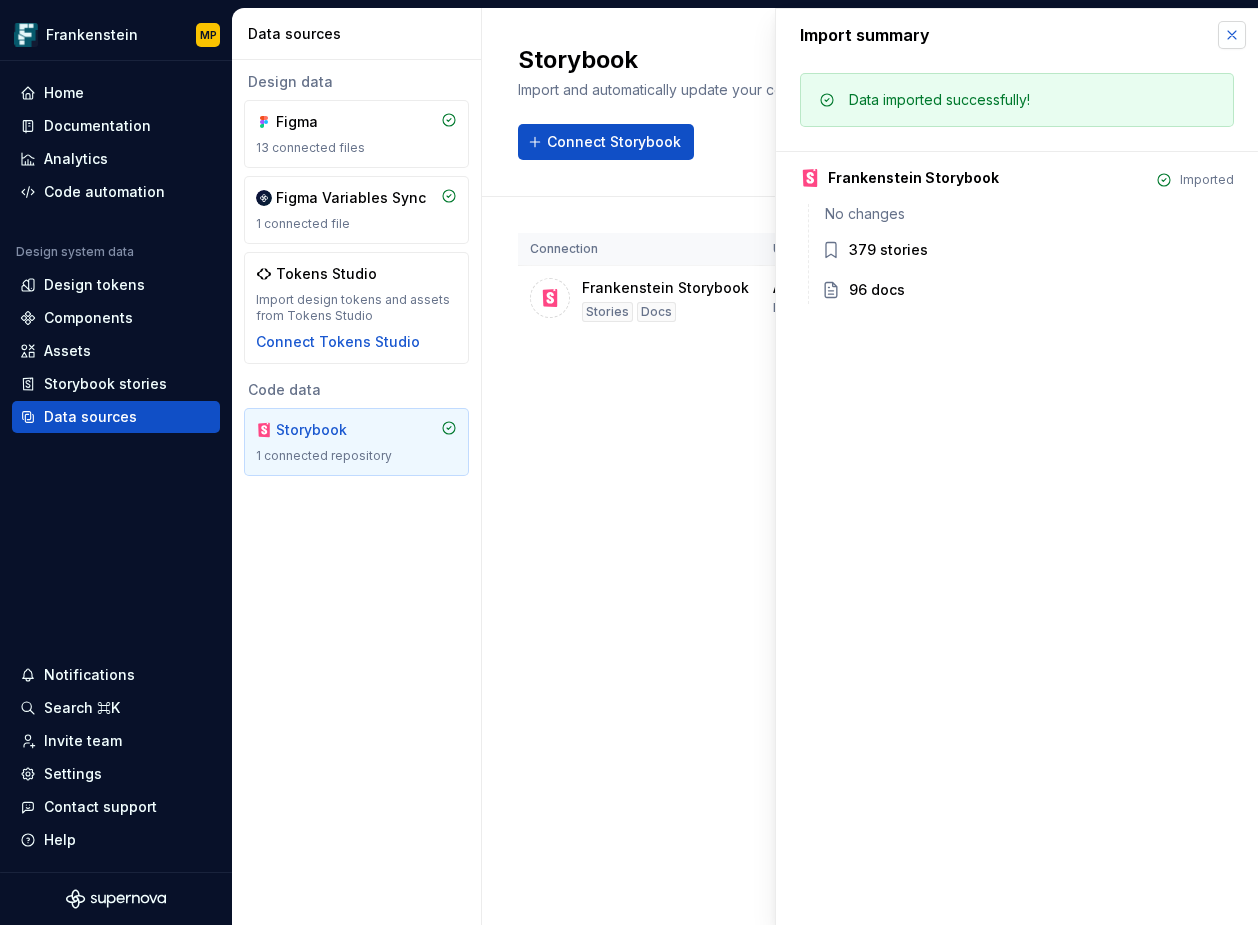 click at bounding box center (1232, 35) 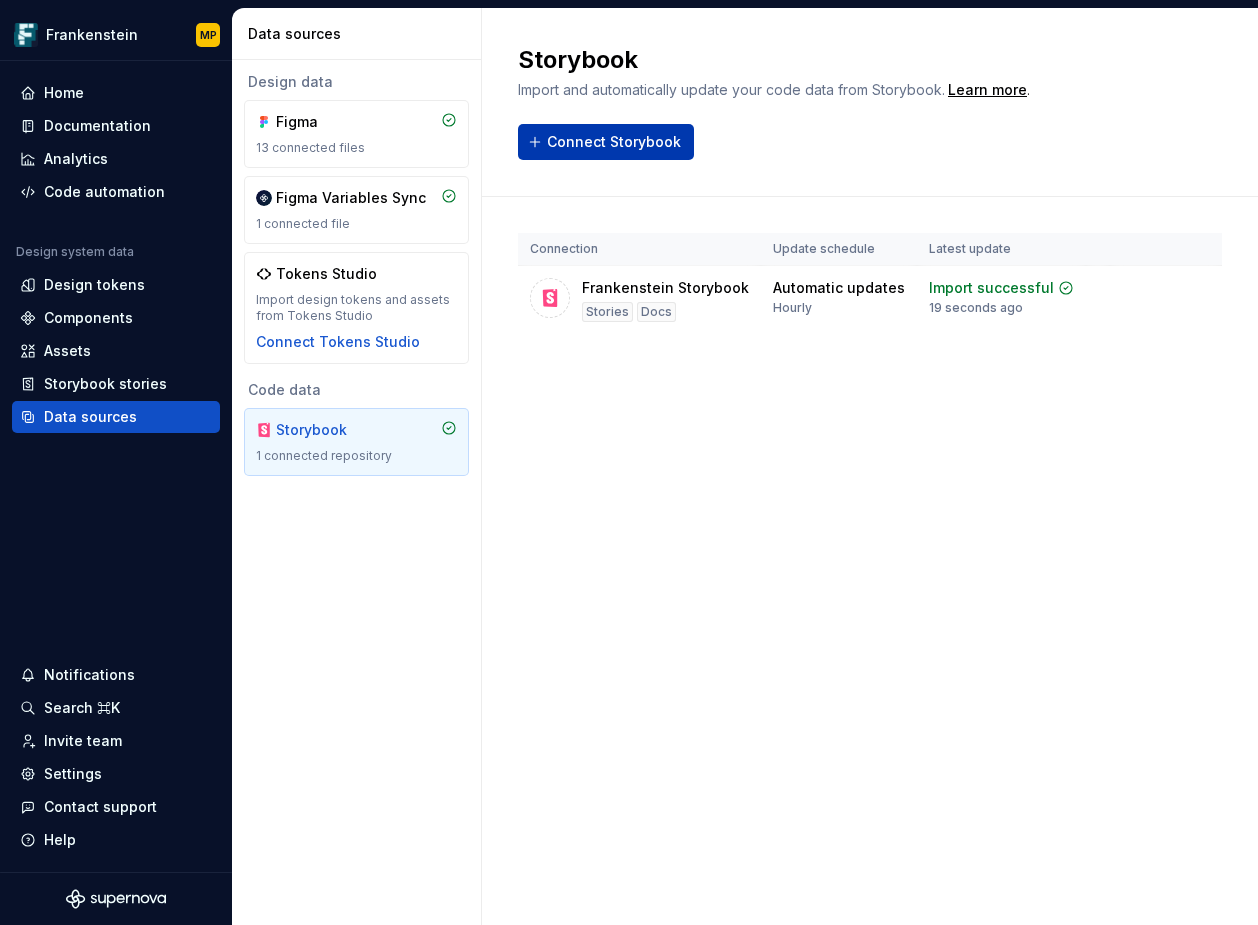click on "Connect Storybook" at bounding box center [614, 142] 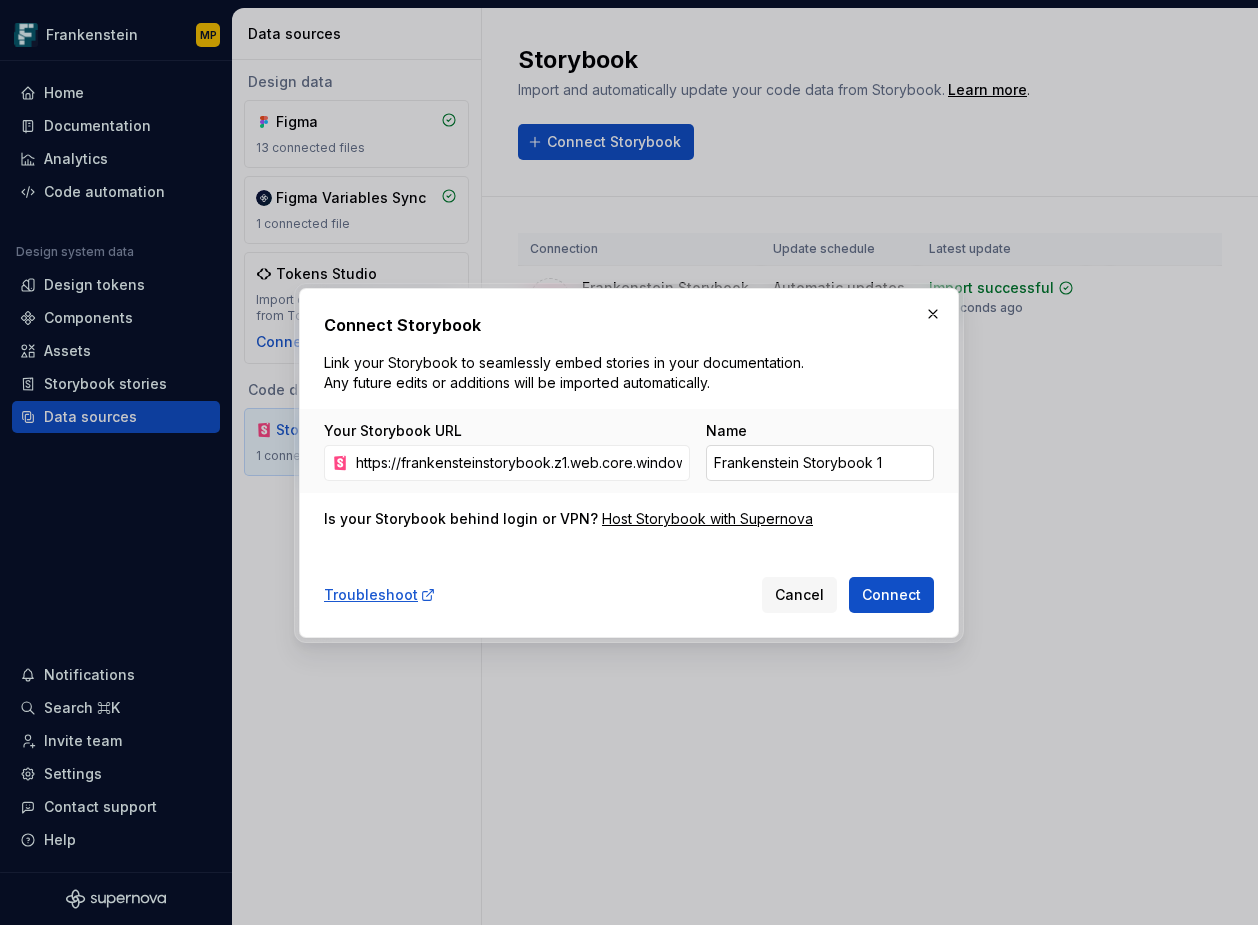 scroll, scrollTop: 0, scrollLeft: 455, axis: horizontal 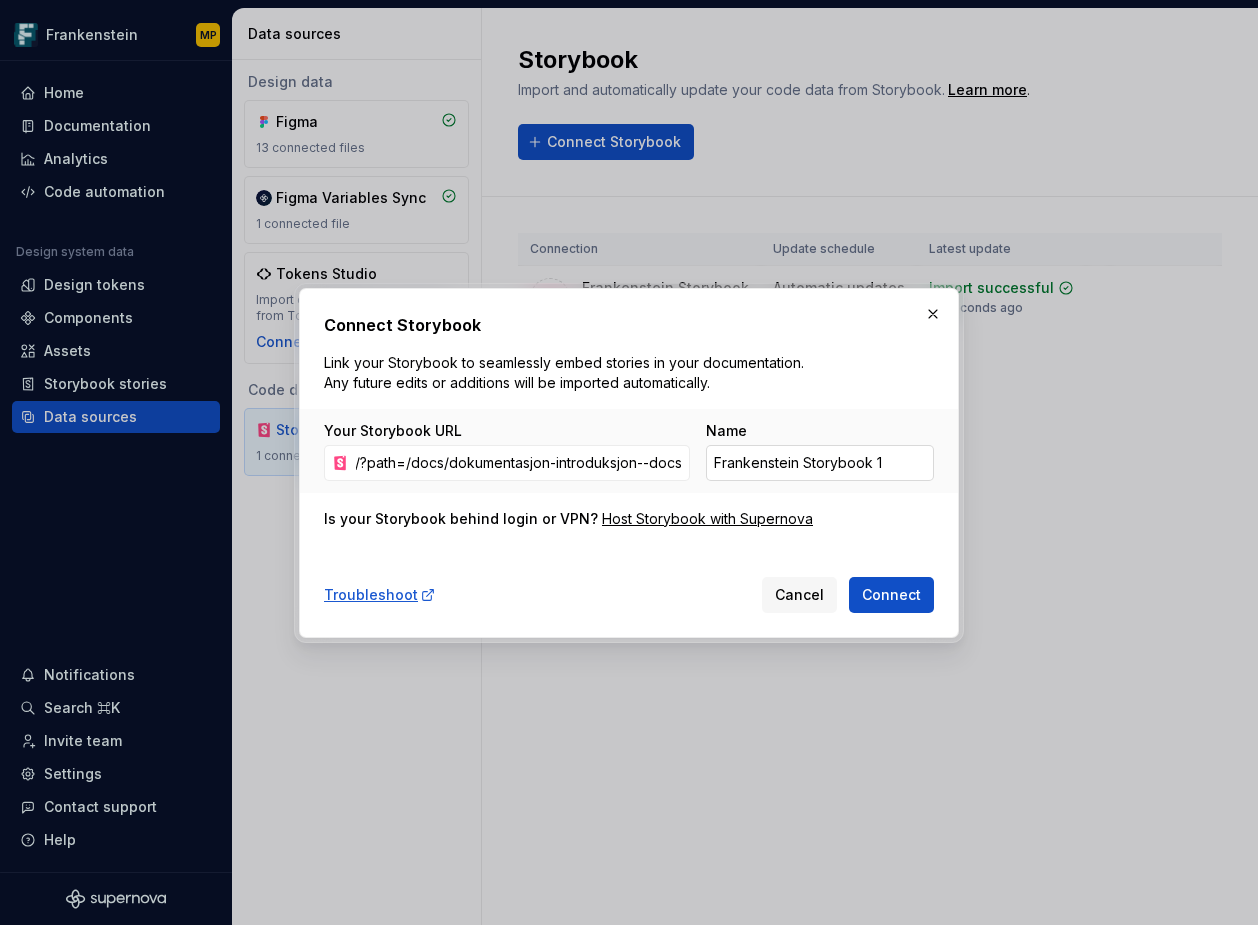 drag, startPoint x: 410, startPoint y: 463, endPoint x: 810, endPoint y: 463, distance: 400 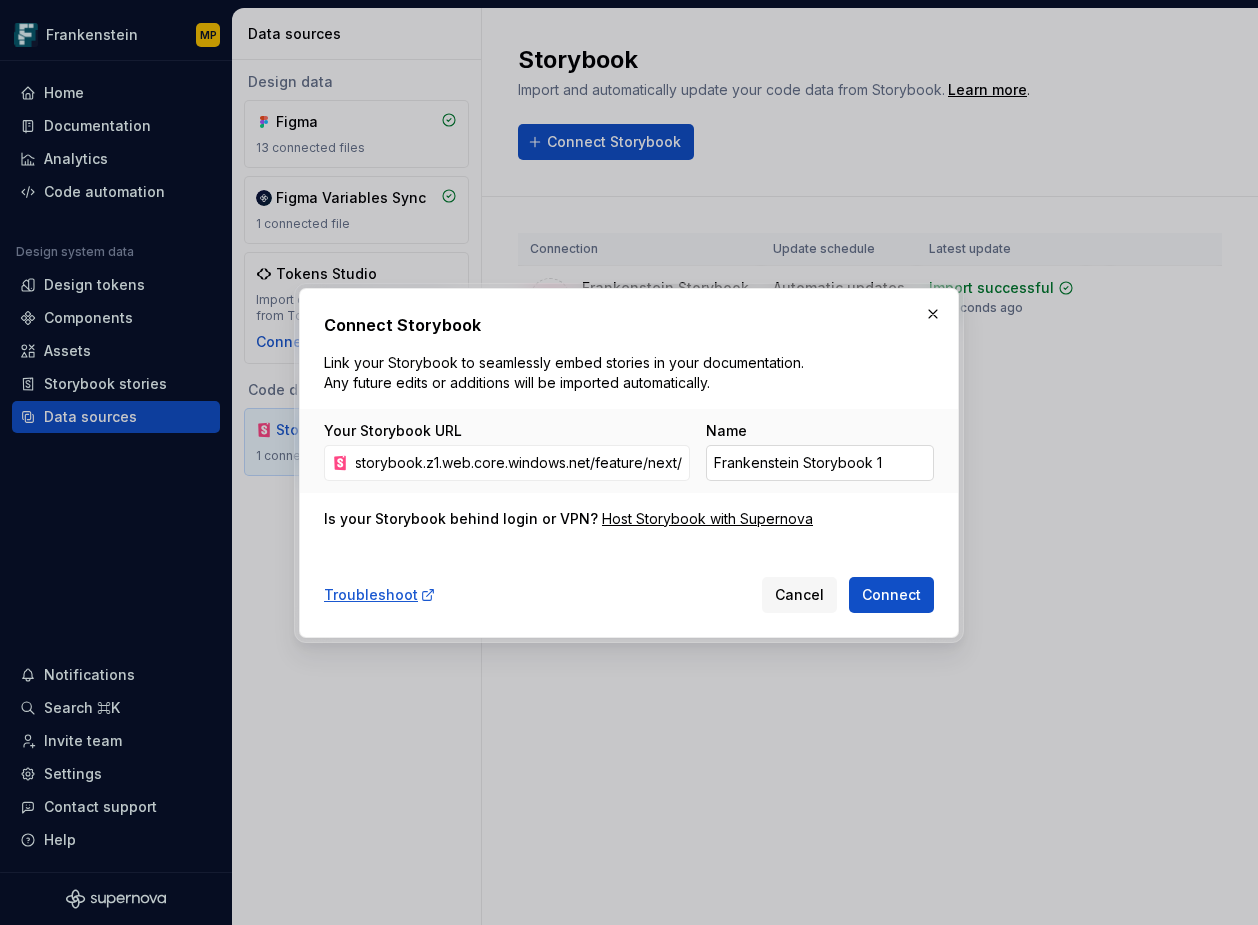 scroll, scrollTop: 0, scrollLeft: 132, axis: horizontal 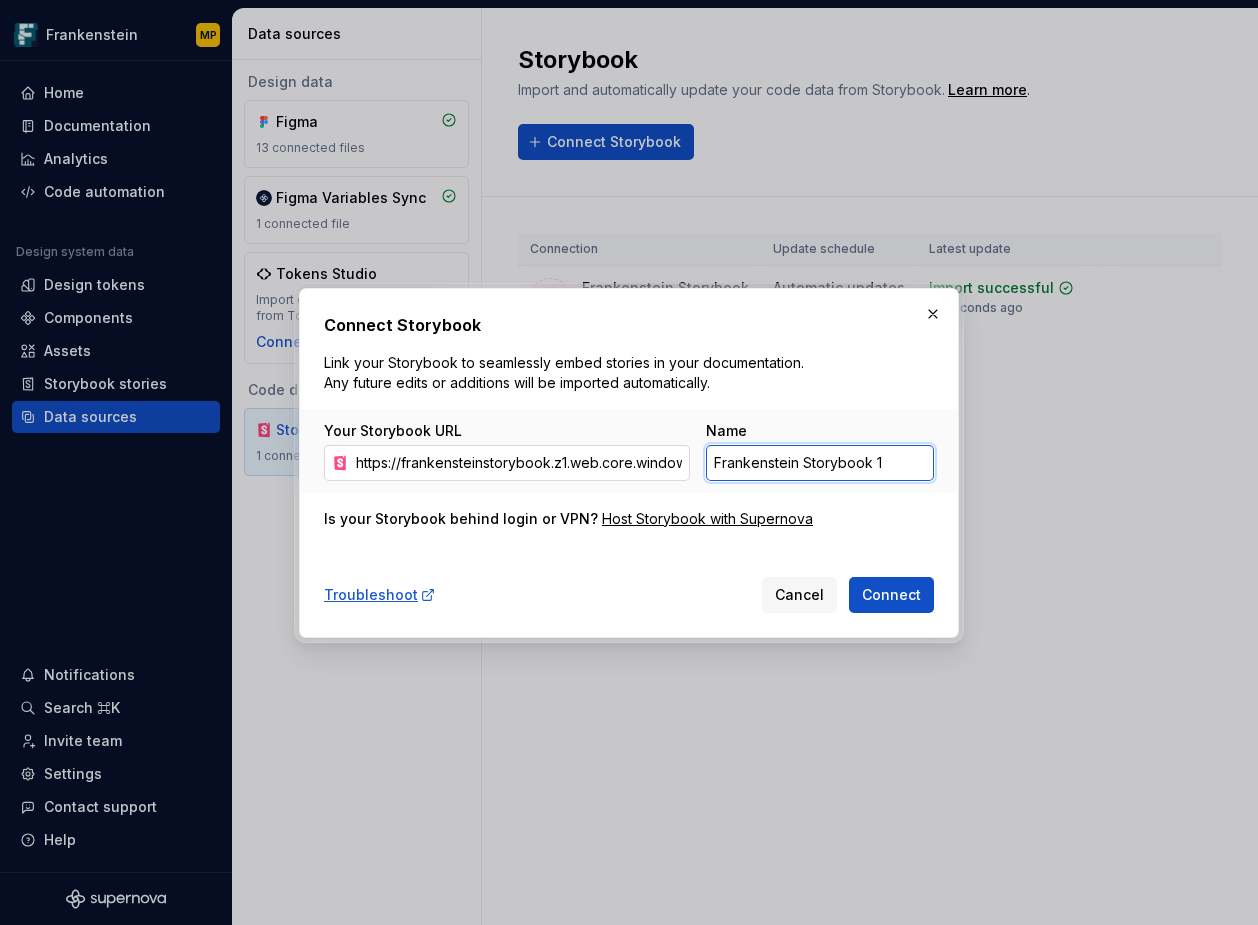 drag, startPoint x: 907, startPoint y: 468, endPoint x: 689, endPoint y: 458, distance: 218.22923 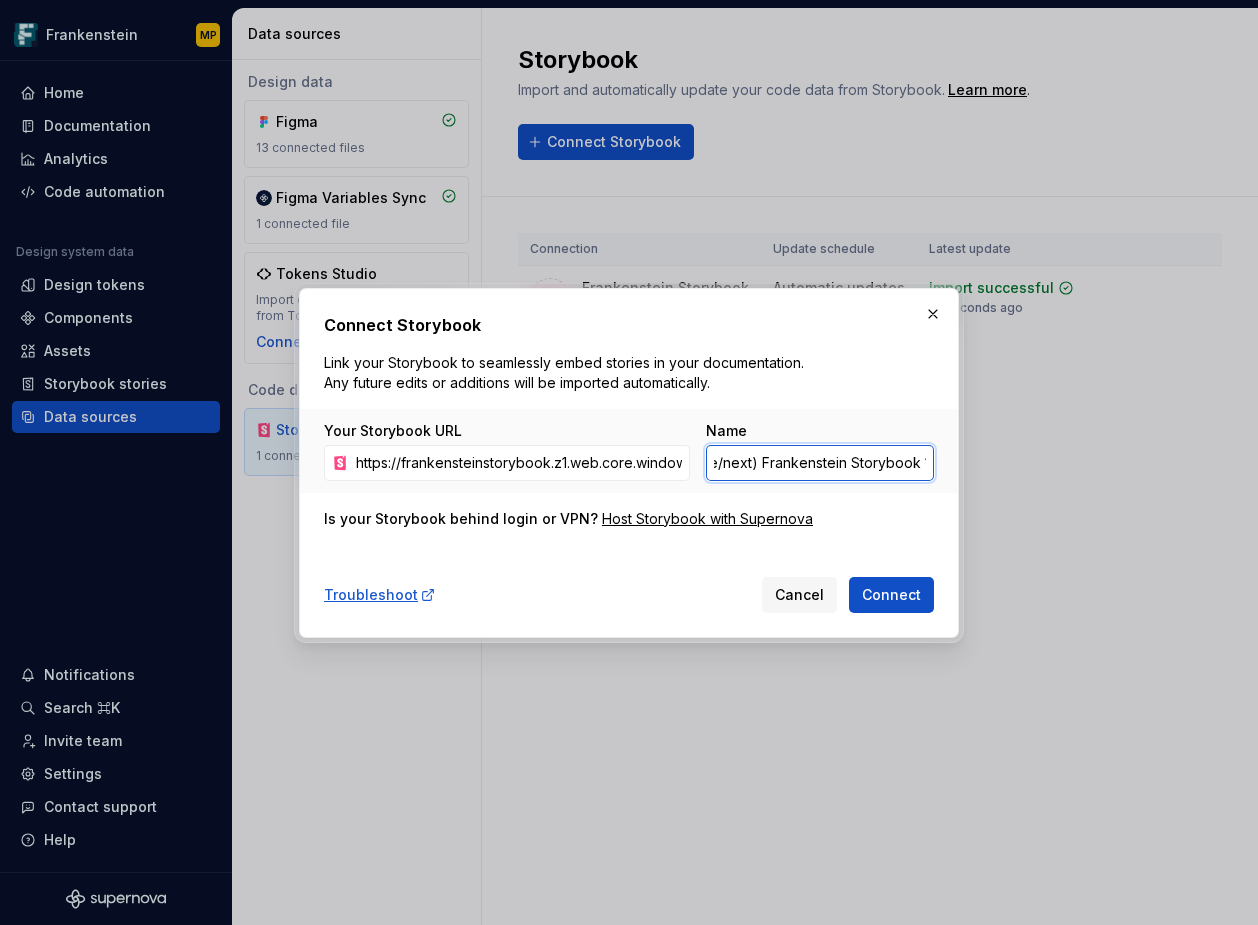 drag, startPoint x: 879, startPoint y: 461, endPoint x: 1062, endPoint y: 465, distance: 183.04372 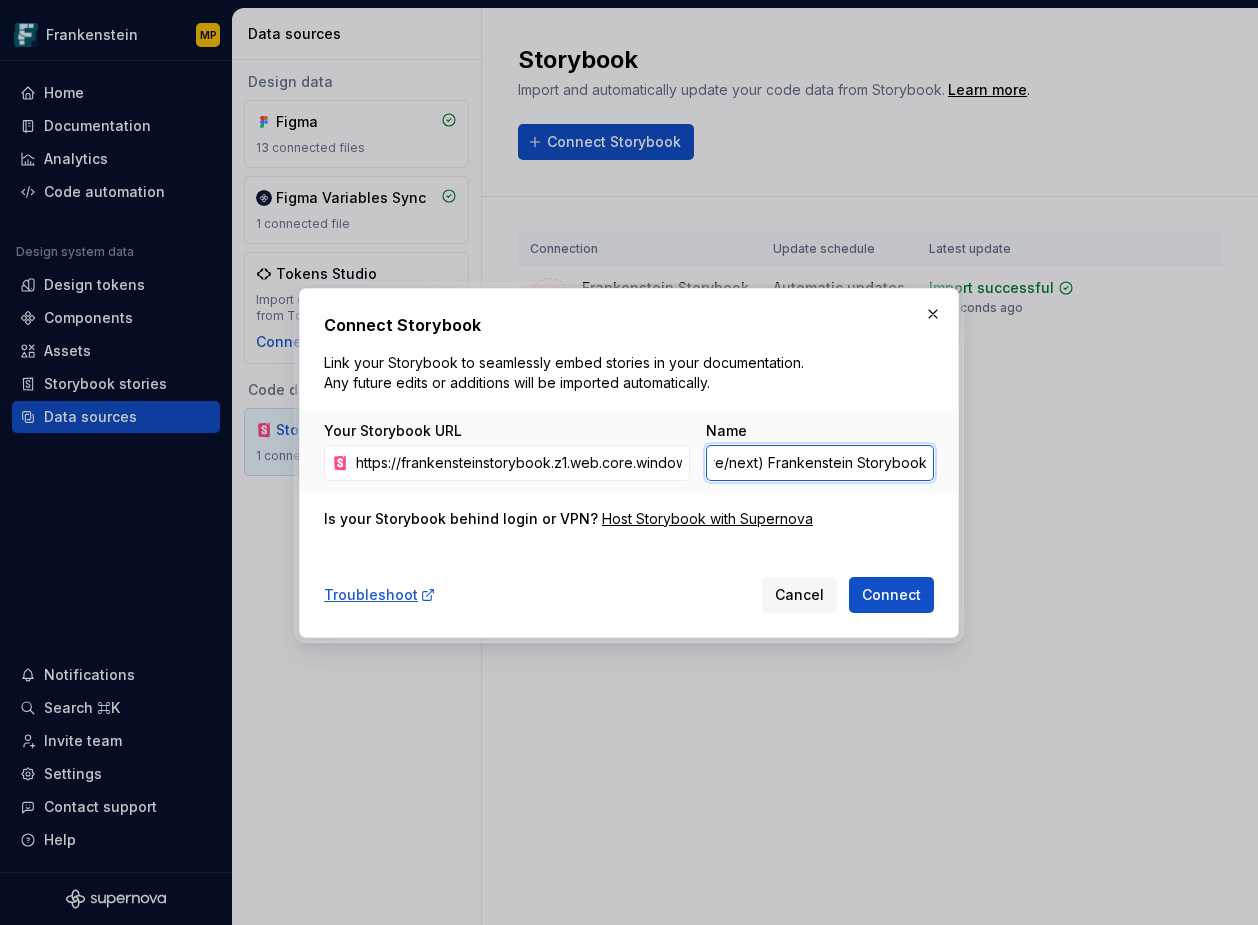 scroll, scrollTop: 0, scrollLeft: 40, axis: horizontal 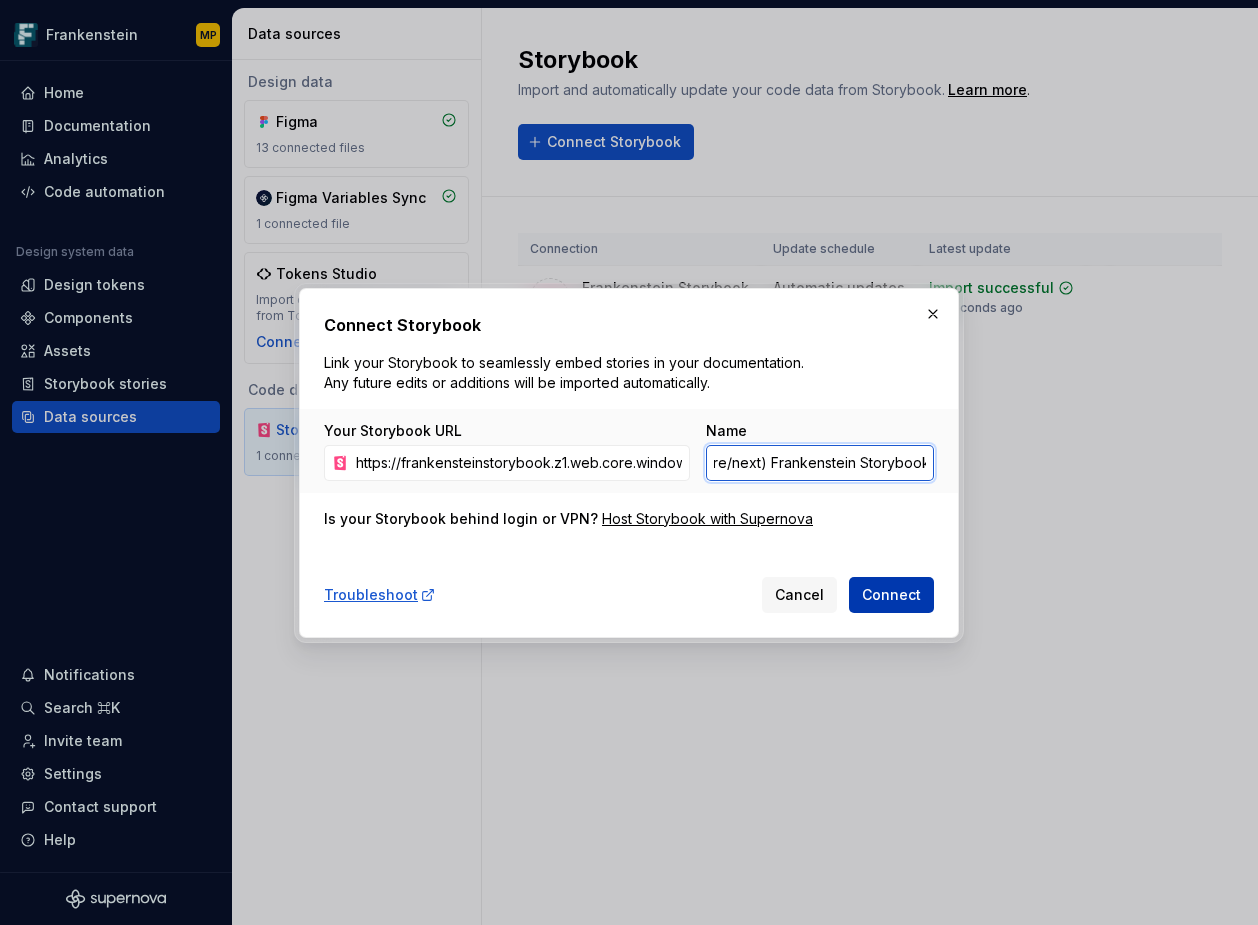 type on "(feature/next) Frankenstein Storybook" 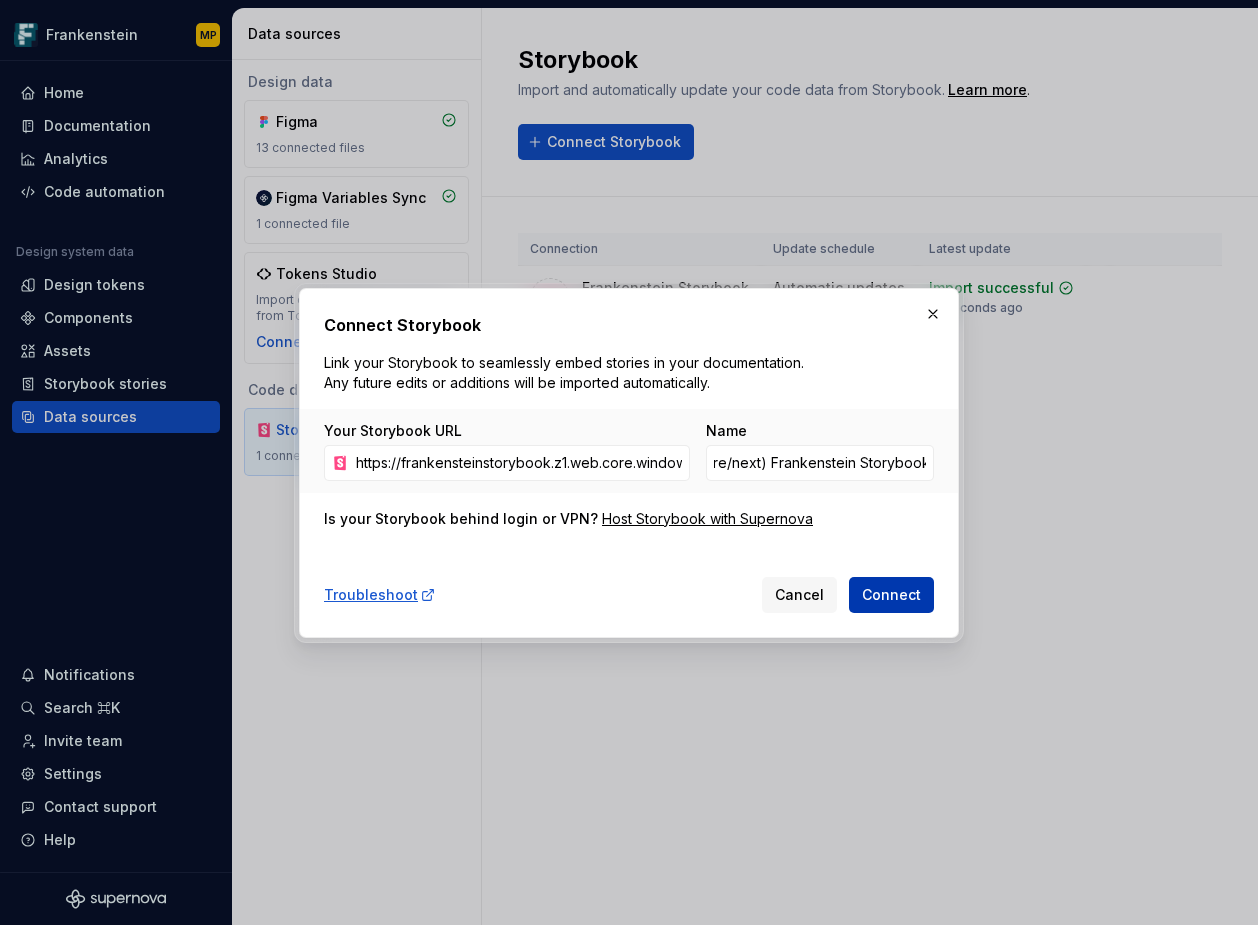 click on "Connect" at bounding box center [891, 595] 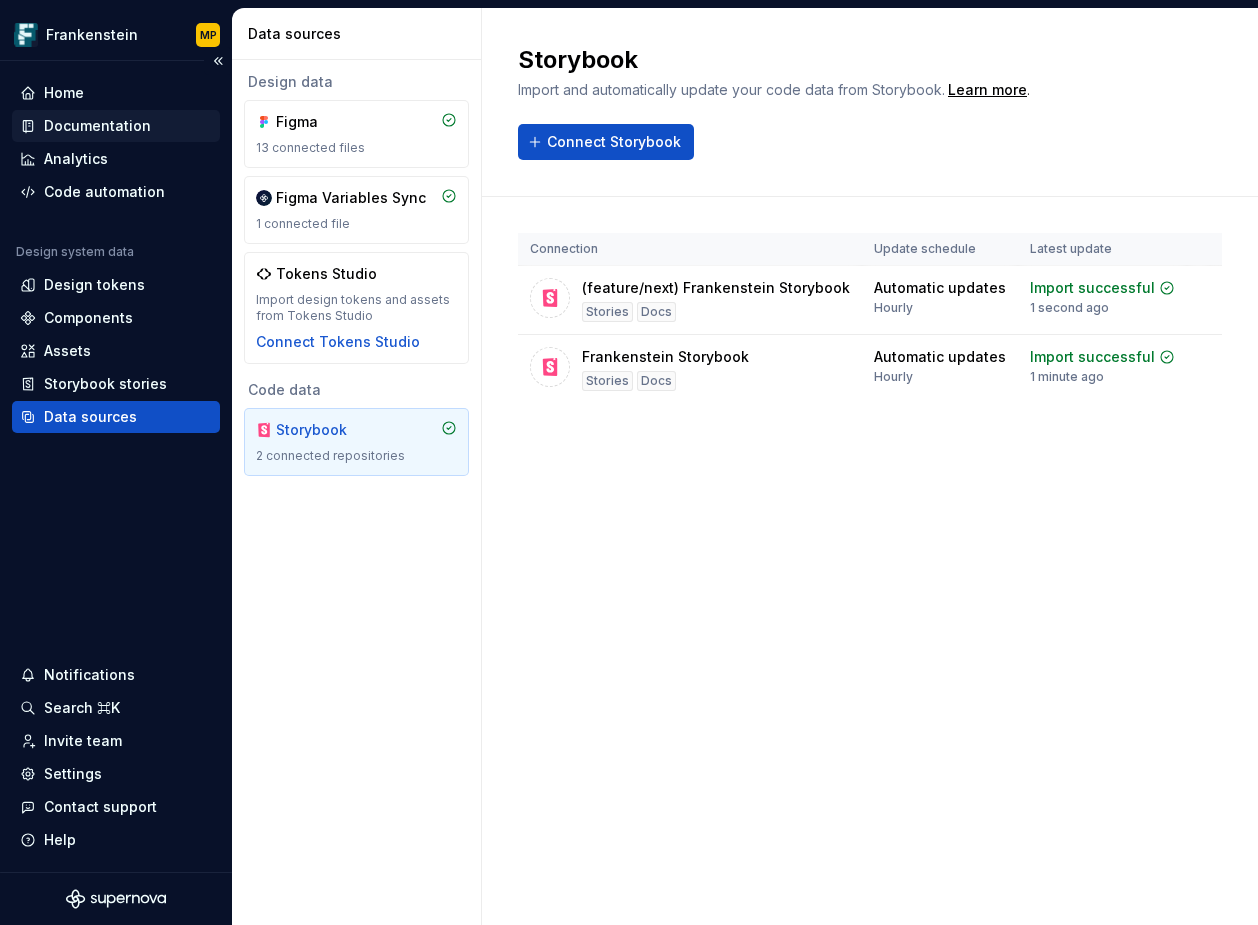 click on "Documentation" at bounding box center (97, 126) 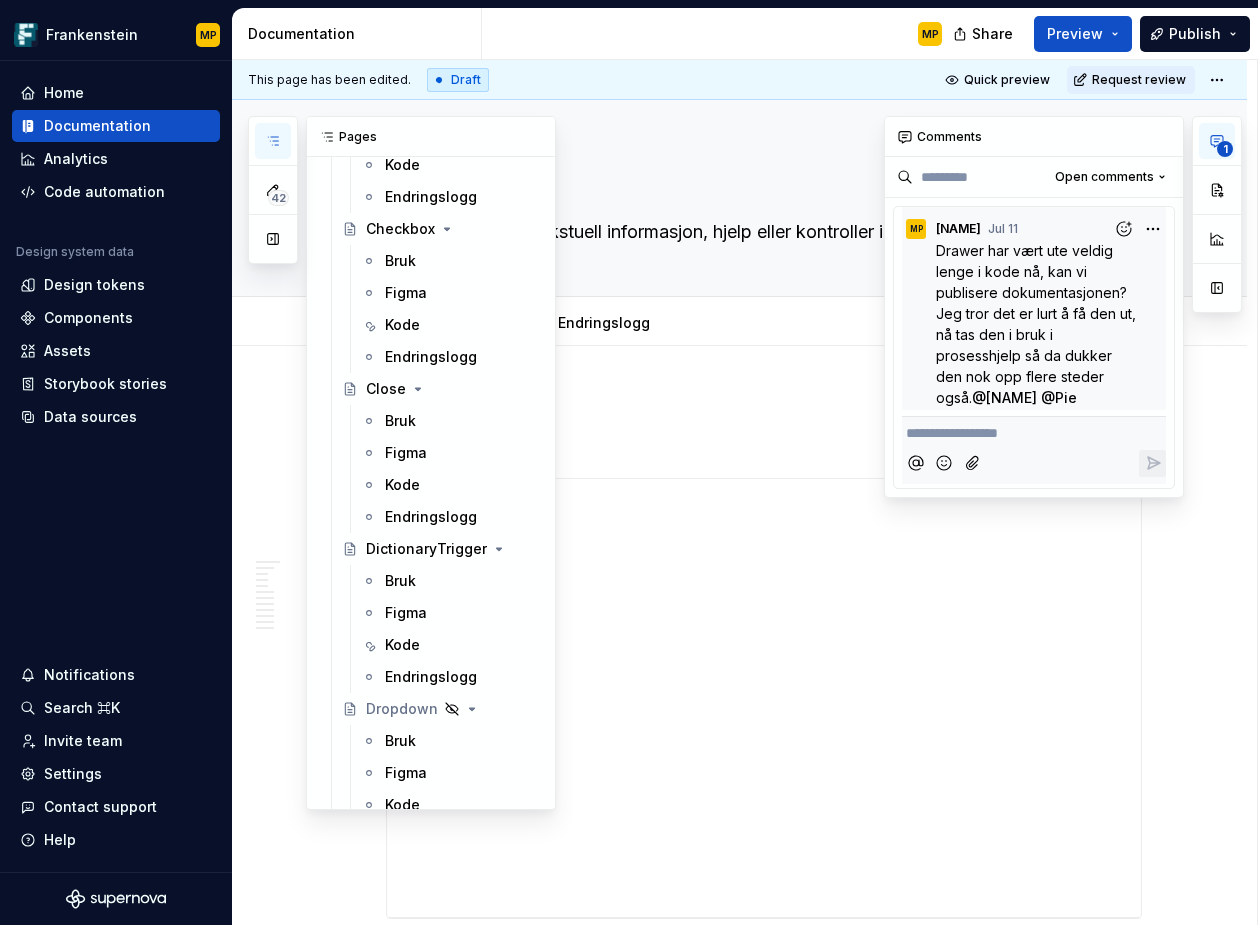 scroll, scrollTop: 2650, scrollLeft: 0, axis: vertical 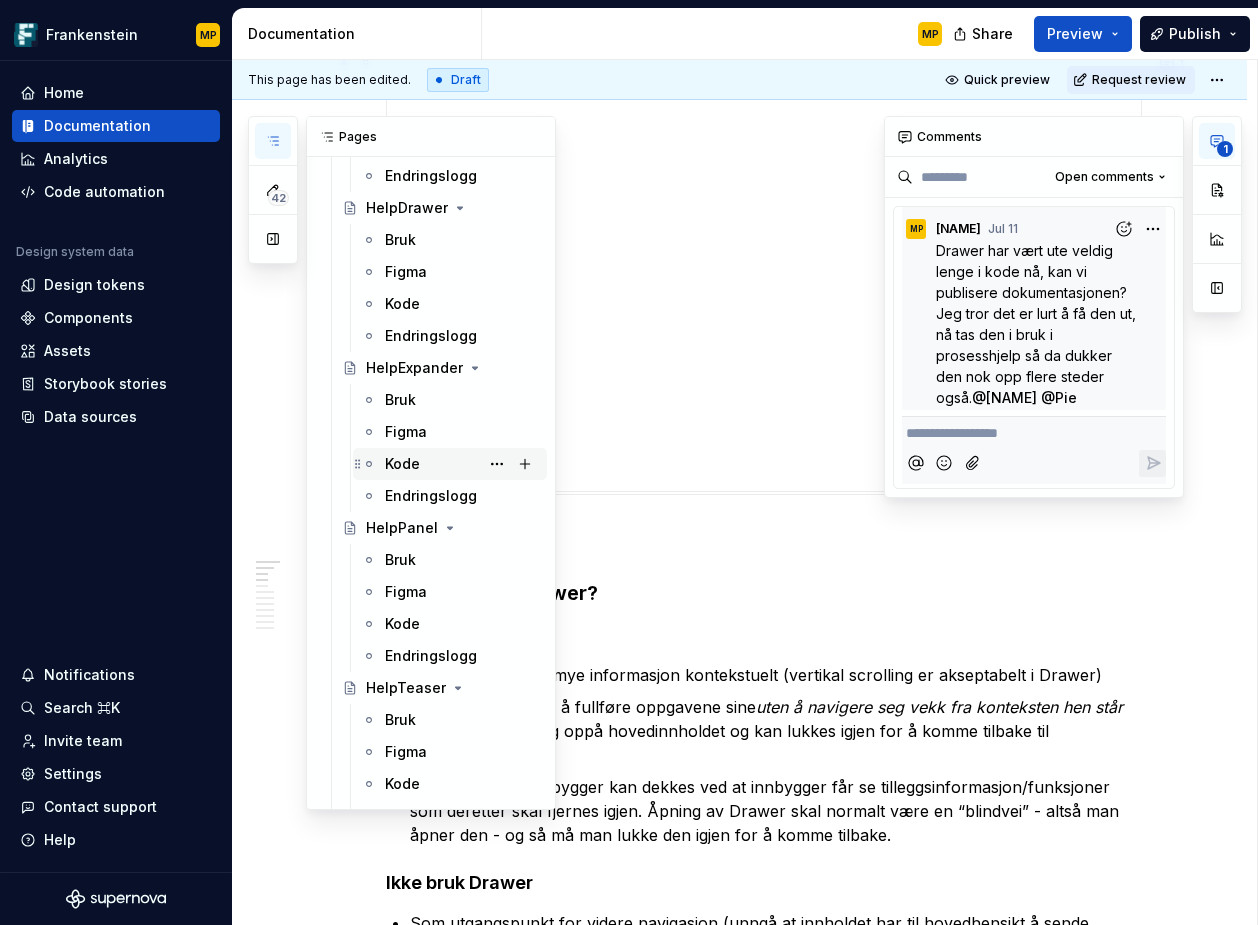 click on "Kode" at bounding box center [462, 464] 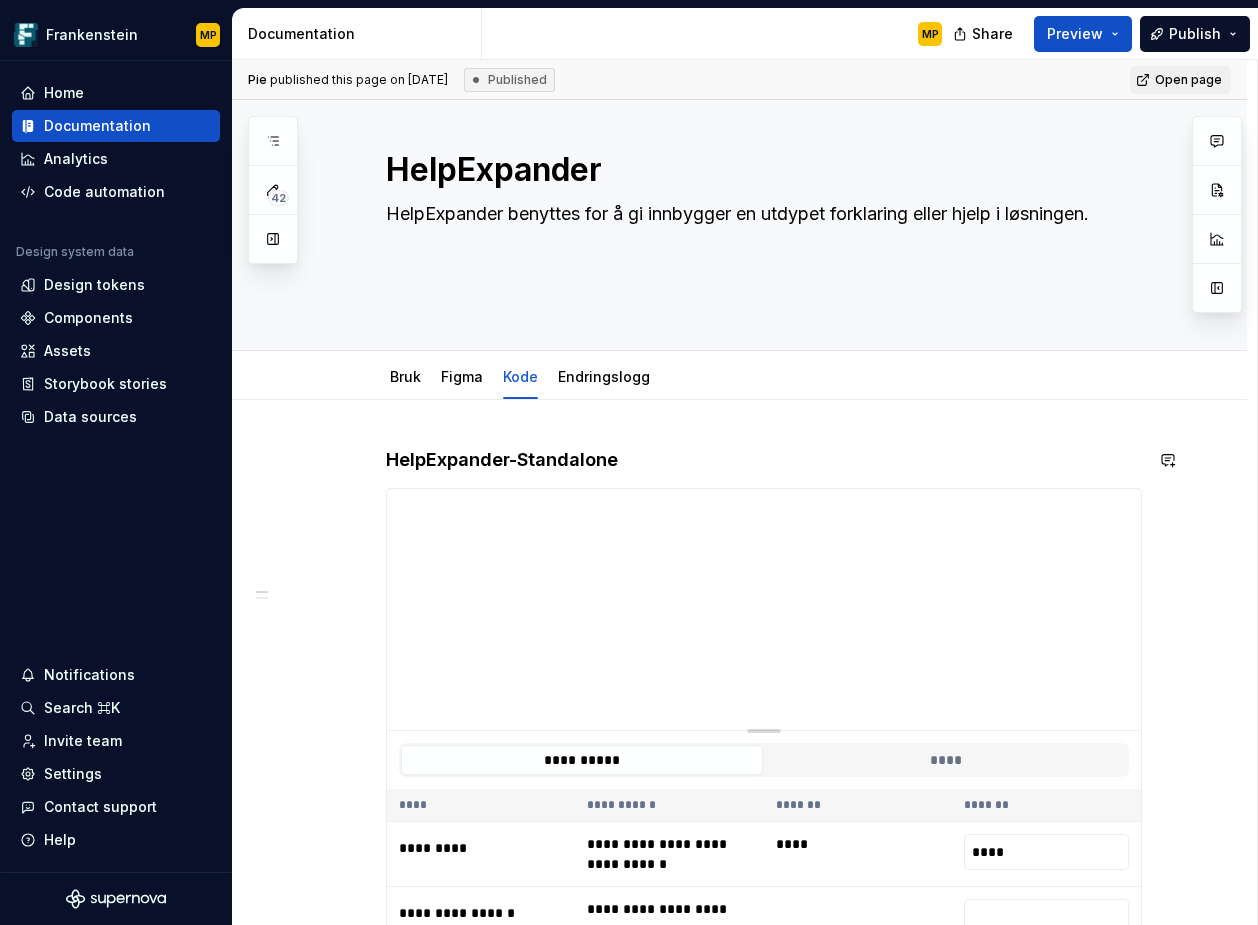 scroll, scrollTop: 13, scrollLeft: 0, axis: vertical 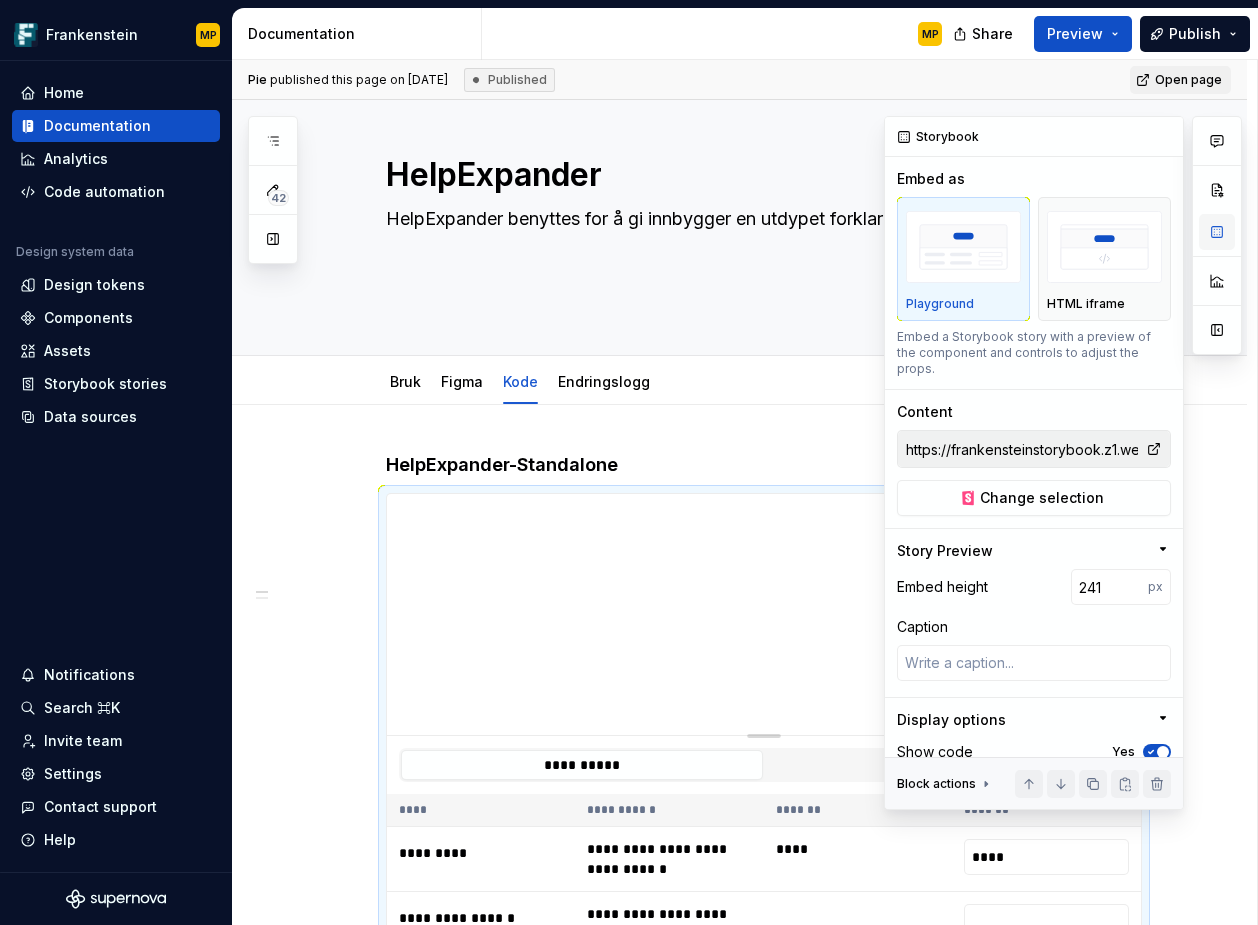 click at bounding box center [1217, 232] 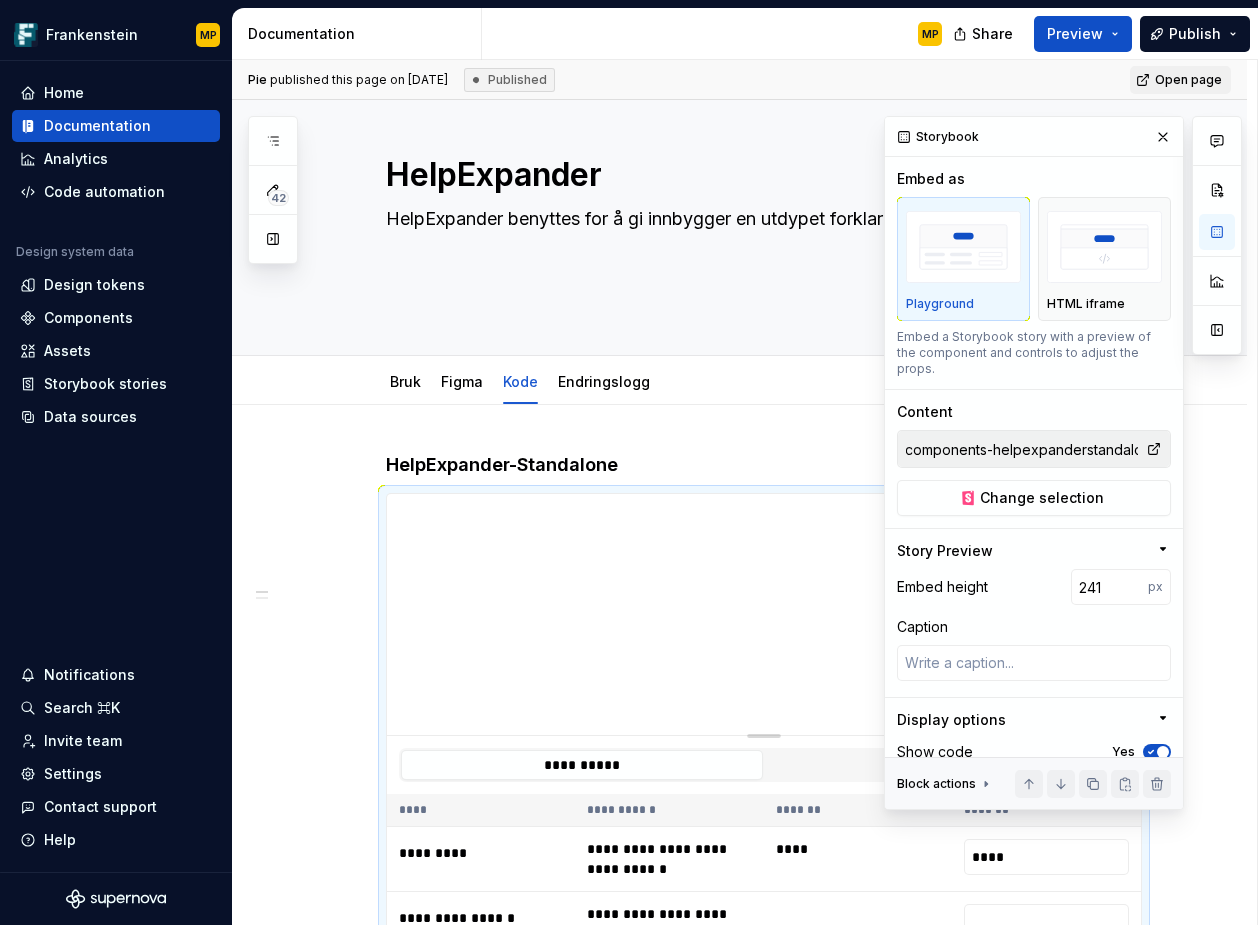 scroll, scrollTop: 0, scrollLeft: 1047, axis: horizontal 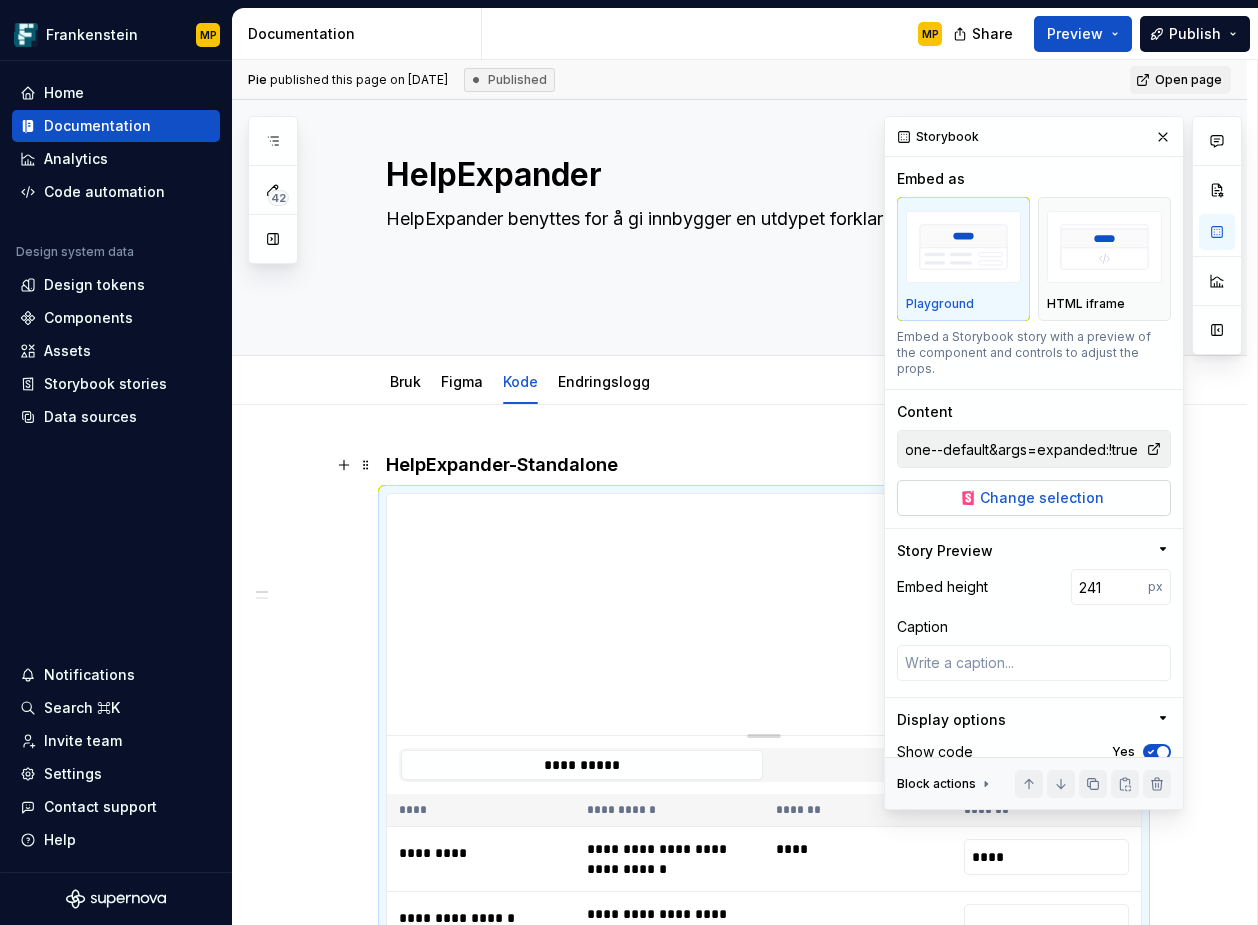 click on "Change selection" at bounding box center [1034, 498] 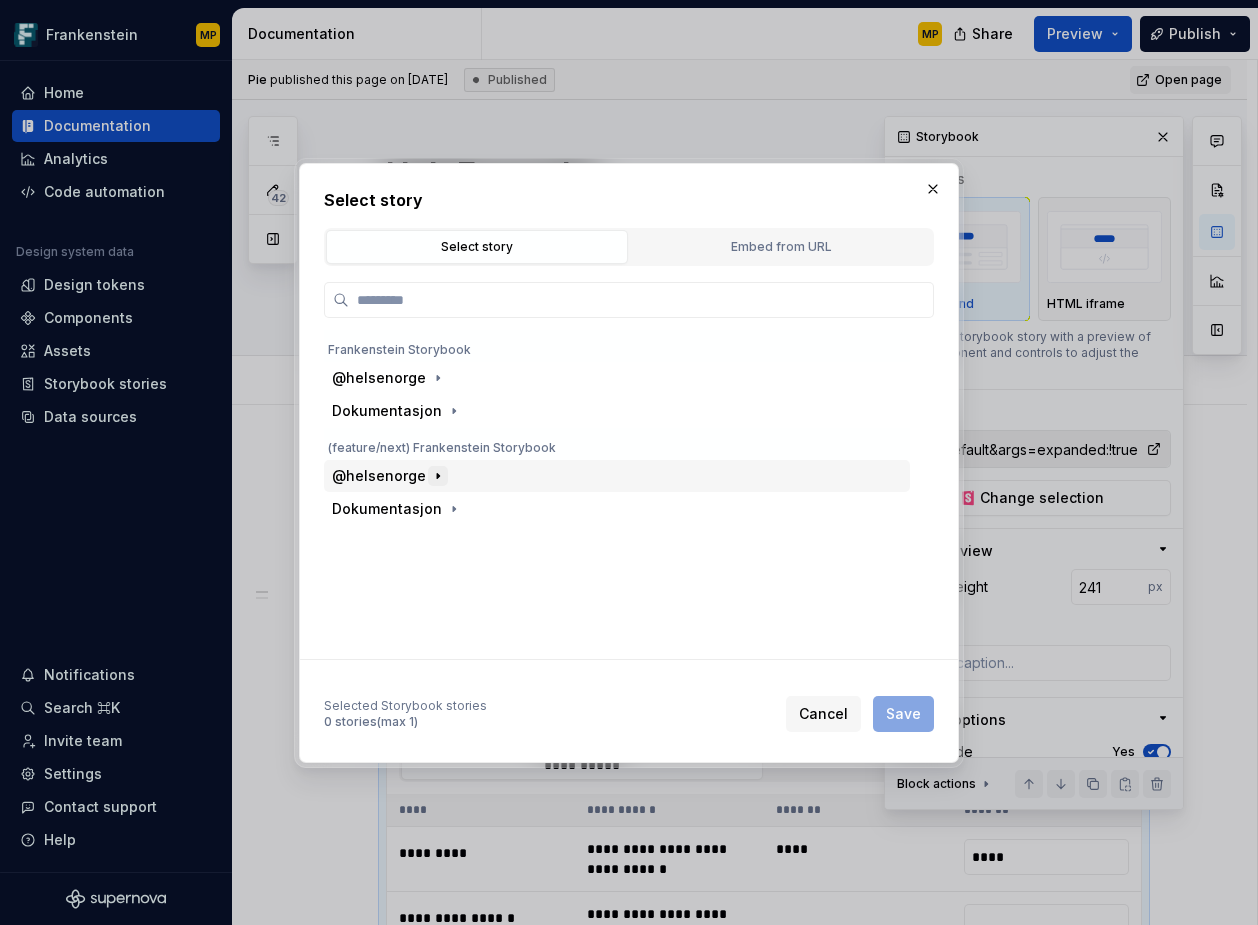 click 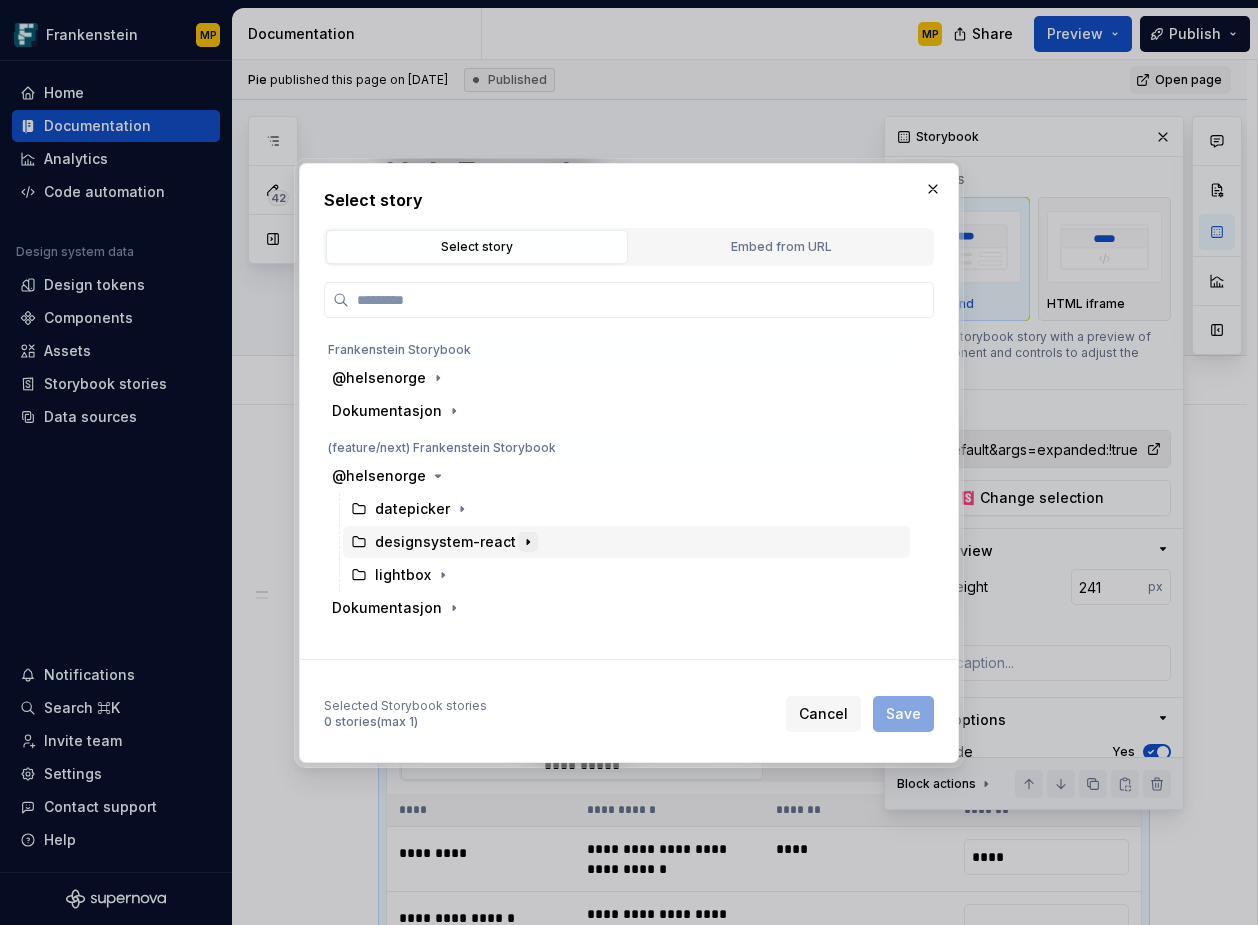 click 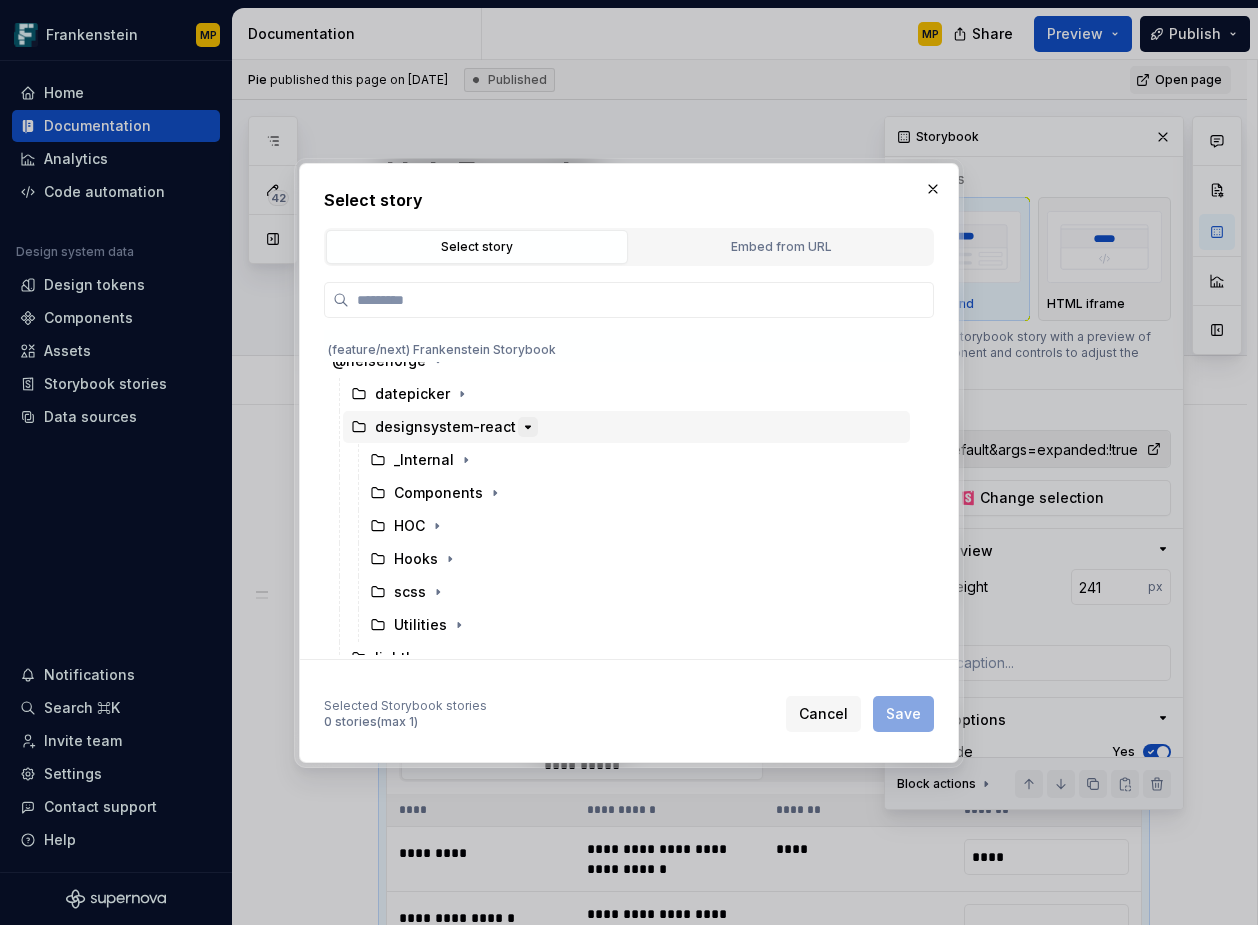 scroll, scrollTop: 120, scrollLeft: 0, axis: vertical 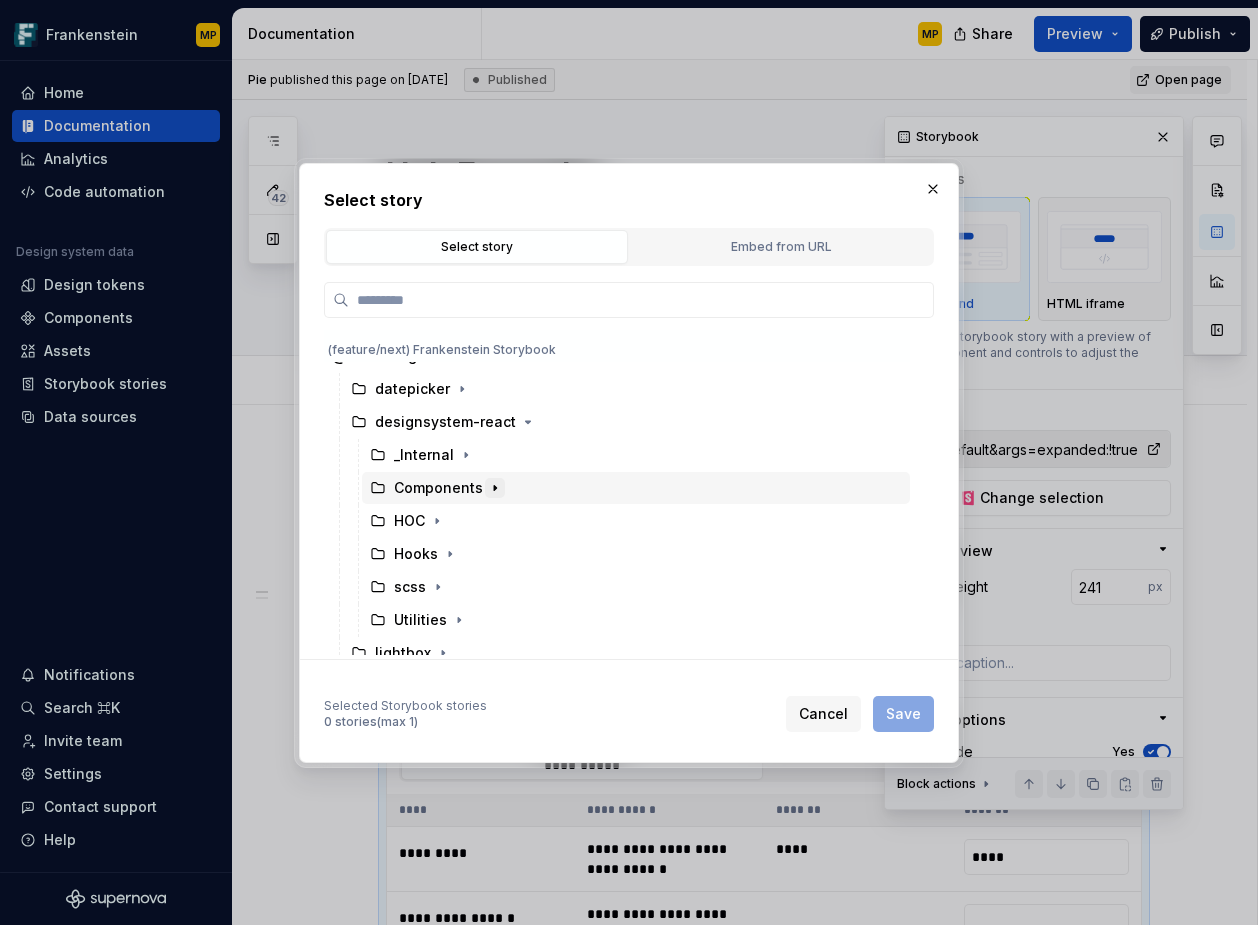 click 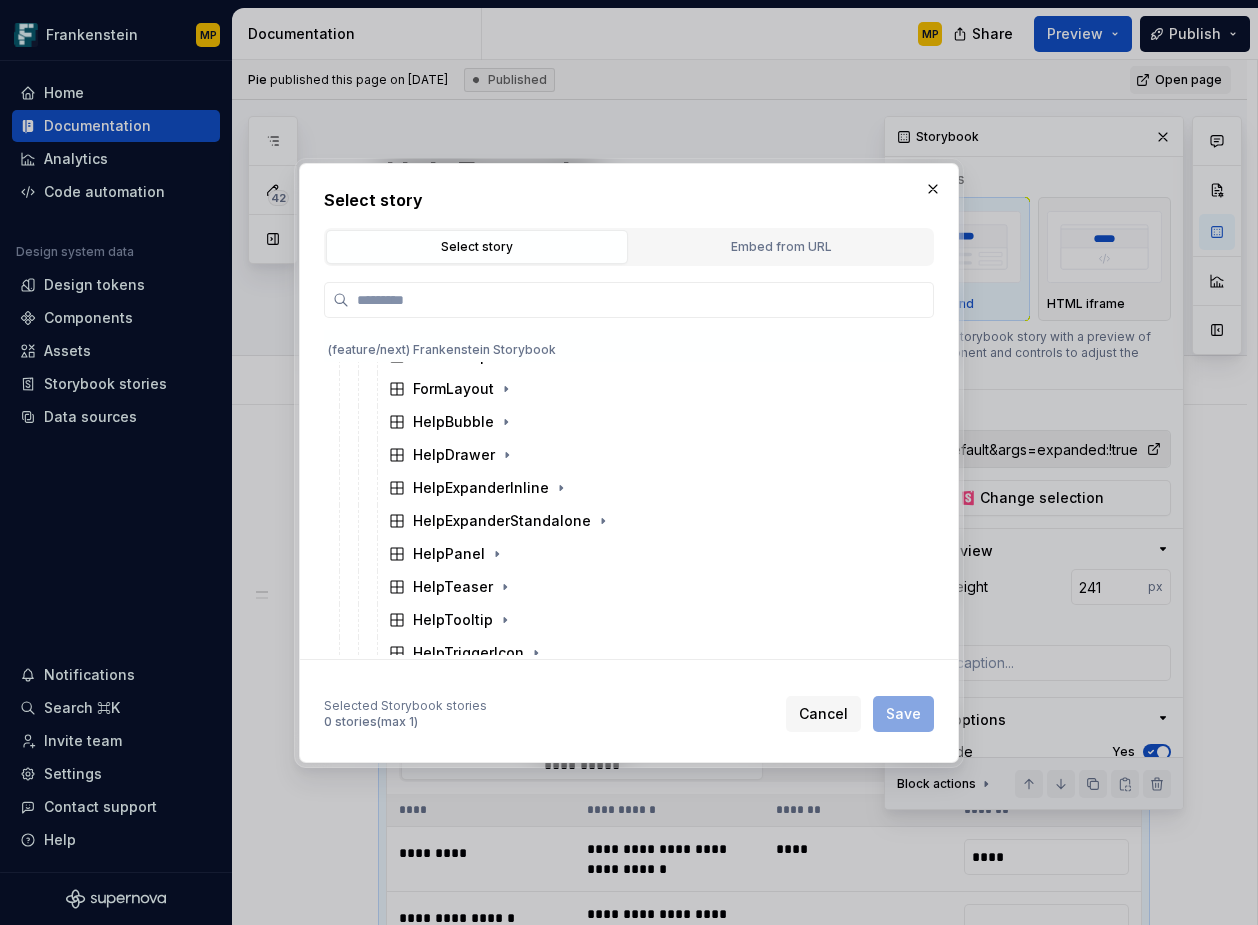 scroll, scrollTop: 844, scrollLeft: 0, axis: vertical 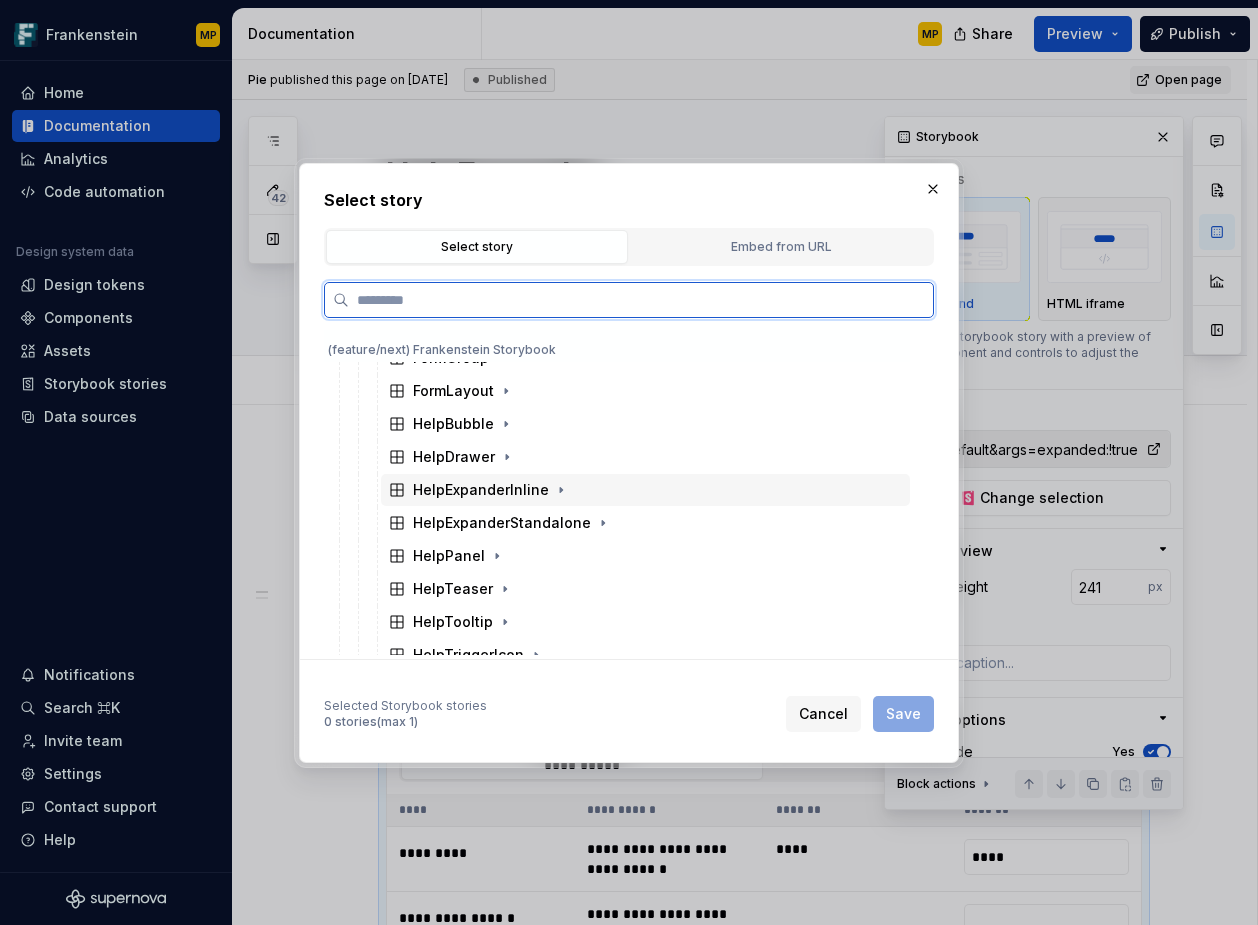 click on "HelpExpanderInline" at bounding box center [481, 490] 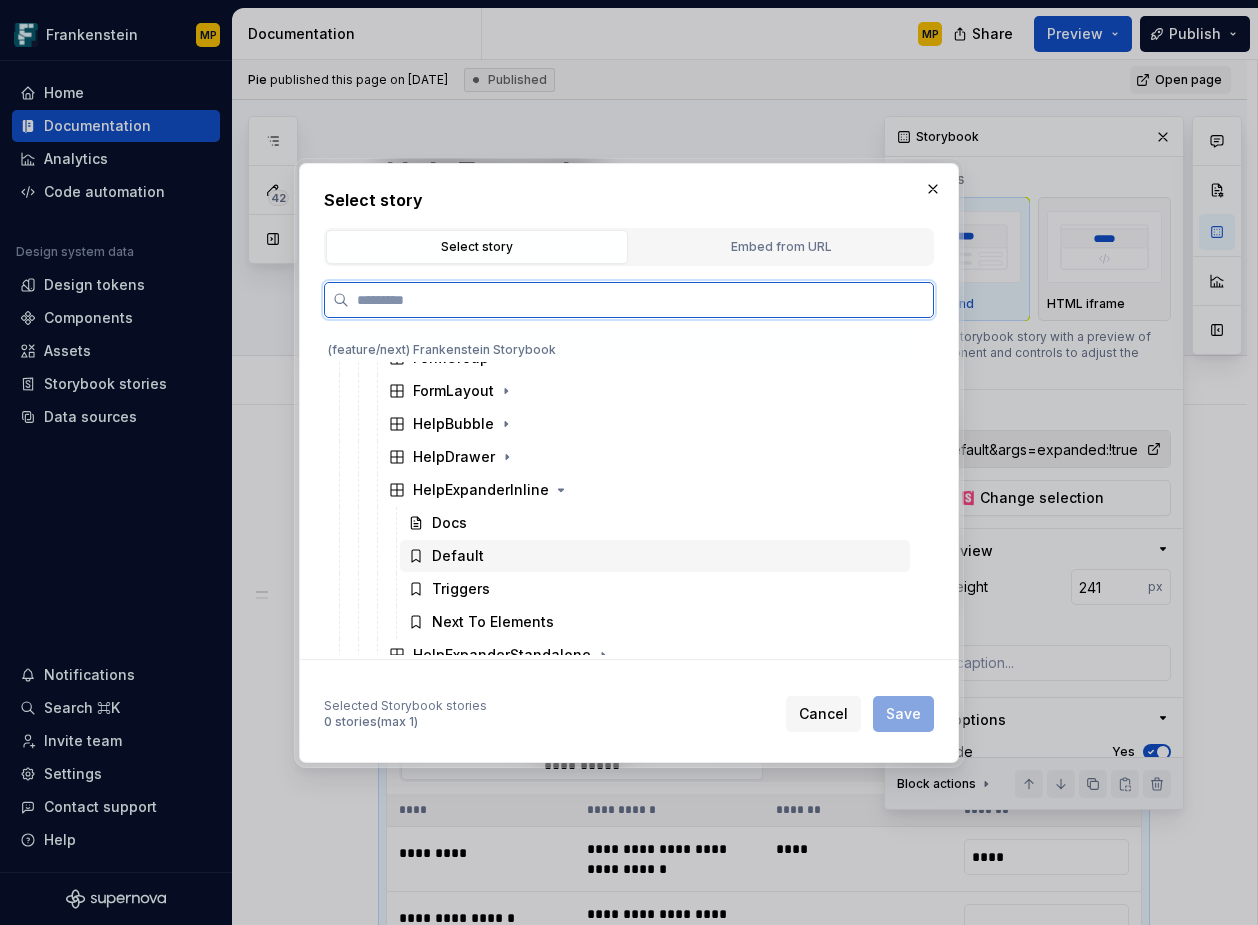 click on "Default" at bounding box center (655, 556) 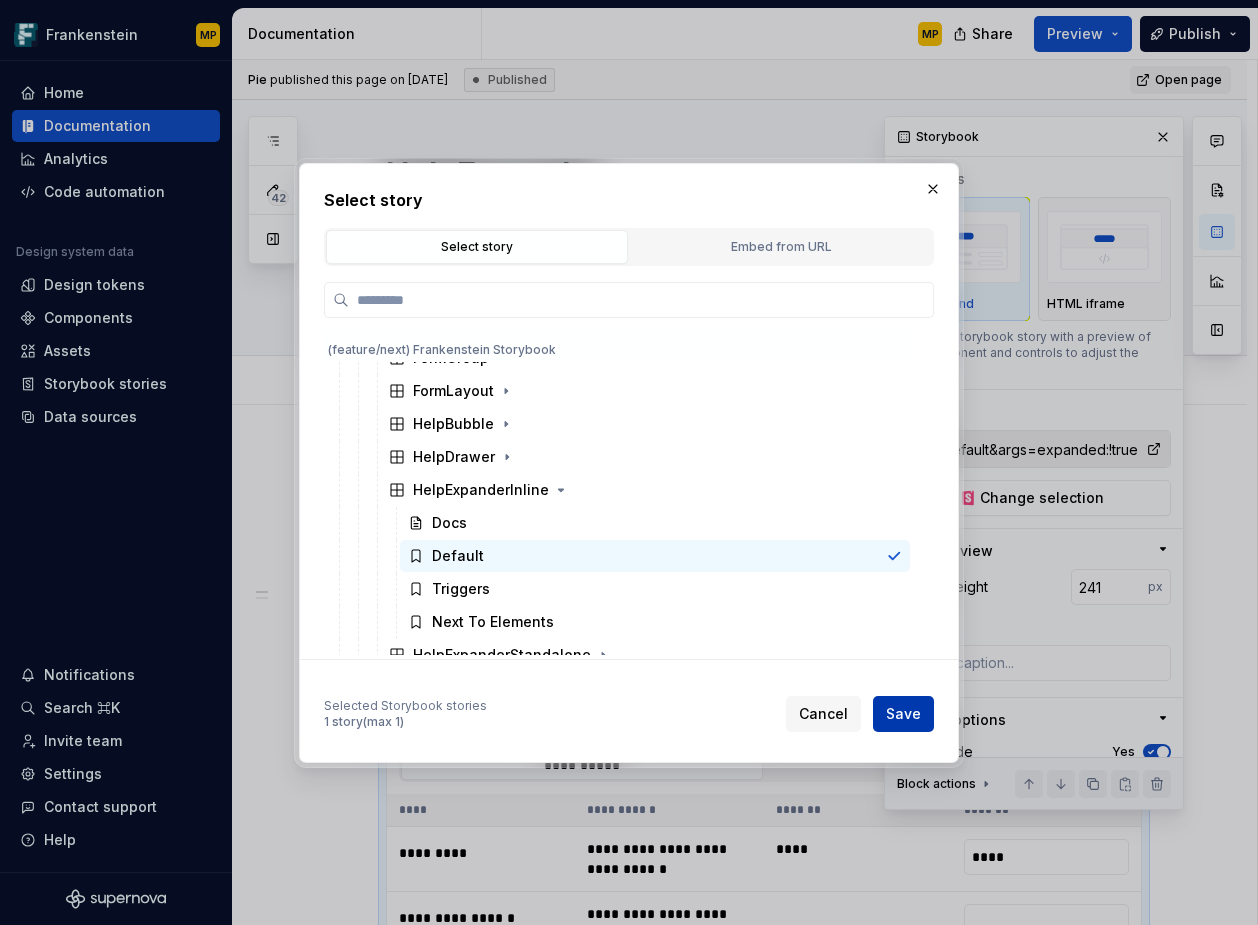 click on "Save" at bounding box center (903, 714) 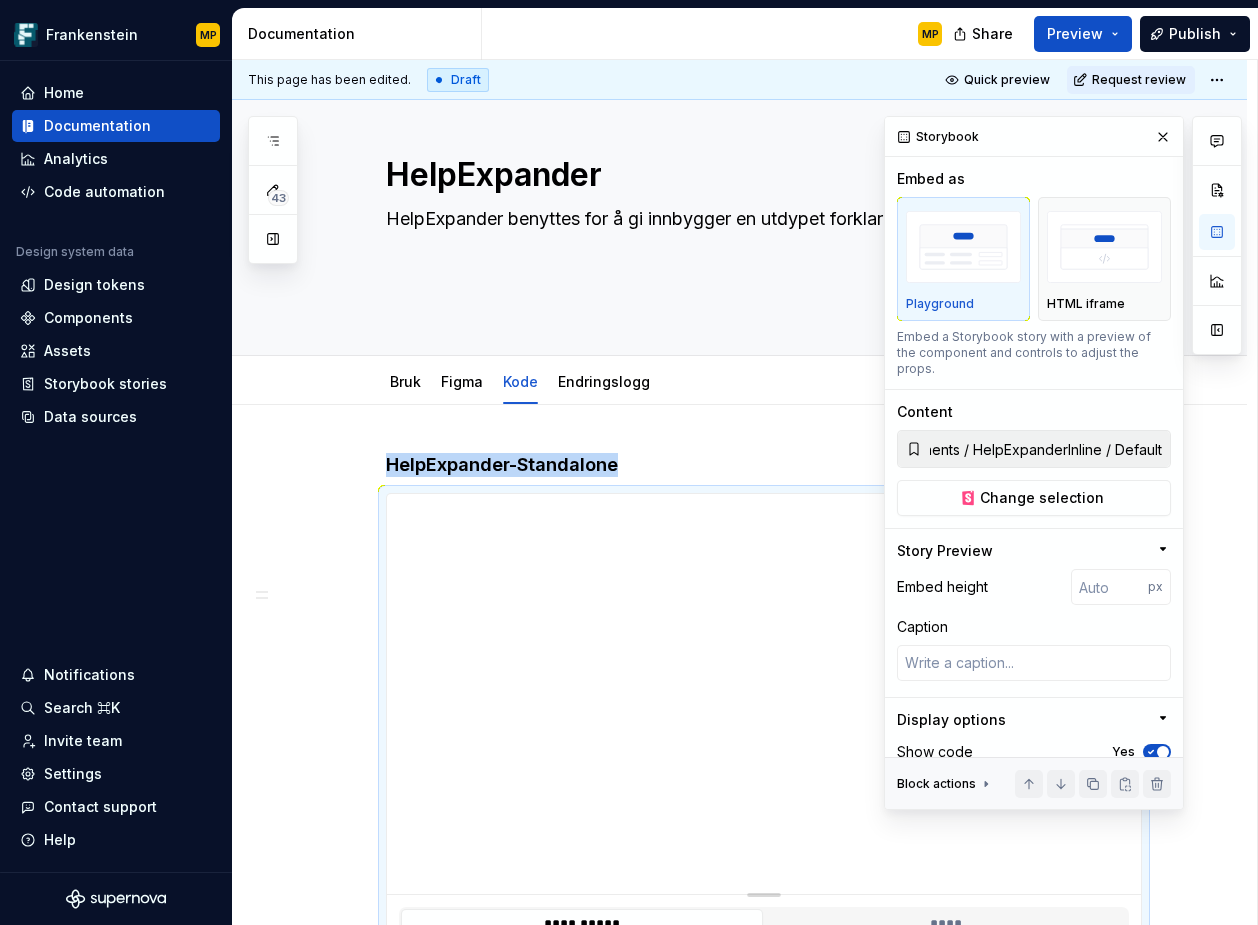 scroll, scrollTop: 0, scrollLeft: 300, axis: horizontal 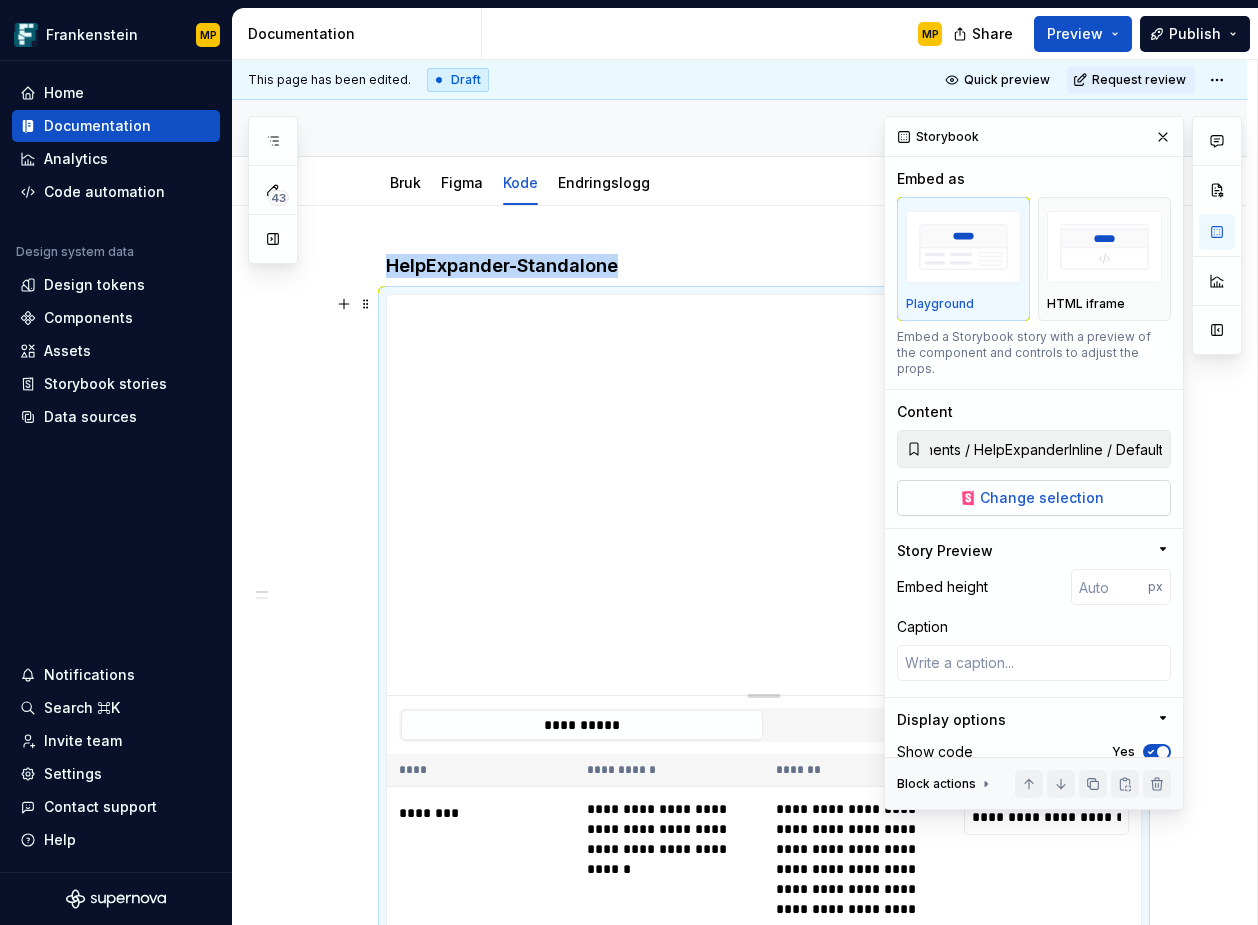 click on "Change selection" at bounding box center [1042, 498] 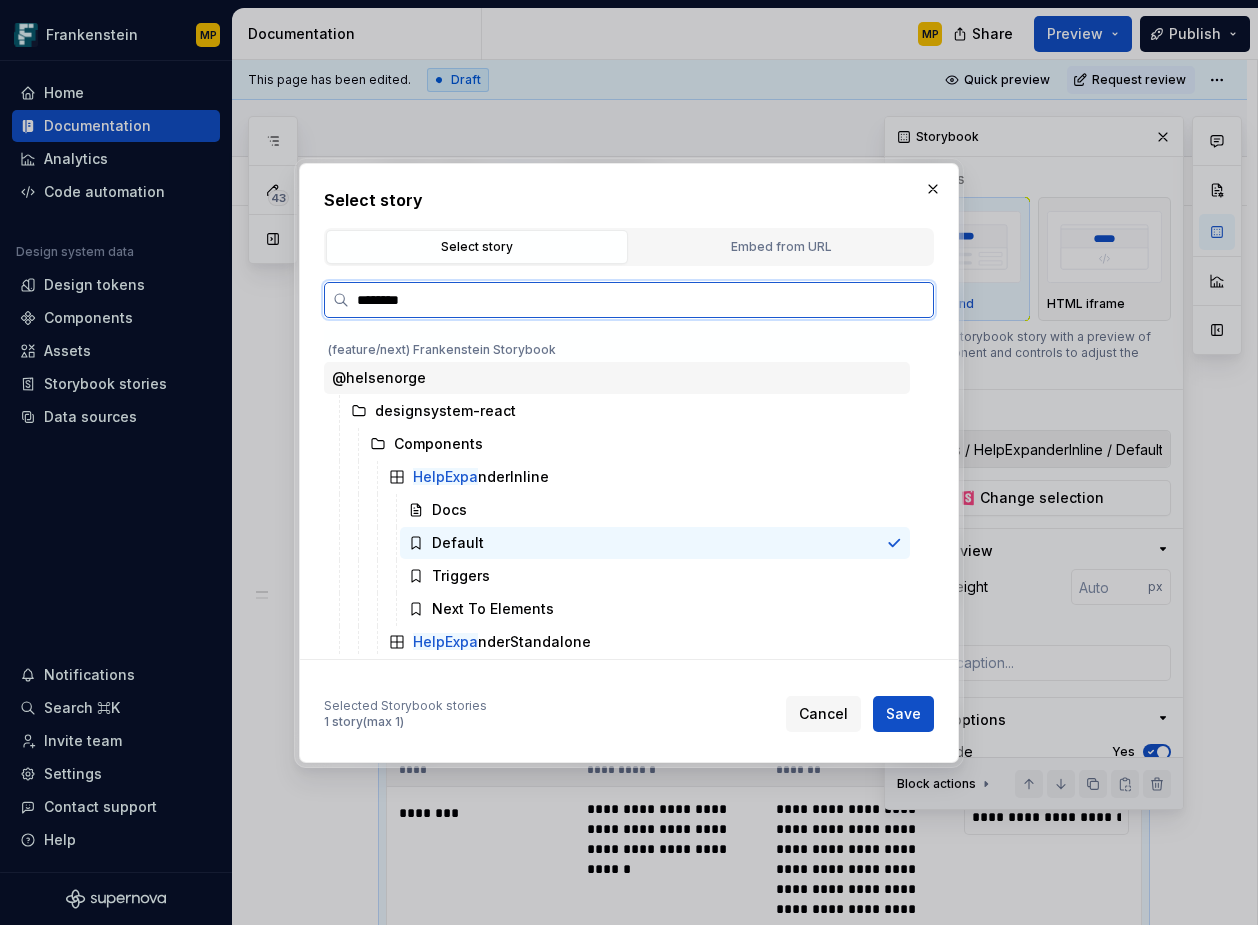 type on "*********" 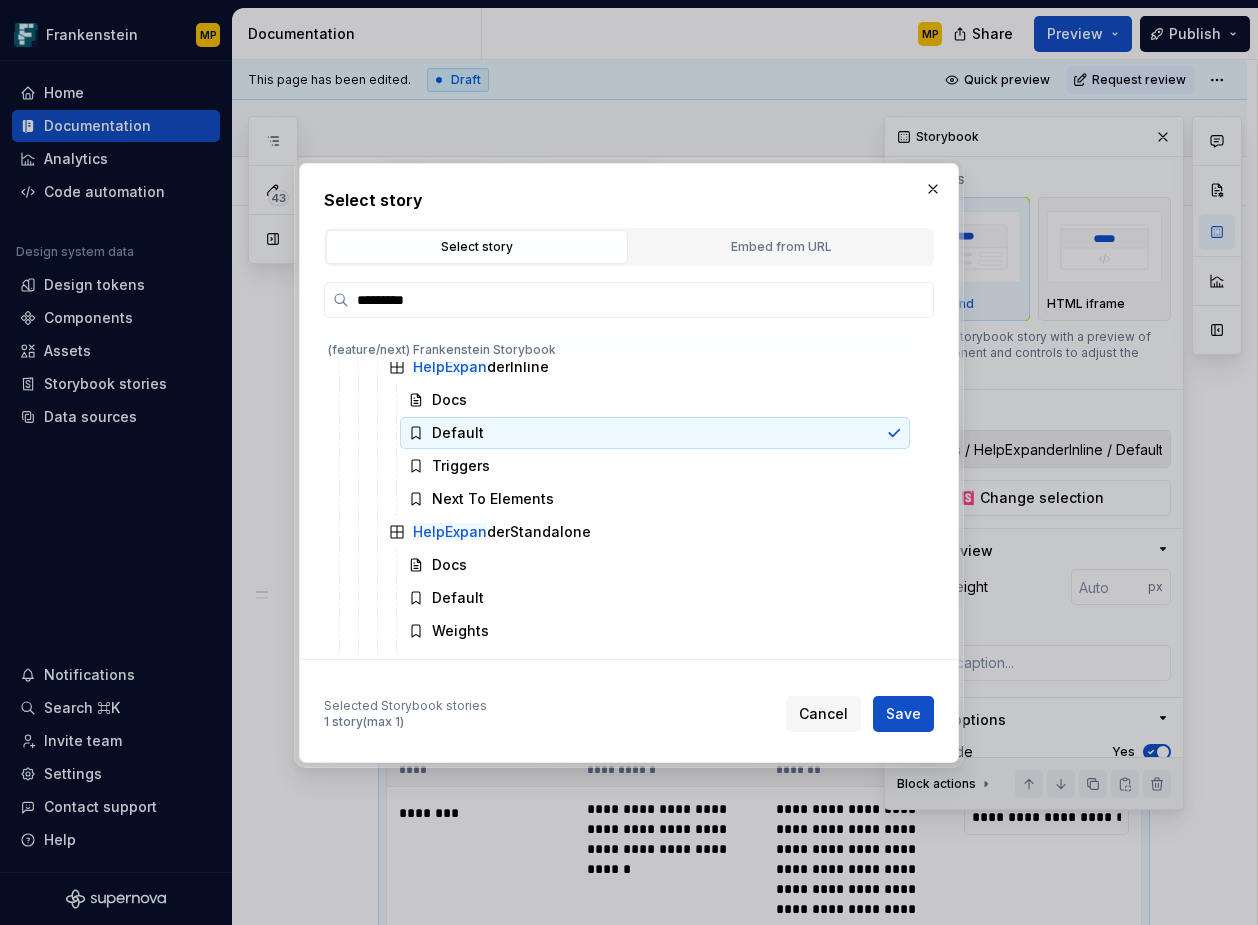 scroll, scrollTop: 112, scrollLeft: 0, axis: vertical 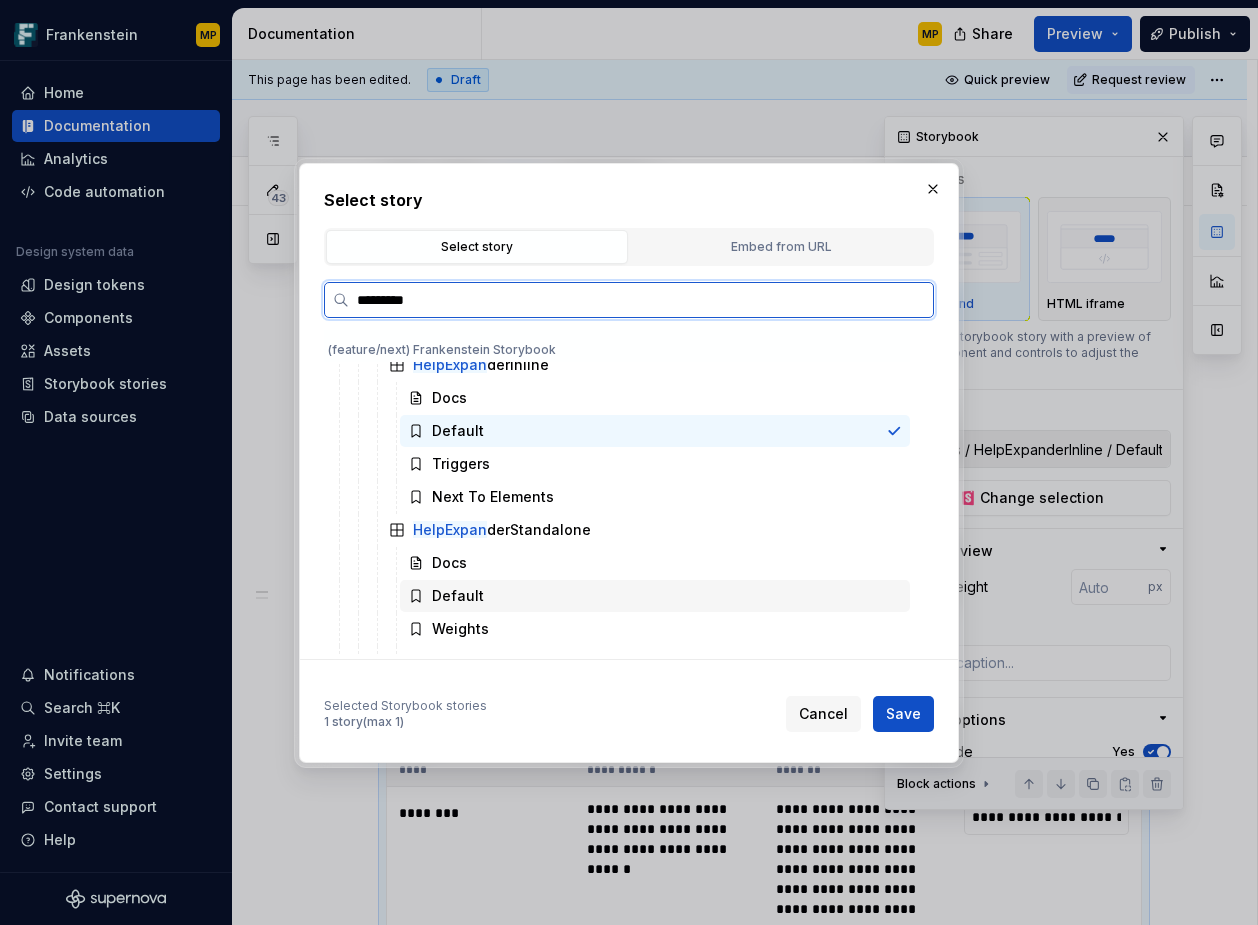 click on "Default" at bounding box center [655, 596] 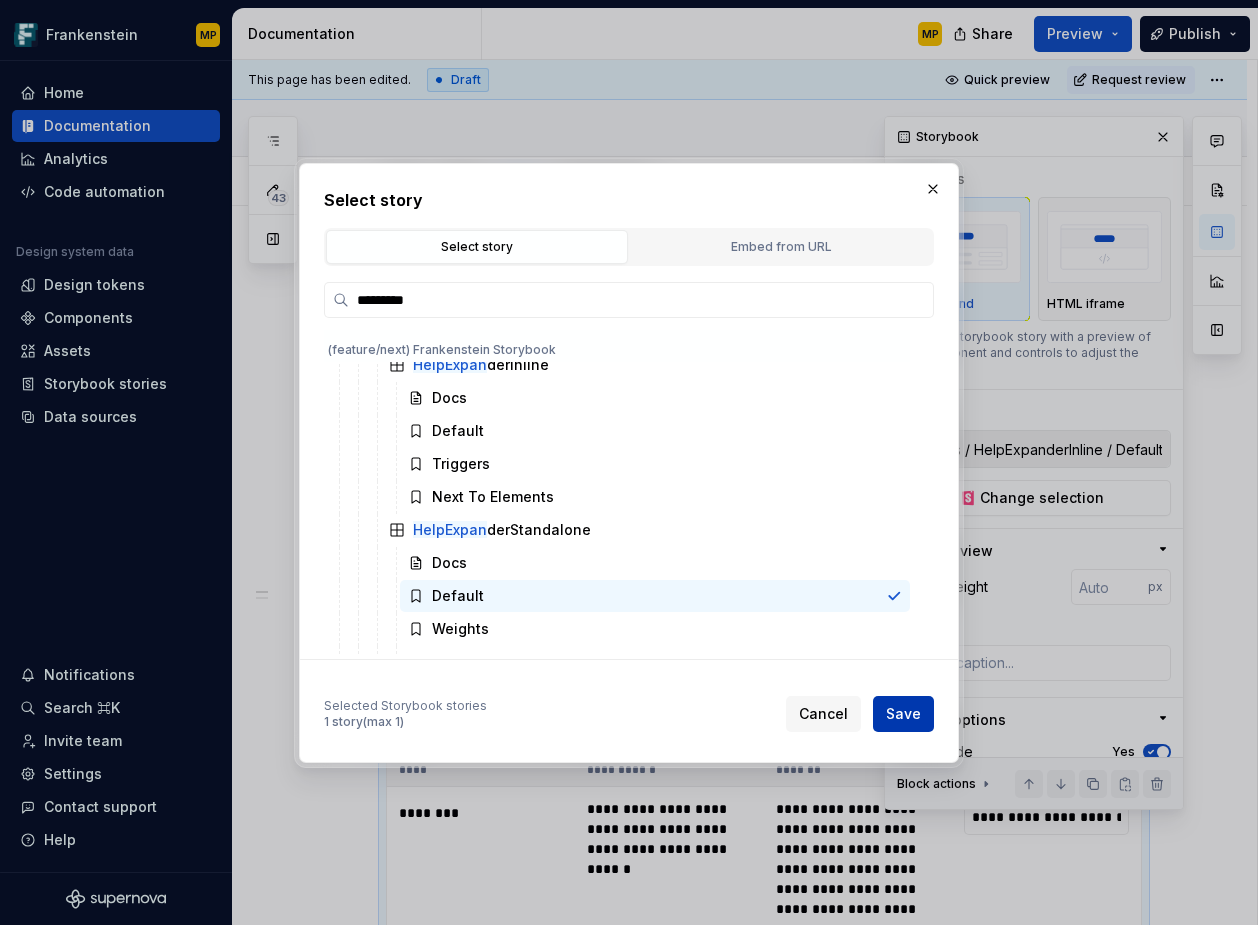 click on "Save" at bounding box center [903, 714] 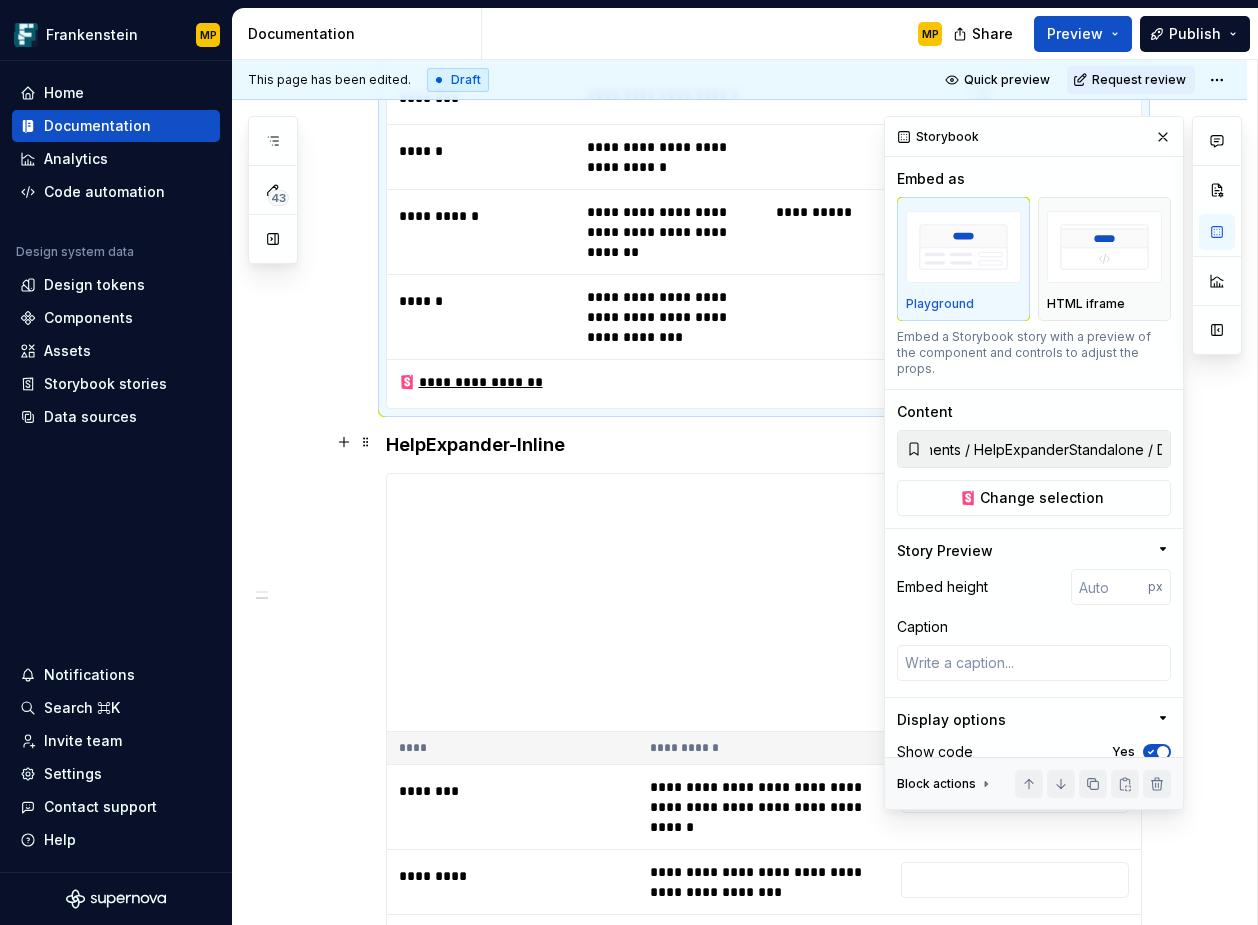 scroll, scrollTop: 1457, scrollLeft: 0, axis: vertical 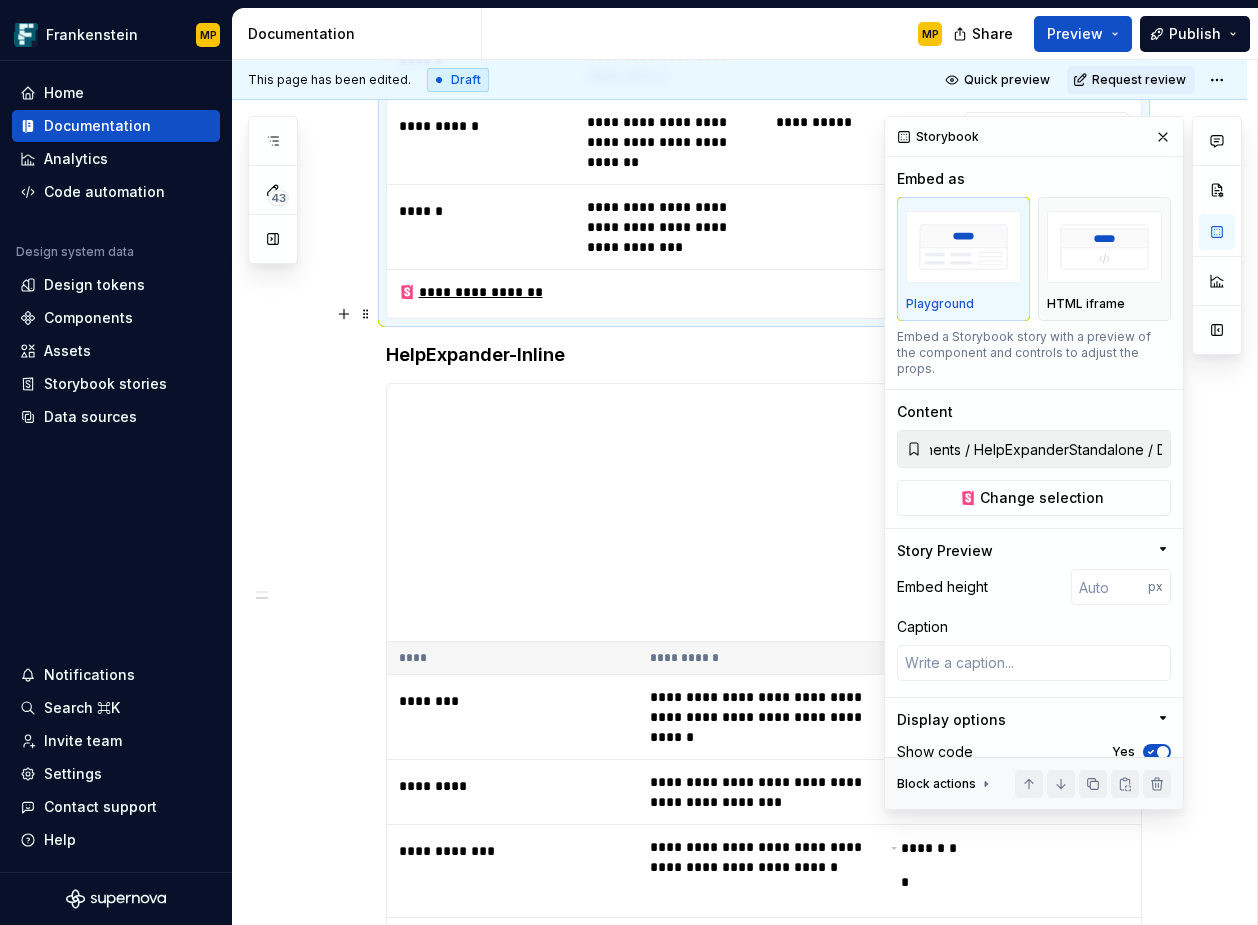 click on "HelpExpander-Inline" at bounding box center (764, 355) 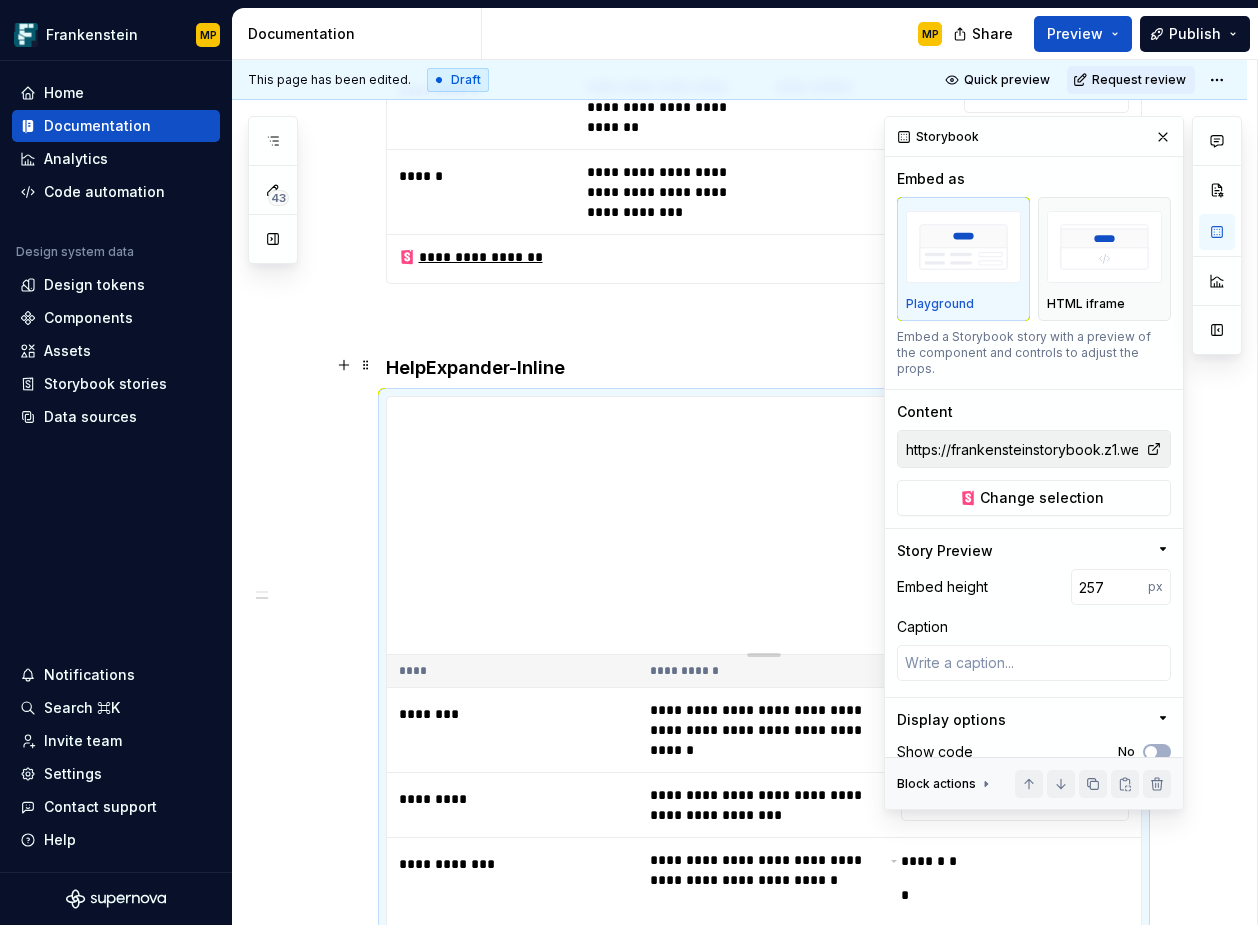scroll, scrollTop: 1496, scrollLeft: 0, axis: vertical 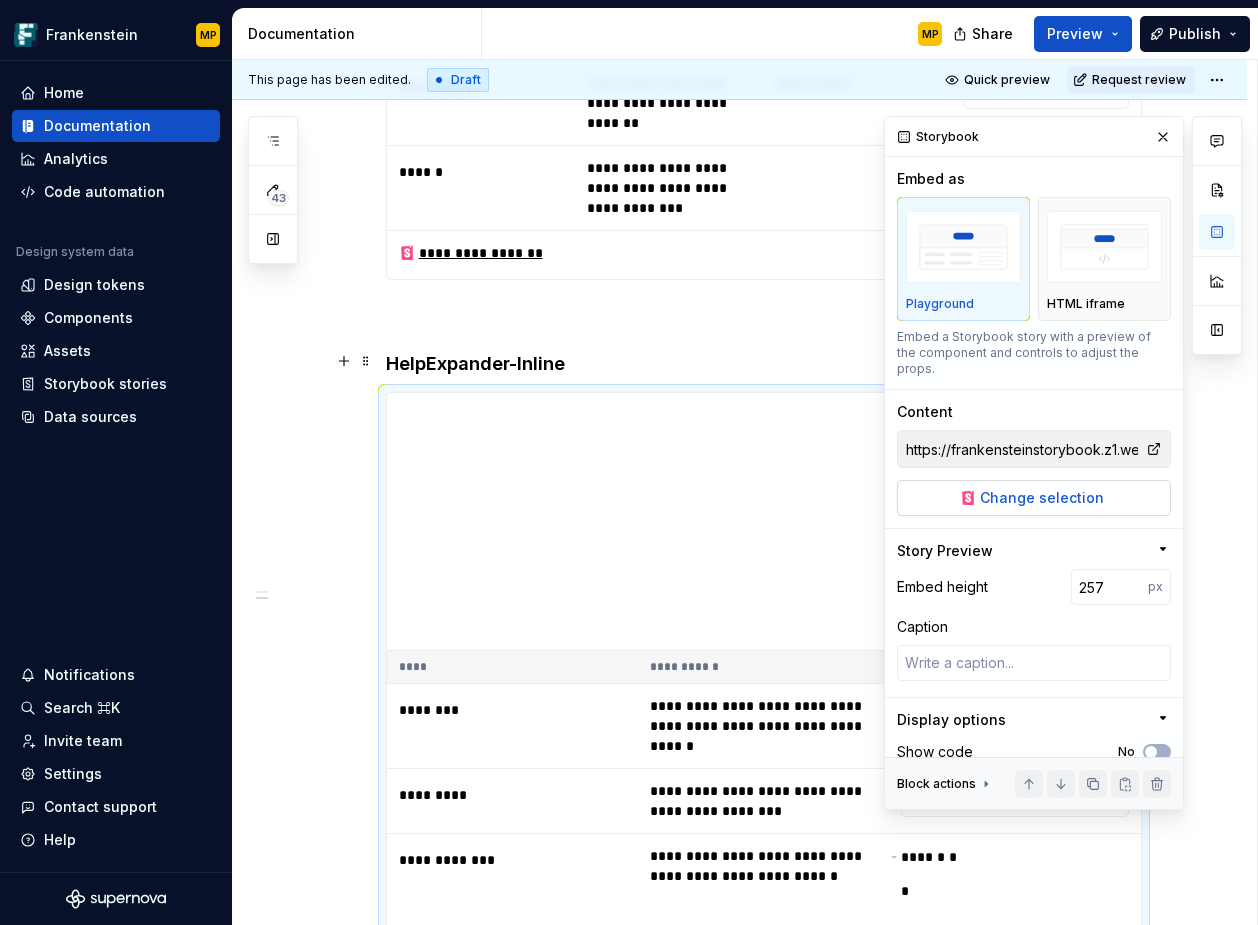 click on "Change selection" at bounding box center (1042, 498) 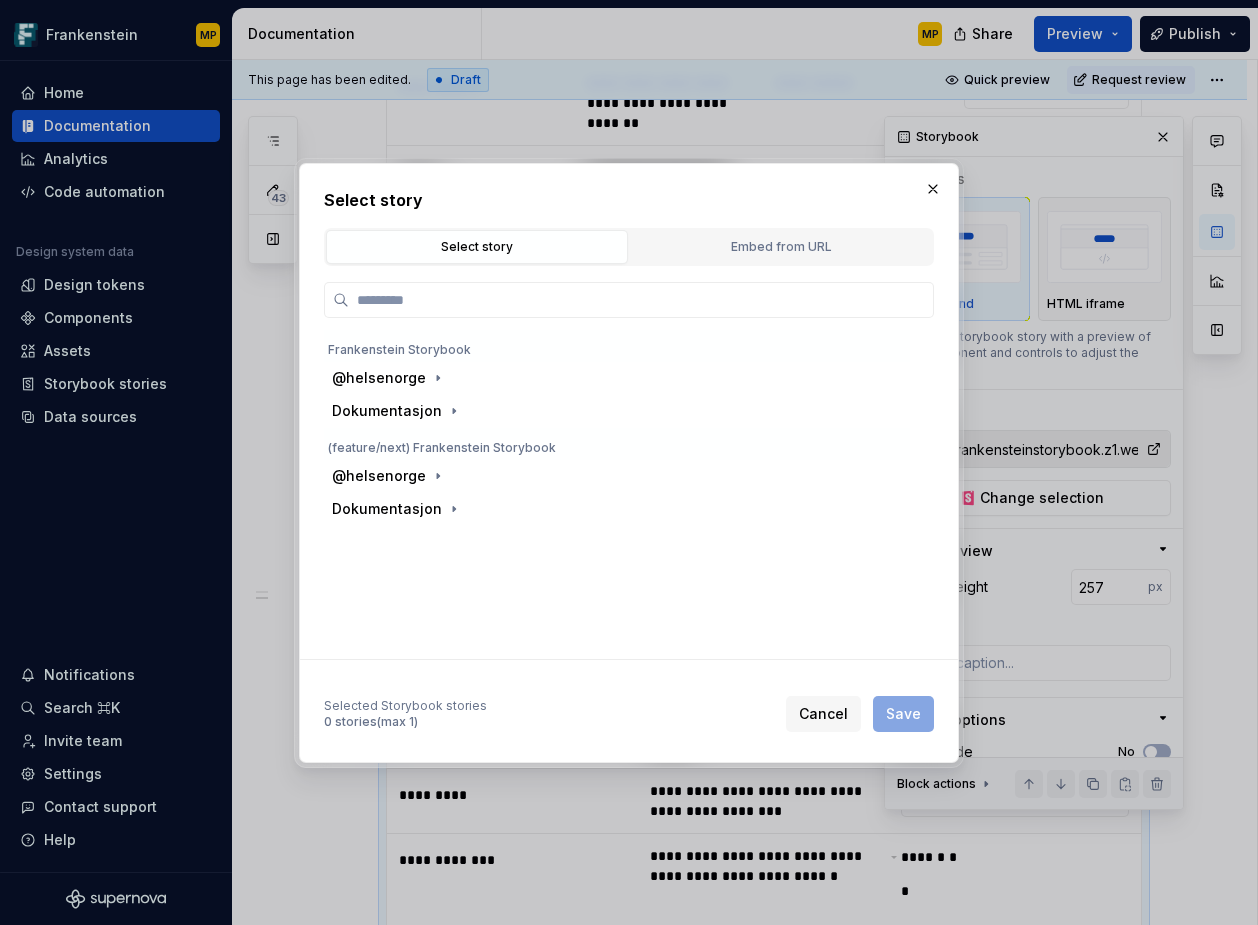 type on "*" 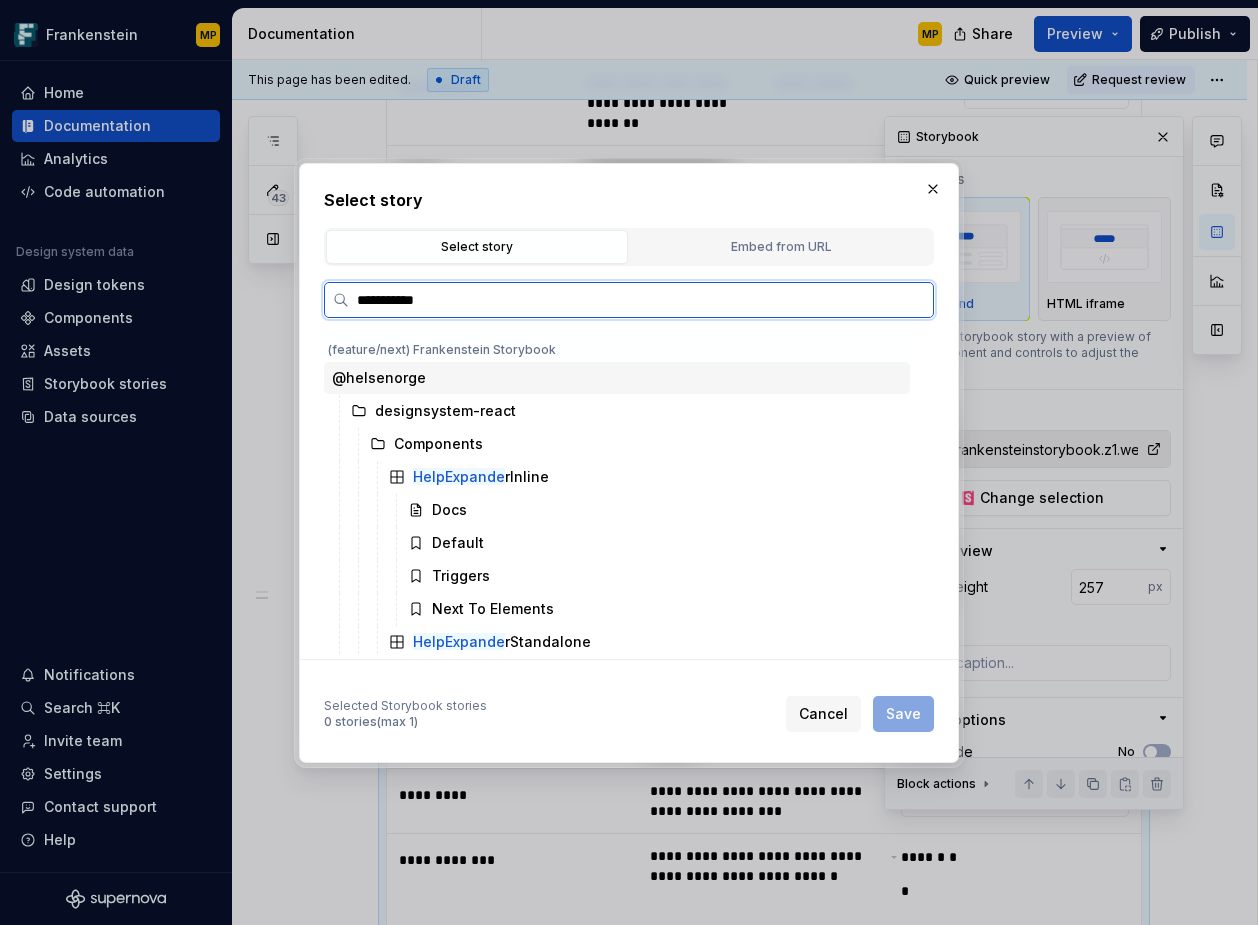 type on "**********" 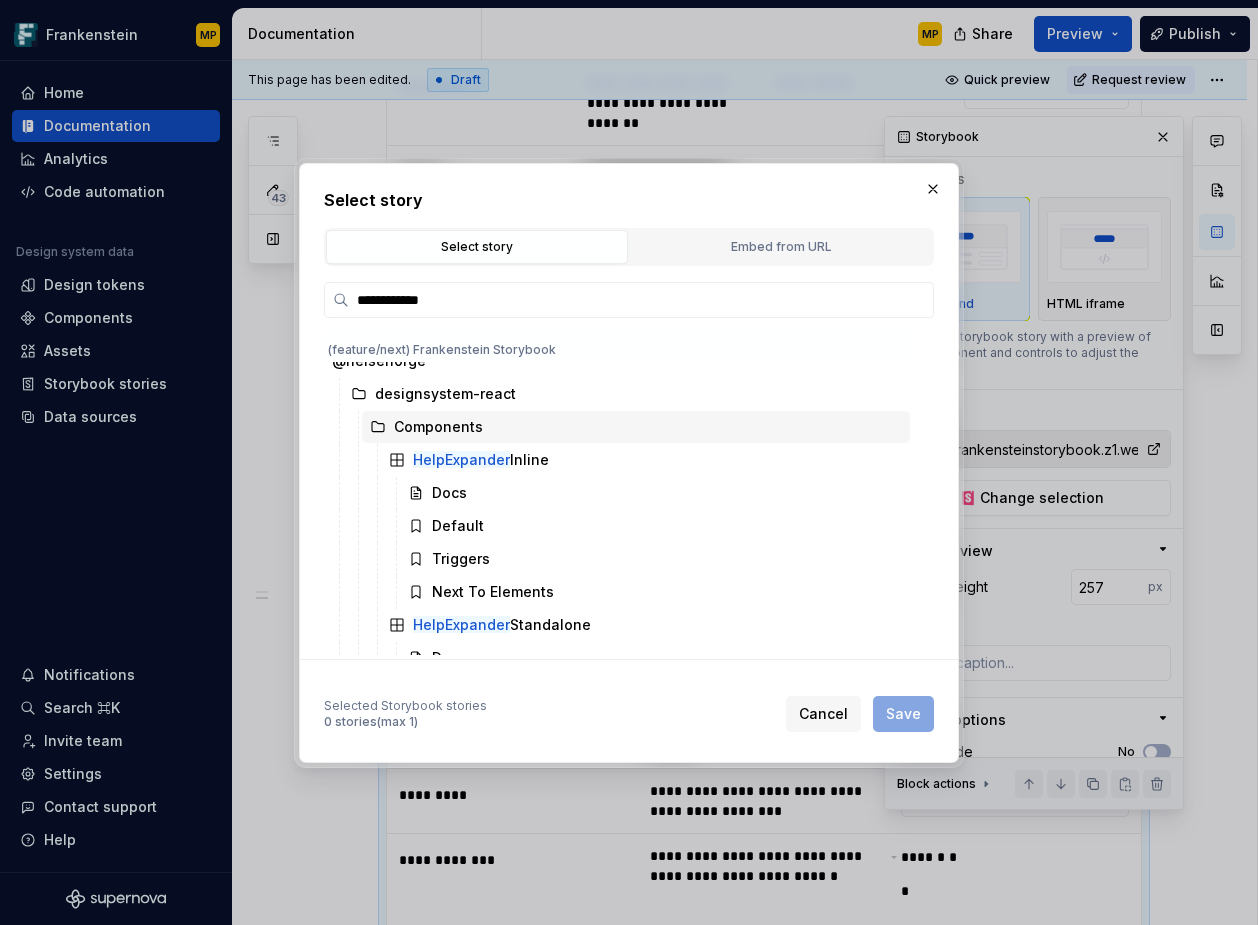 scroll, scrollTop: 18, scrollLeft: 0, axis: vertical 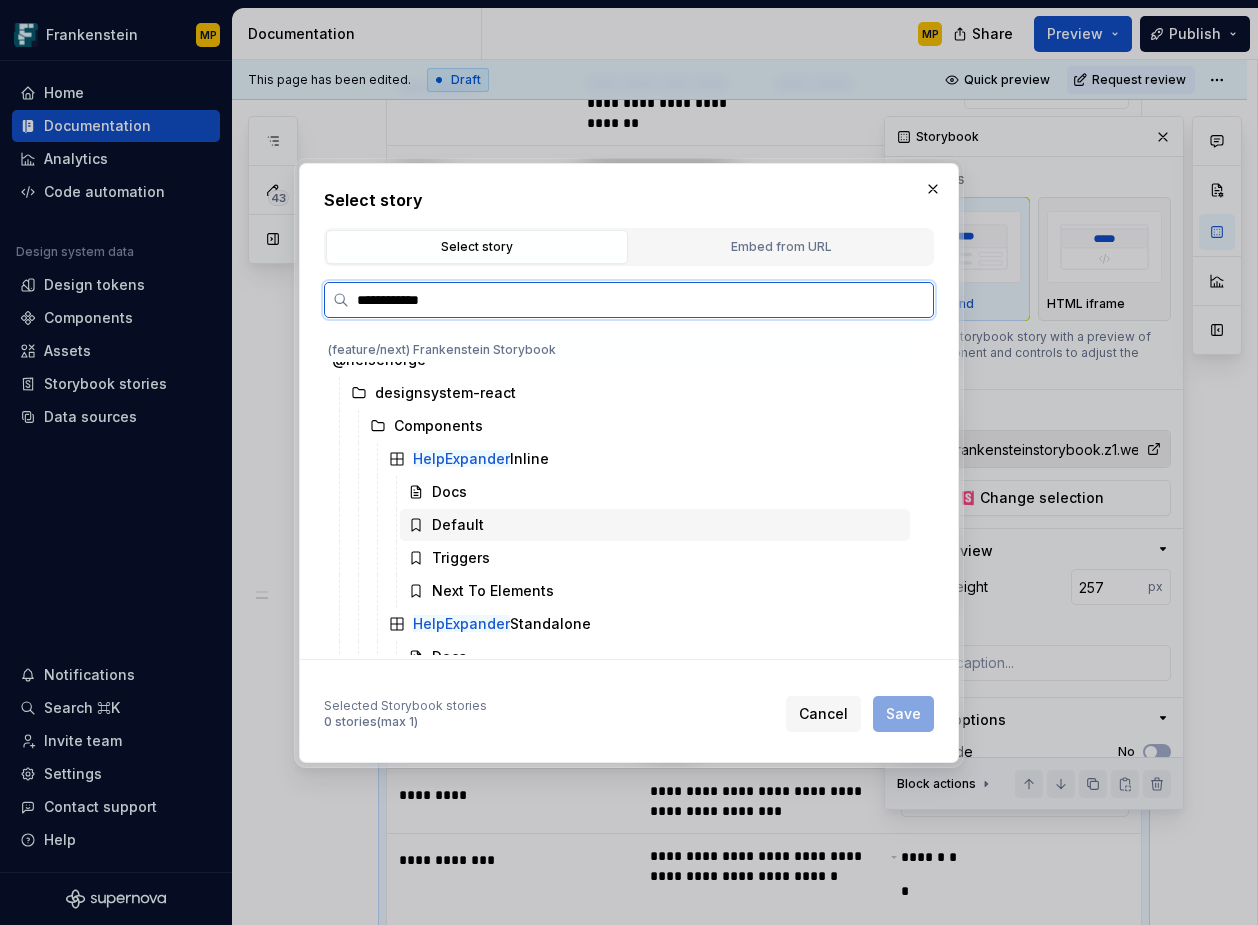 click on "Default" at bounding box center [655, 525] 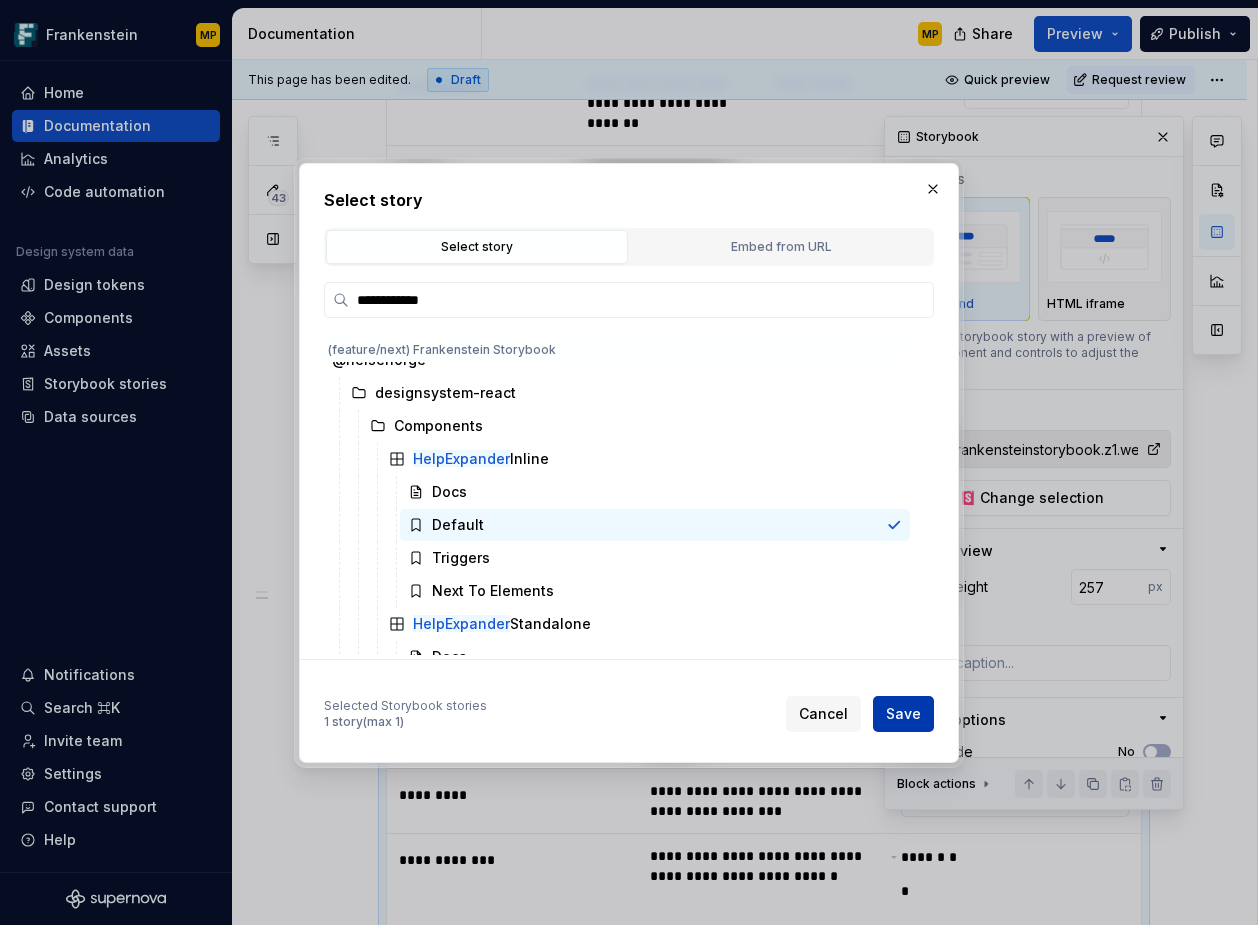 click on "Save" at bounding box center [903, 714] 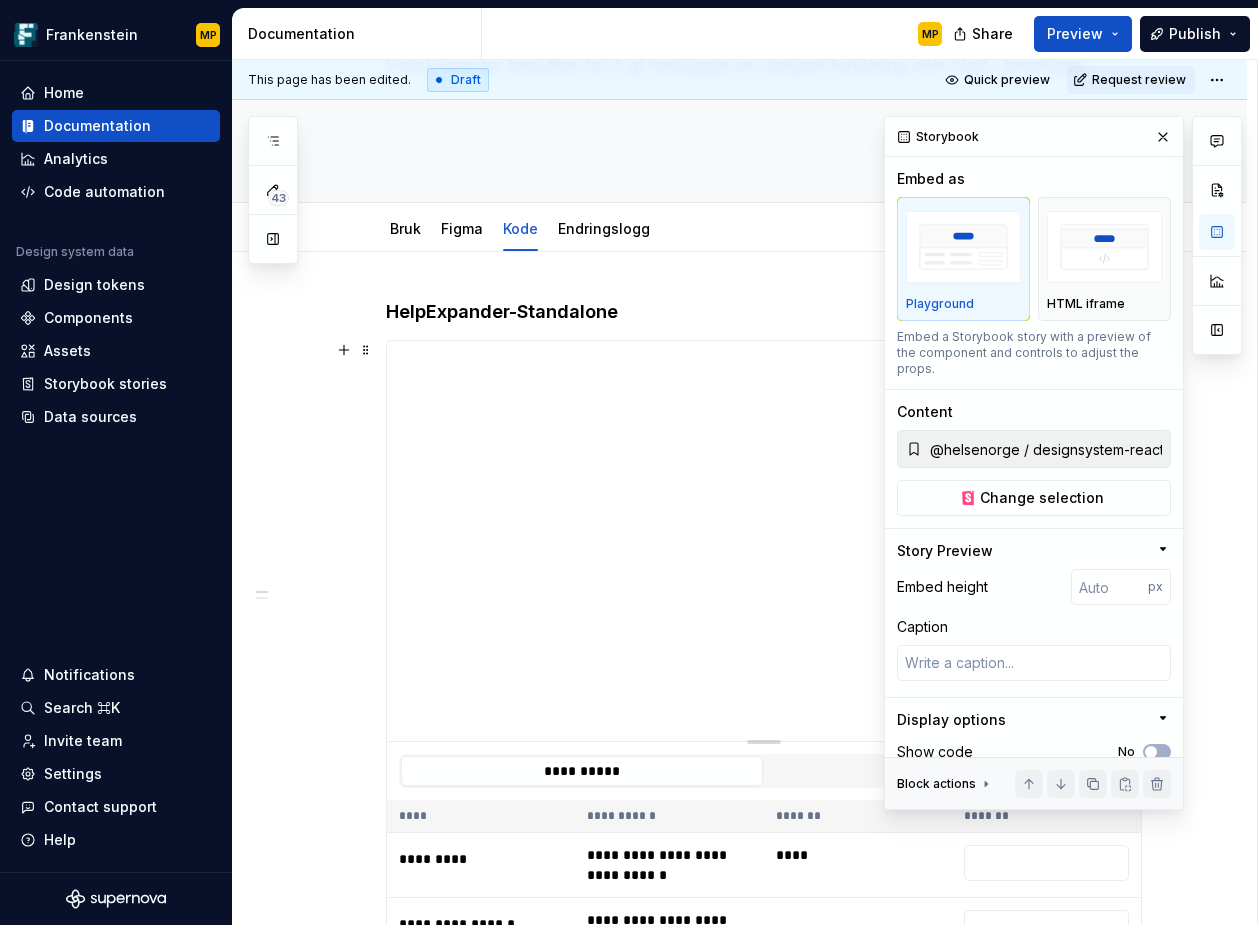 scroll, scrollTop: 0, scrollLeft: 0, axis: both 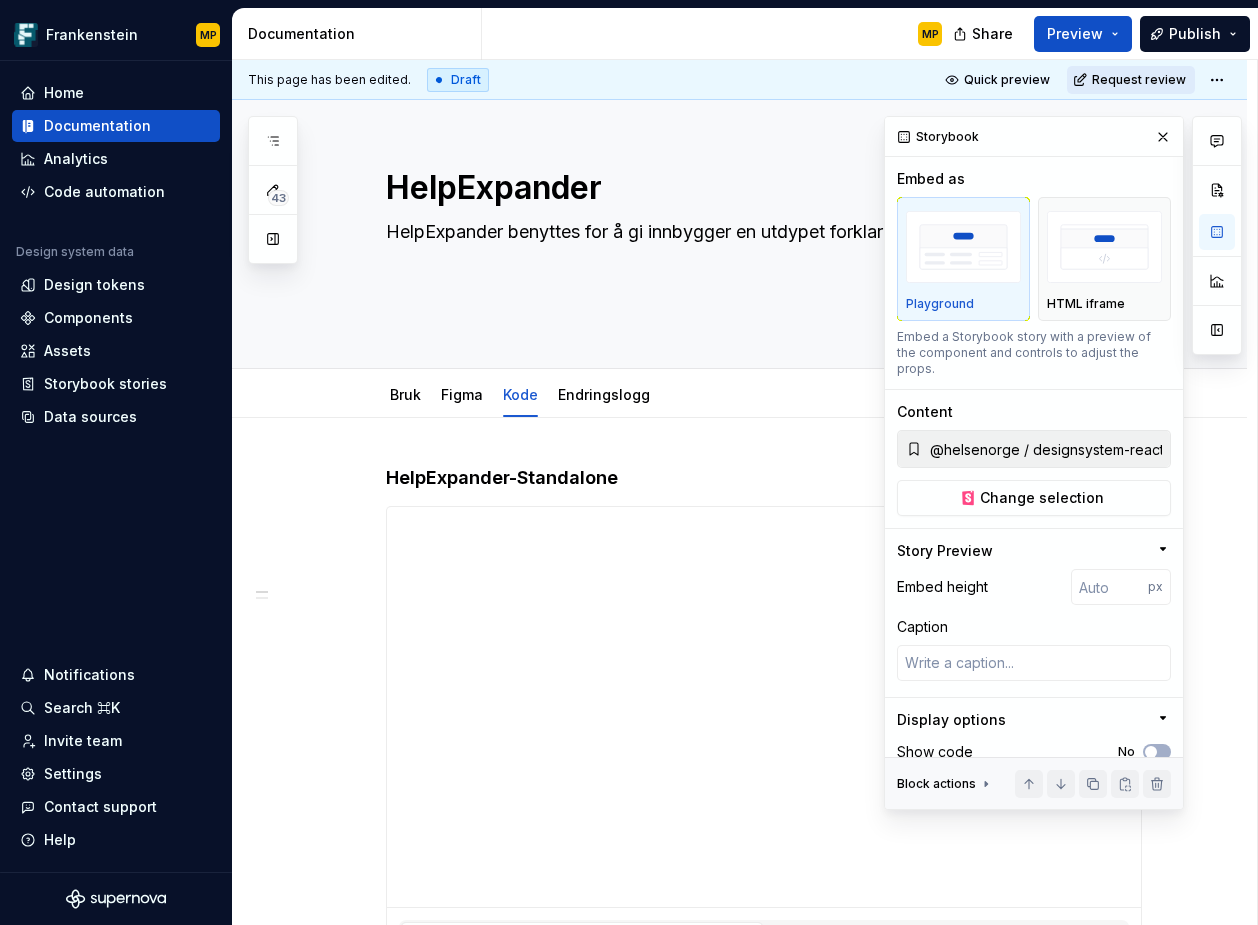 click on "Request review" at bounding box center (1139, 80) 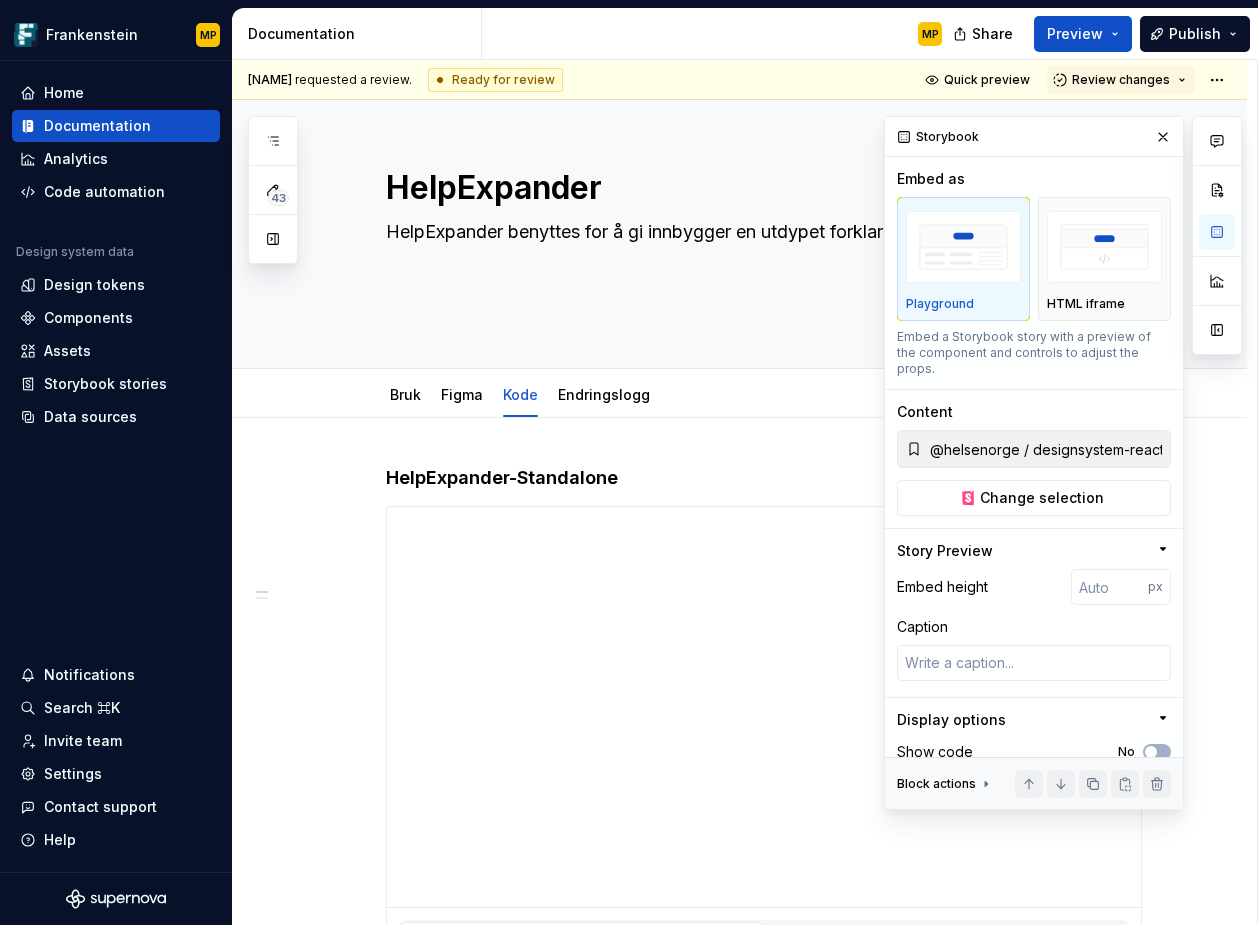 click on "Review changes" at bounding box center [1121, 80] 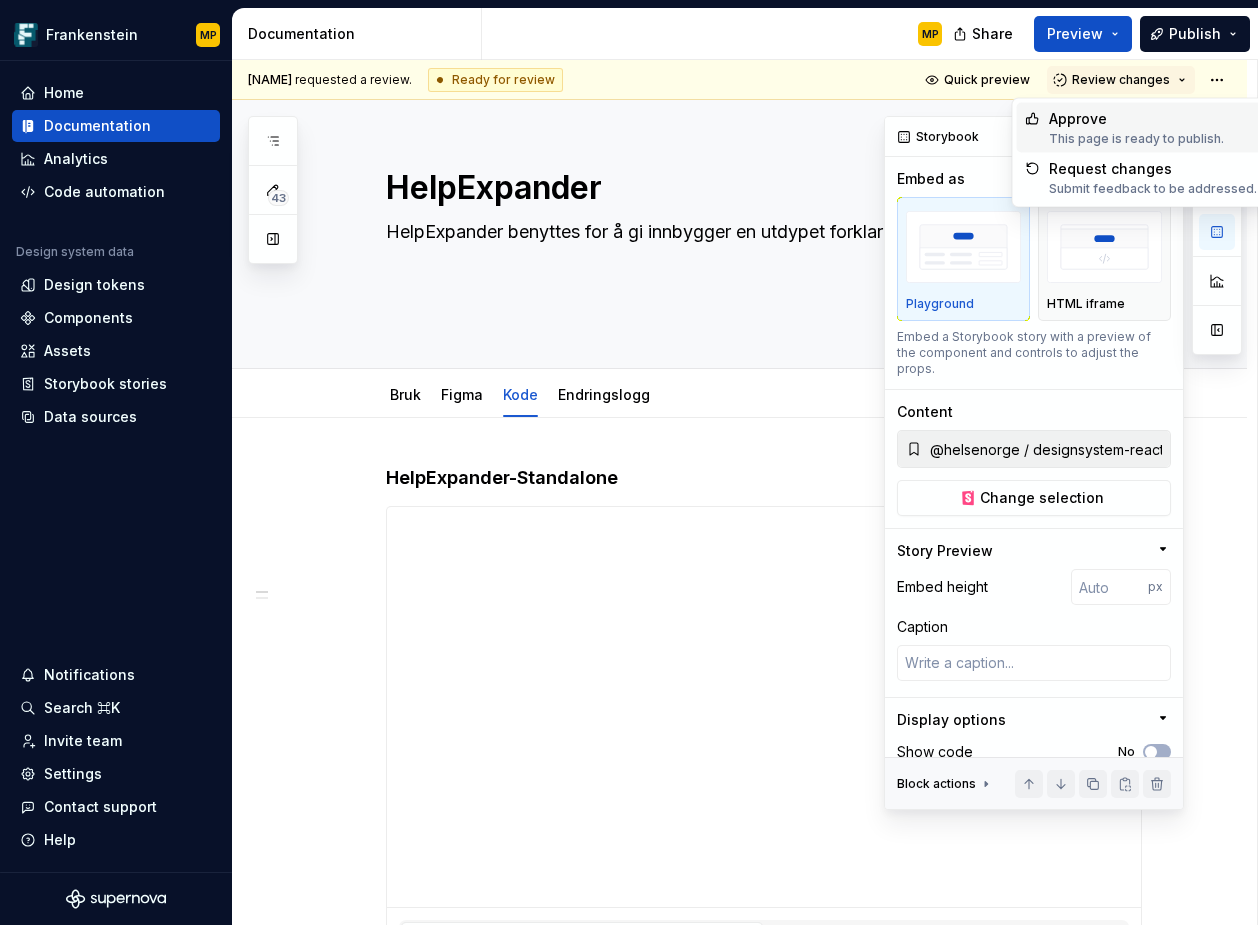 click on "Approve" at bounding box center [1136, 119] 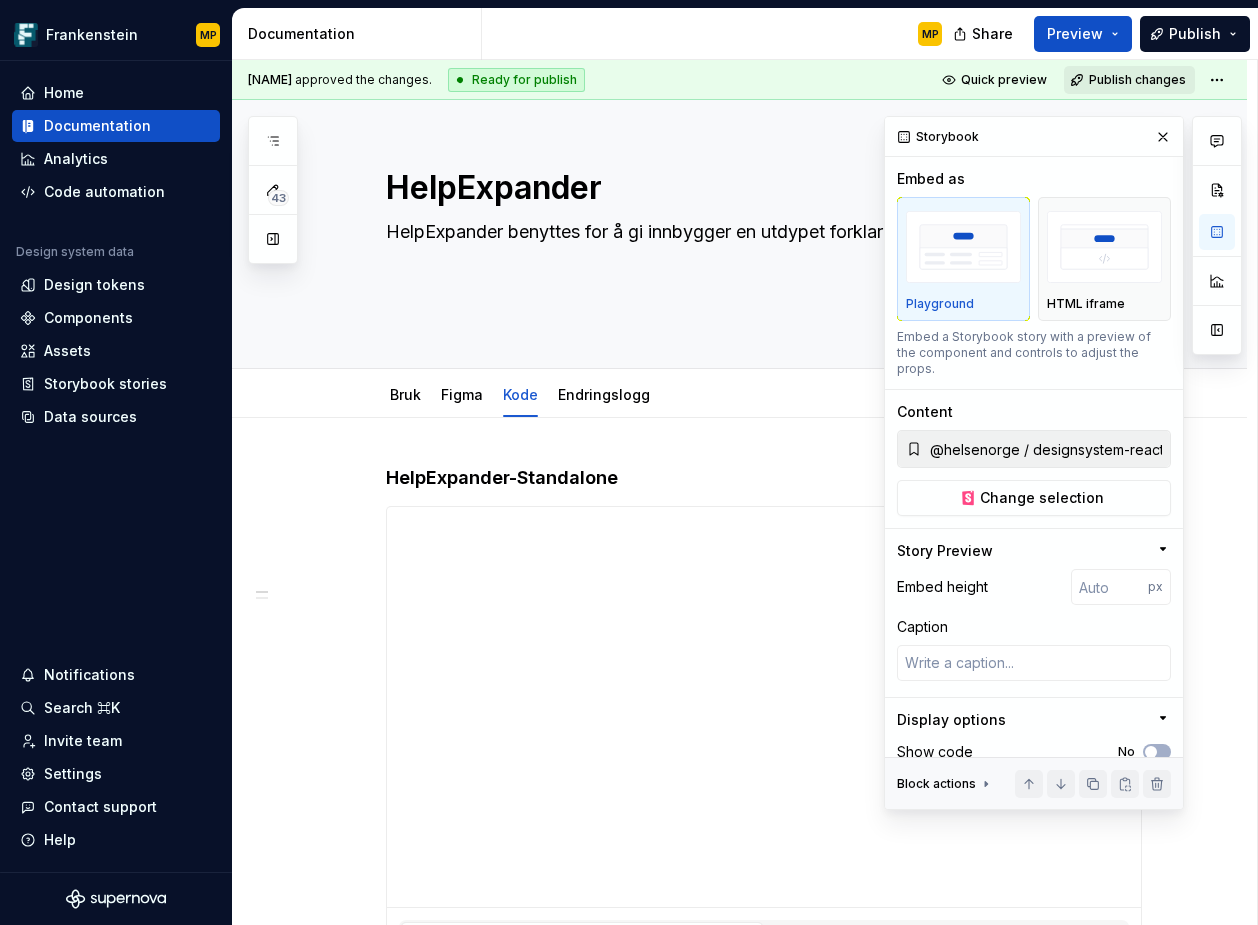 click on "Publish changes" at bounding box center [1137, 80] 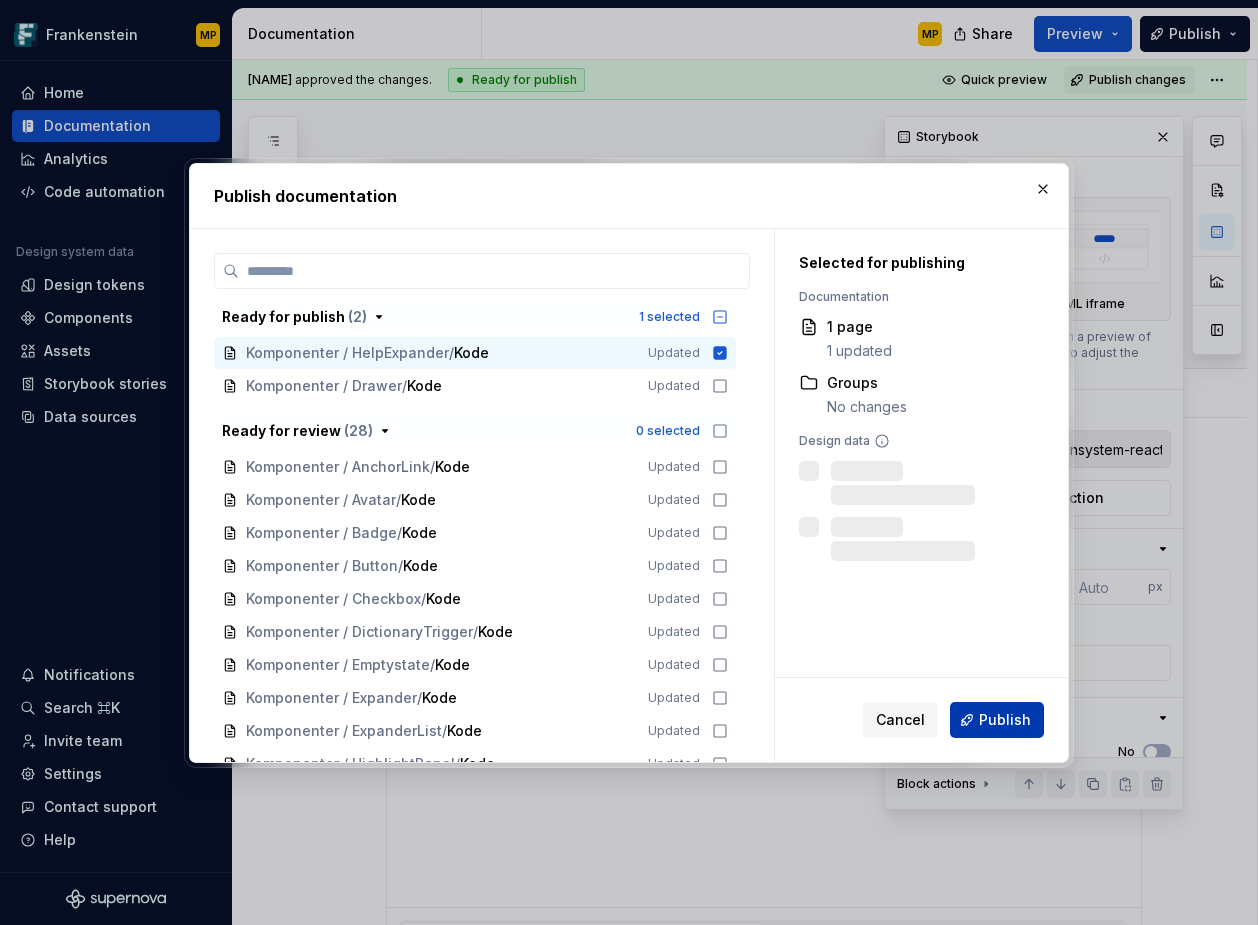 click on "Publish" at bounding box center (1005, 720) 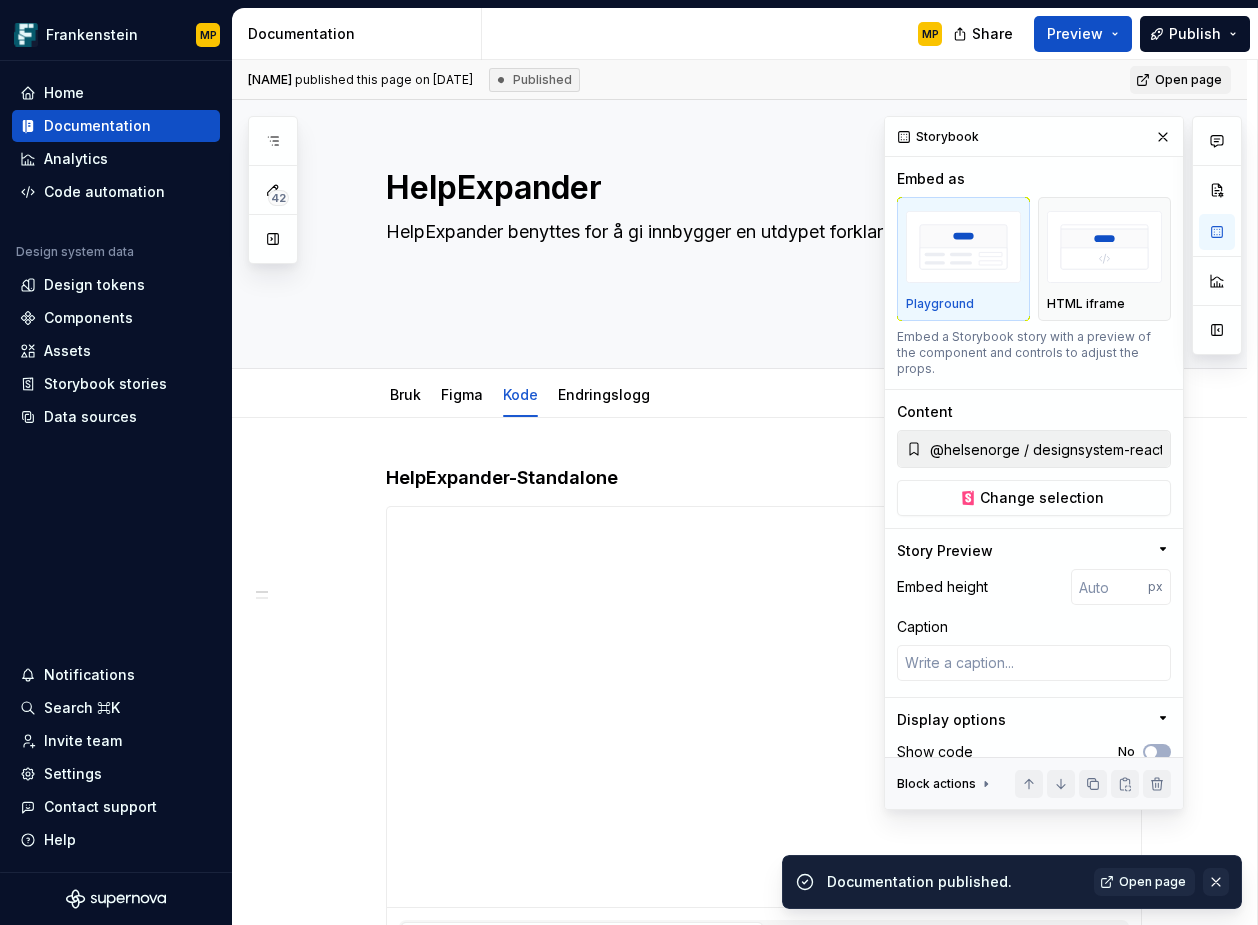 click at bounding box center [1216, 882] 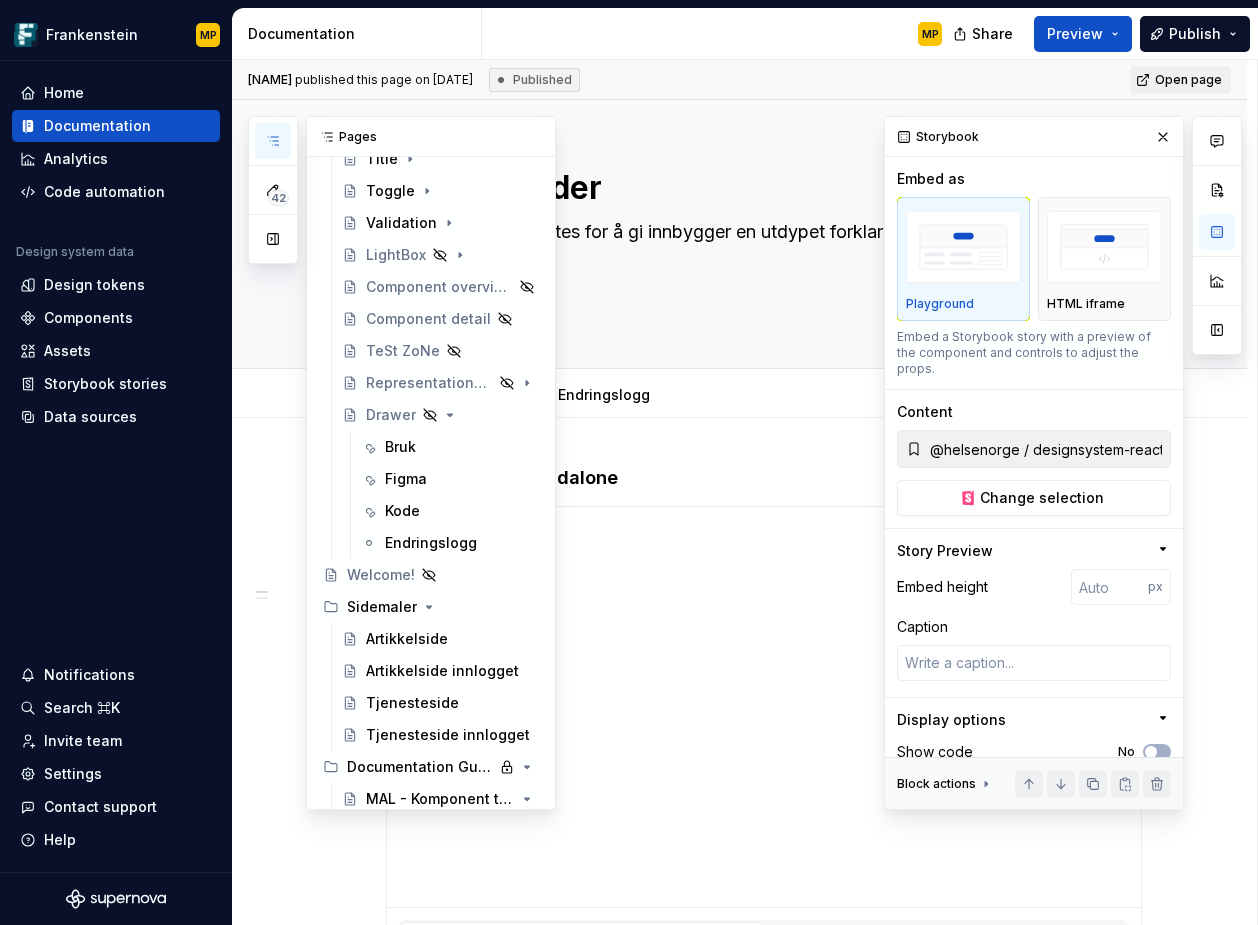 scroll, scrollTop: 9380, scrollLeft: 0, axis: vertical 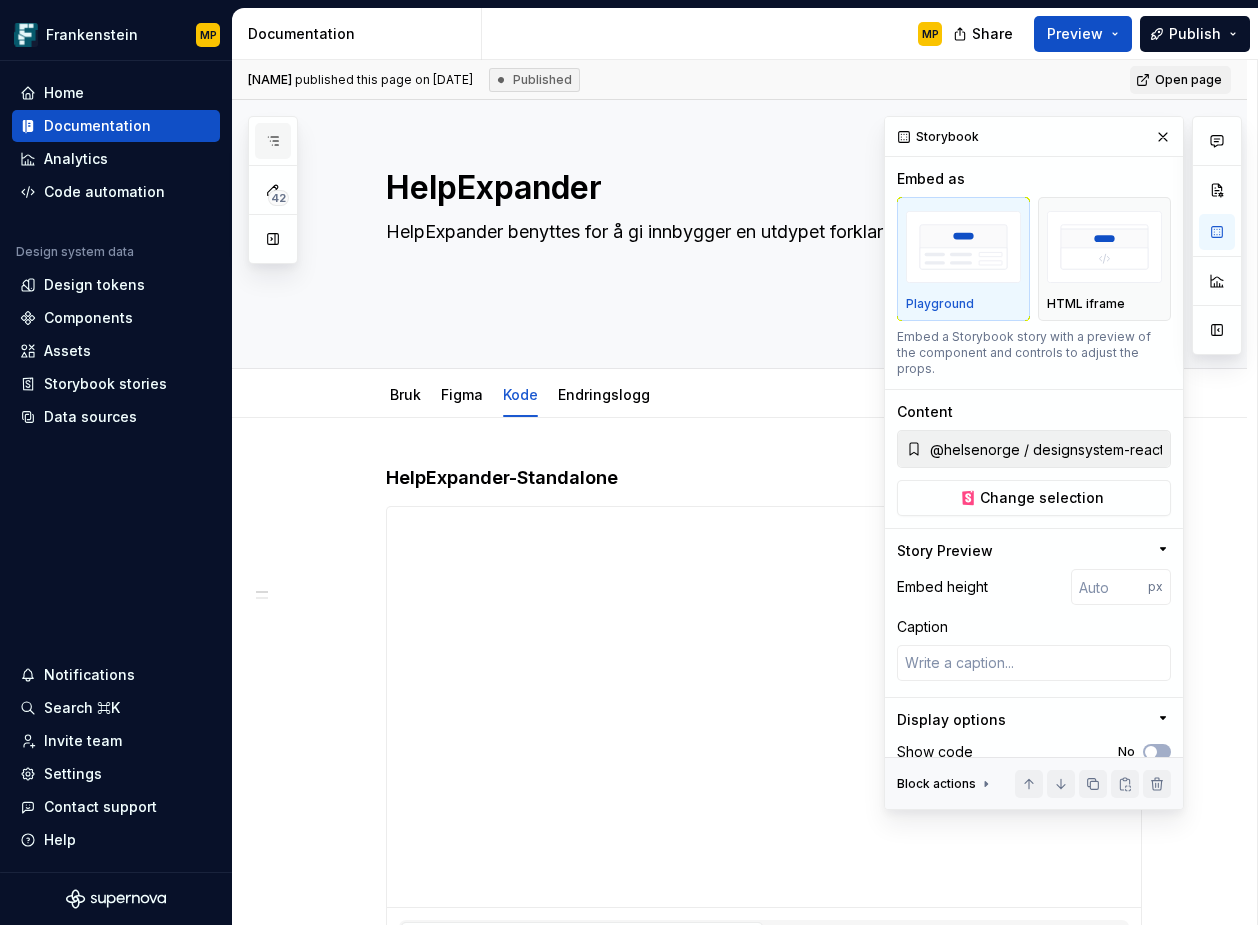 click 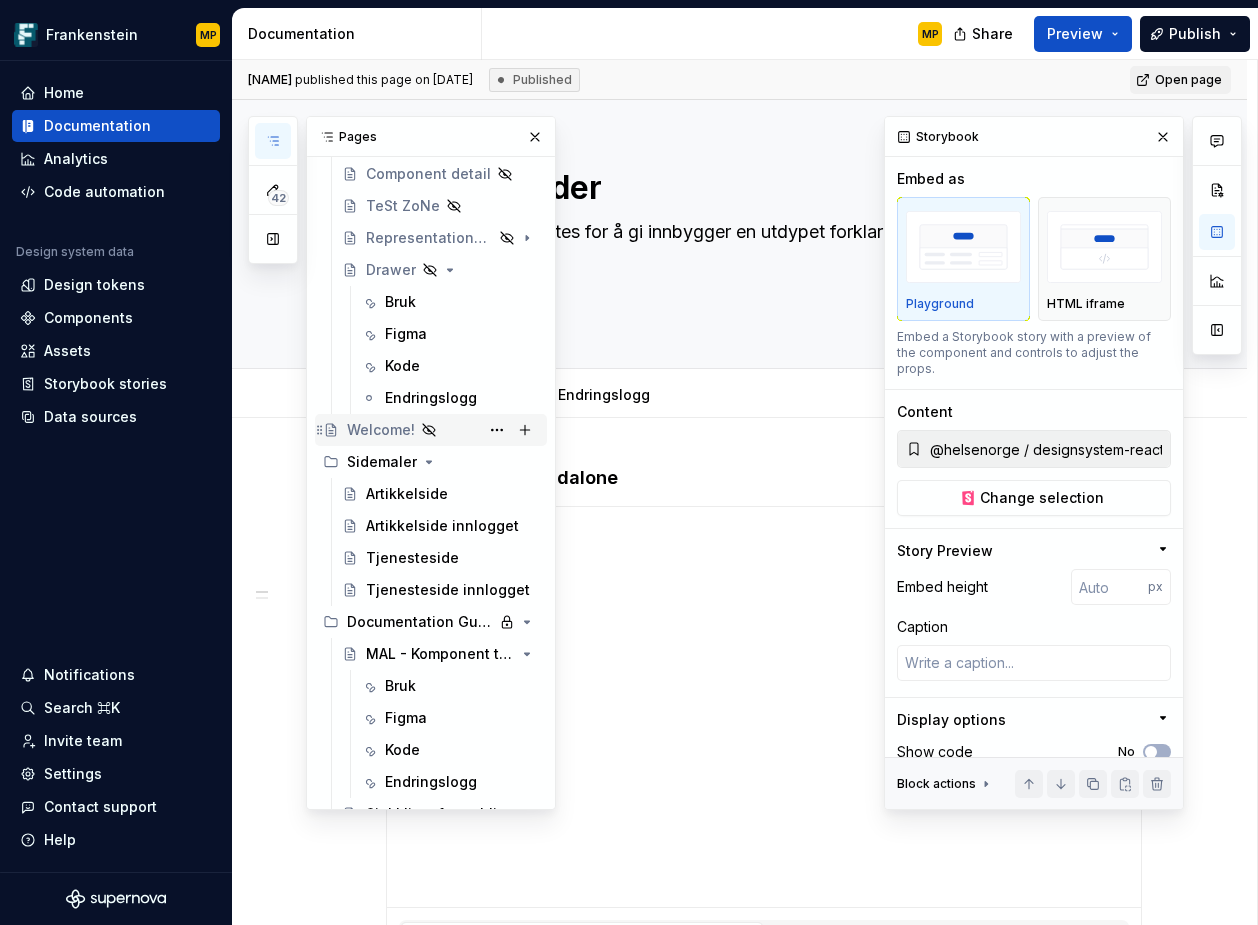 scroll, scrollTop: 9380, scrollLeft: 0, axis: vertical 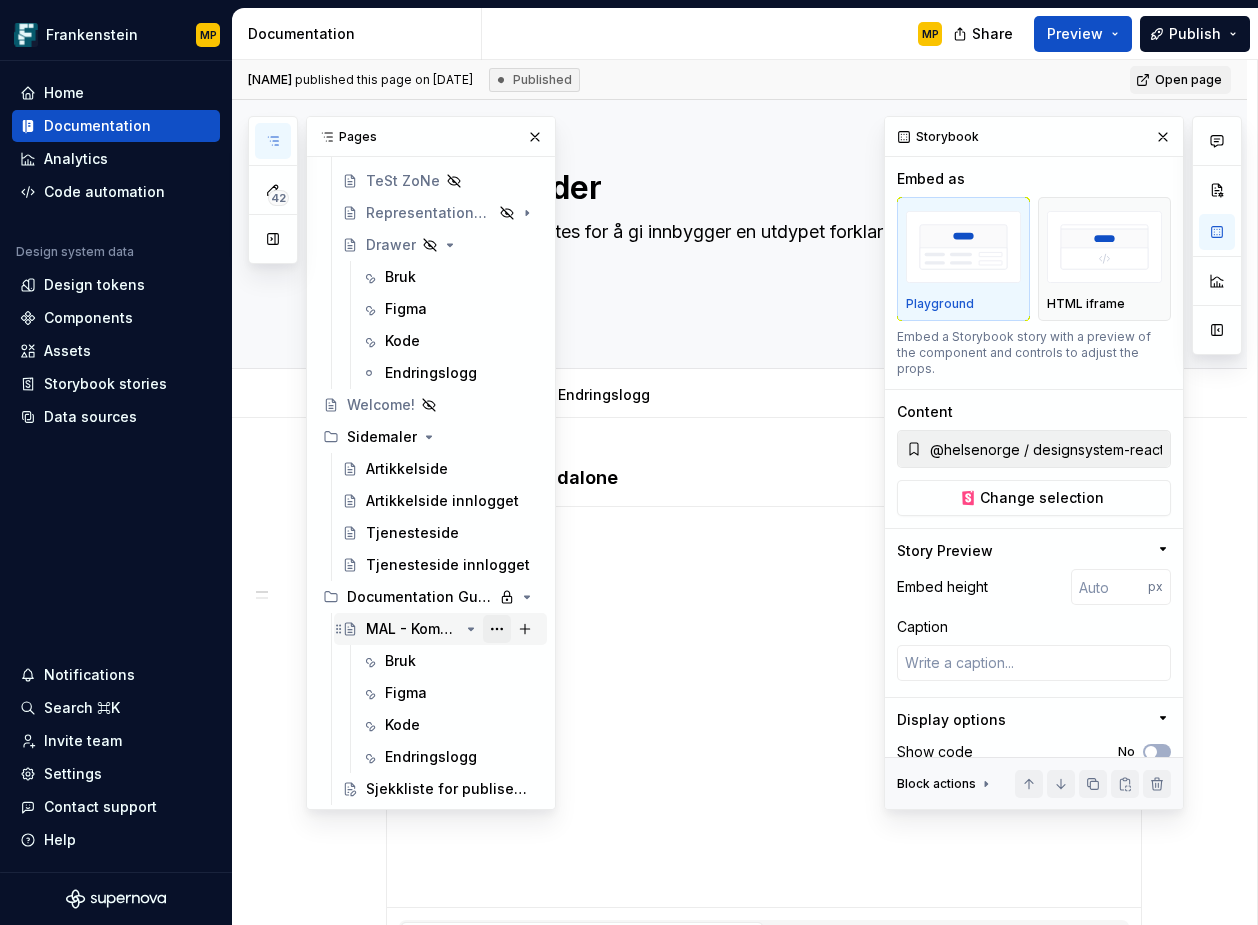 click at bounding box center (497, 629) 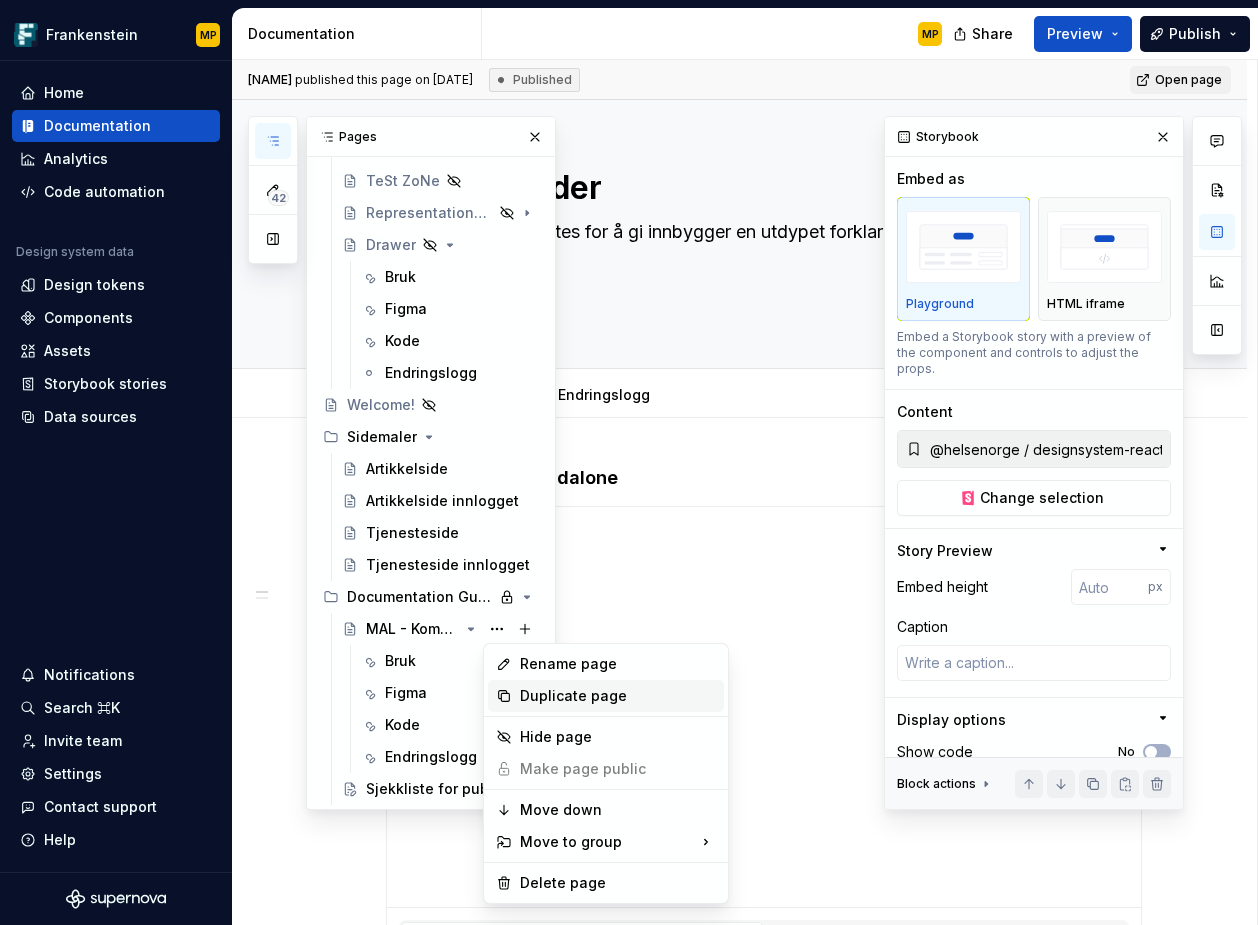 click on "Duplicate page" at bounding box center (618, 696) 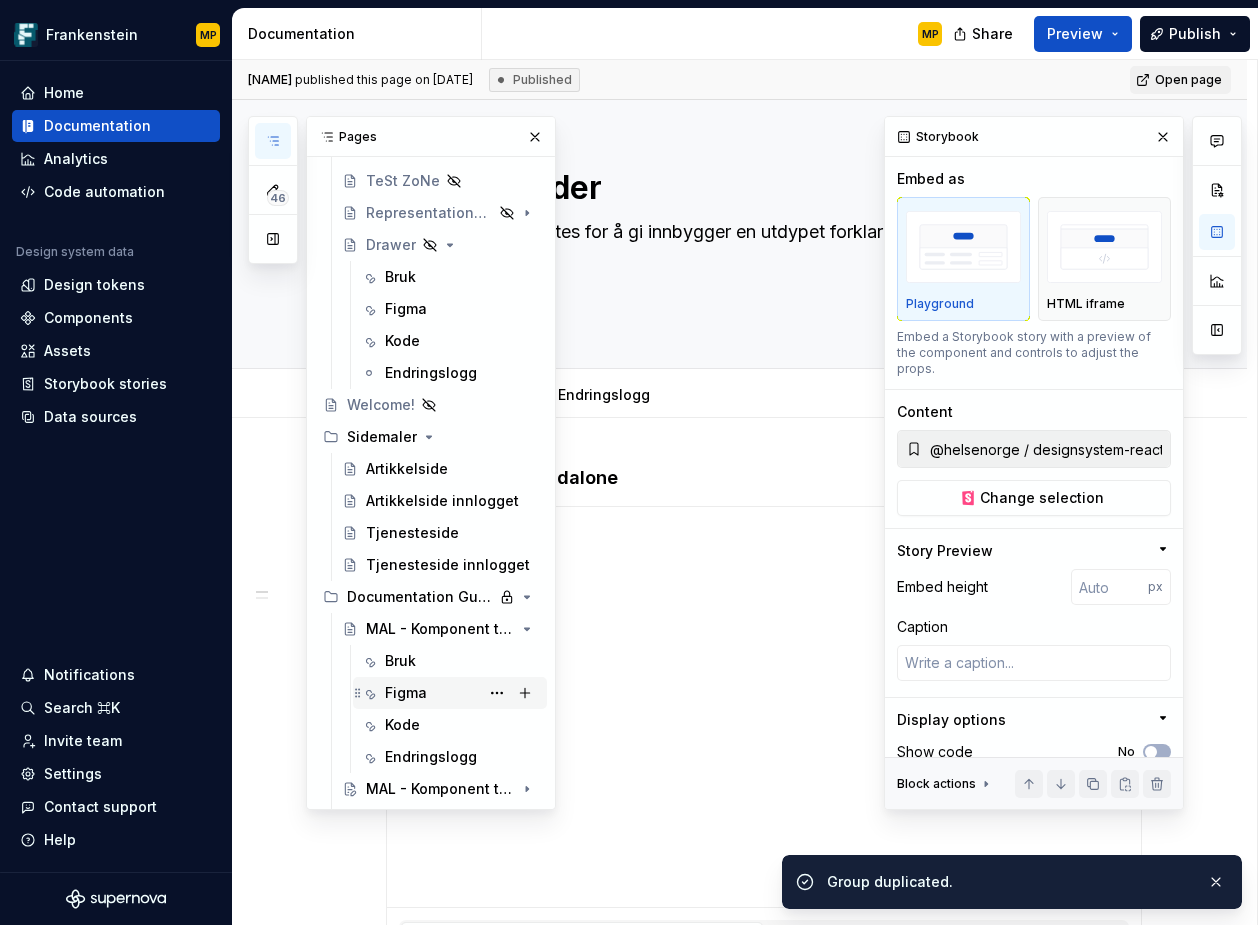 scroll, scrollTop: 9412, scrollLeft: 0, axis: vertical 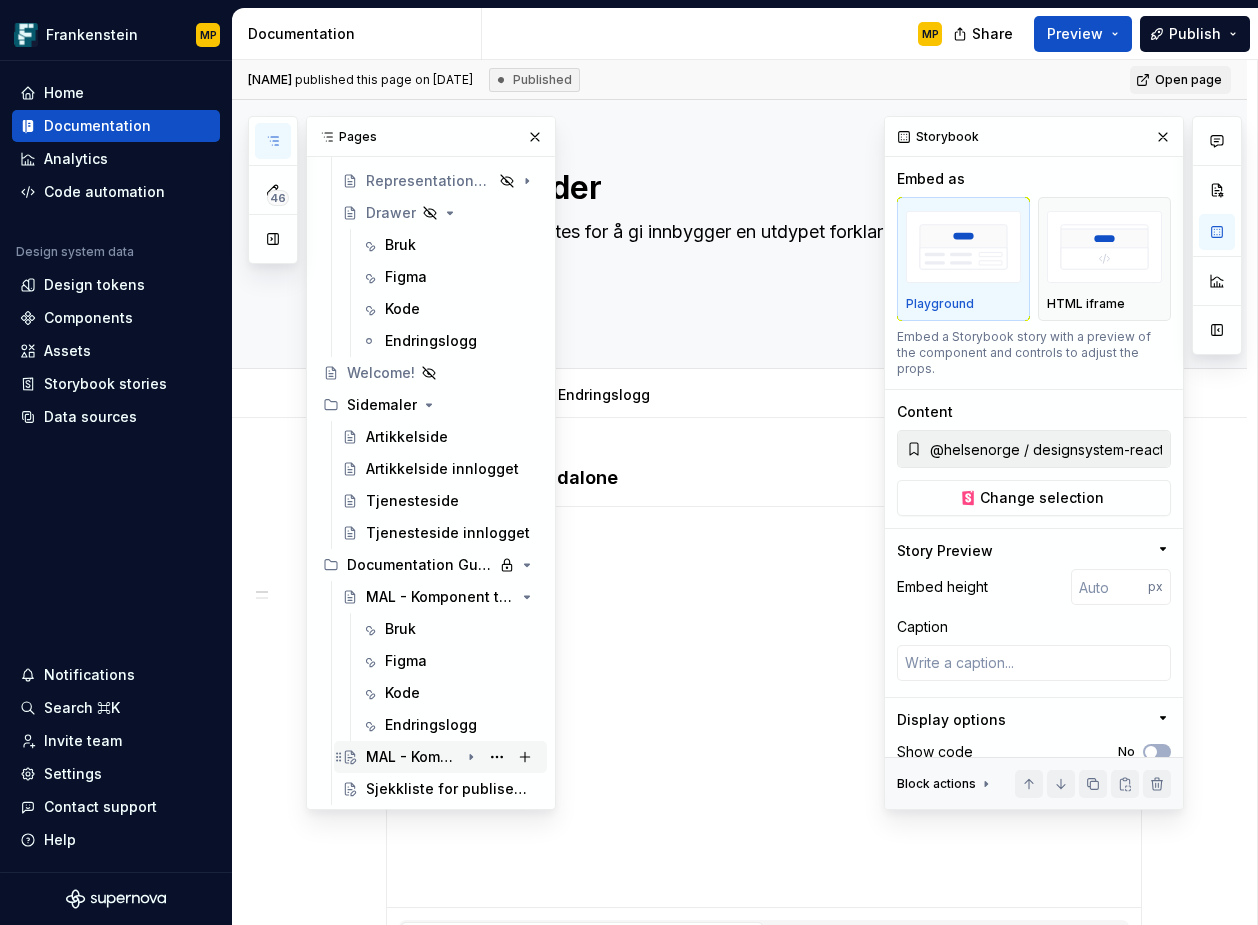 click 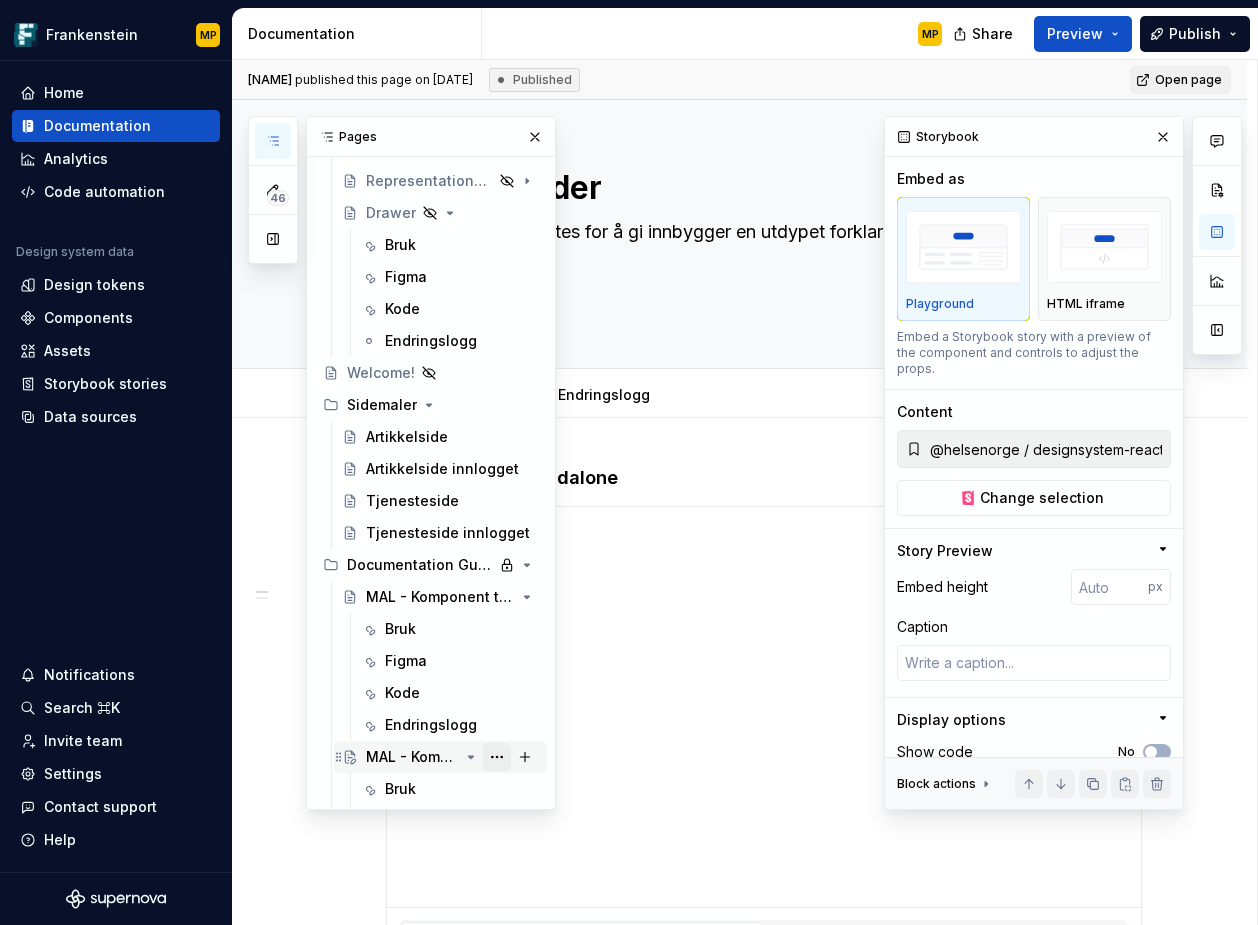 click at bounding box center (497, 757) 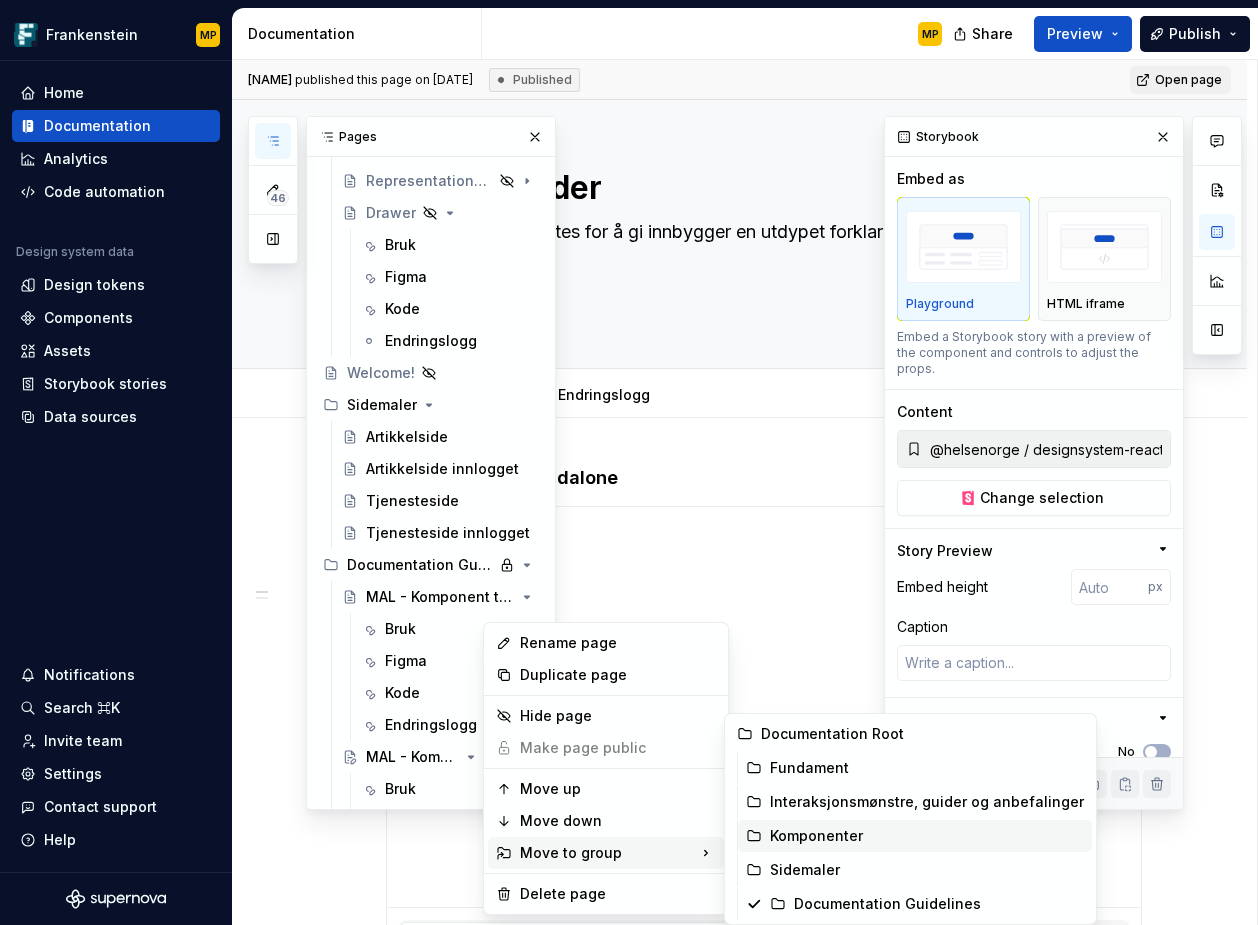 click on "Komponenter" at bounding box center (927, 836) 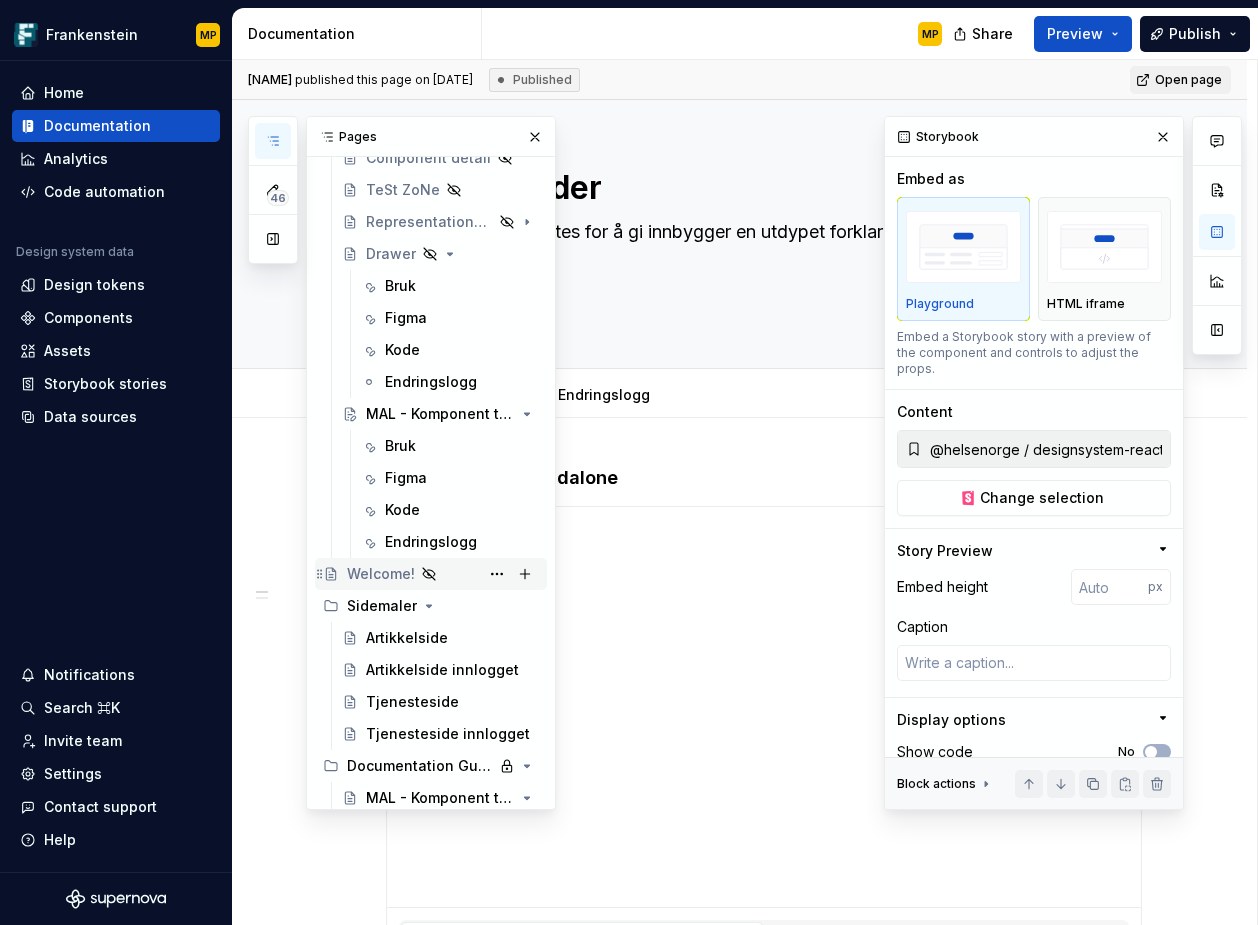 scroll, scrollTop: 9339, scrollLeft: 0, axis: vertical 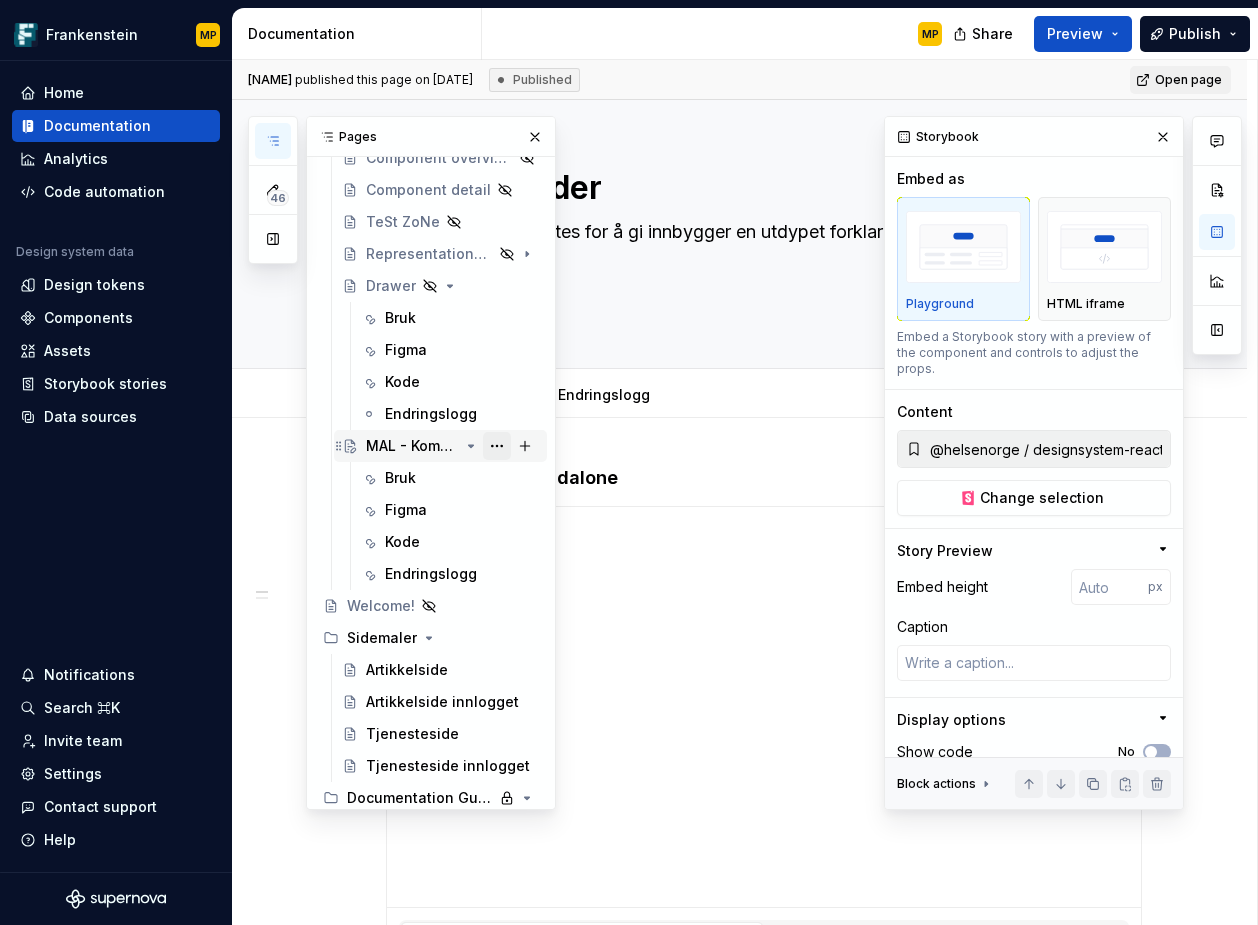 click at bounding box center [497, 446] 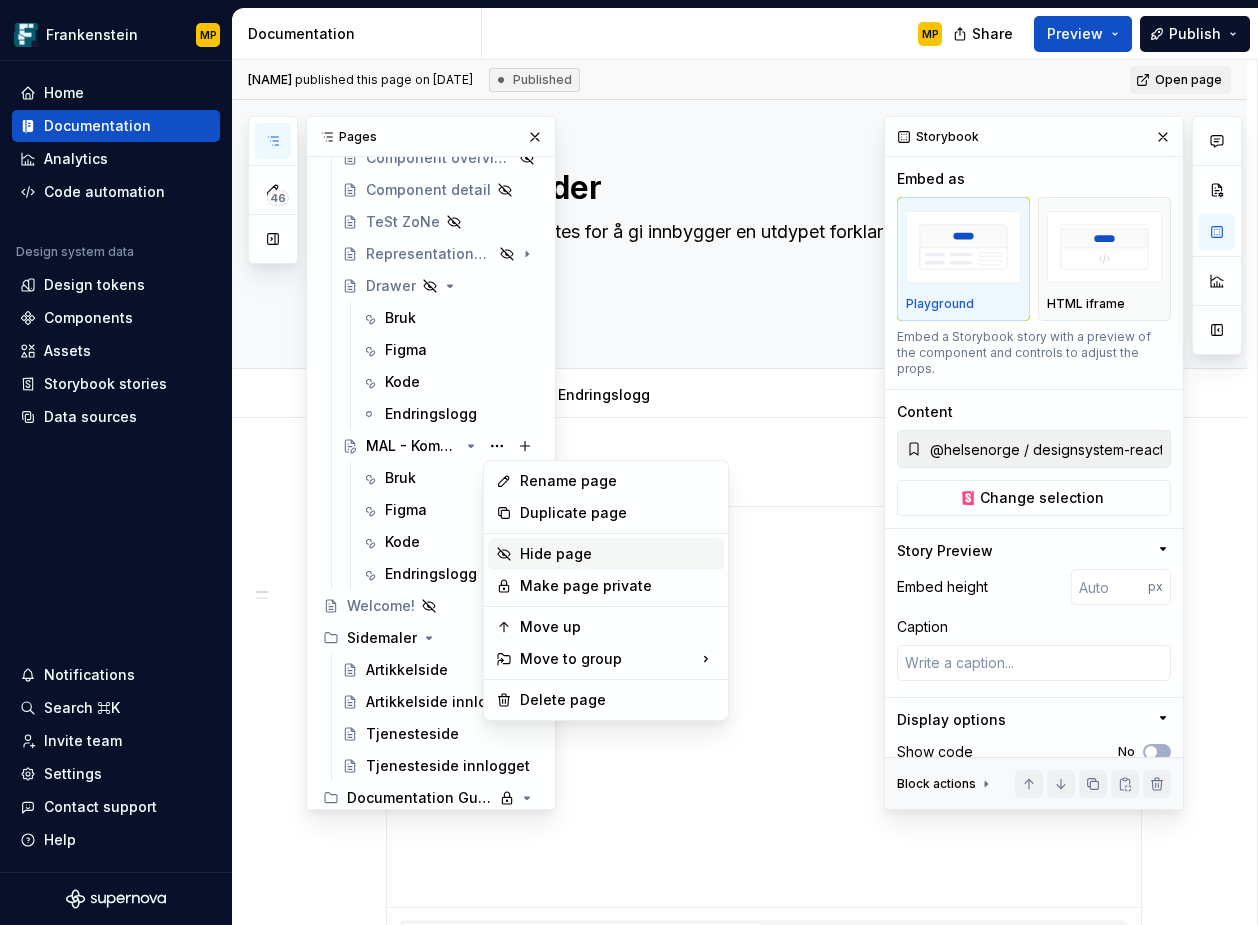 click on "Hide page" at bounding box center [618, 554] 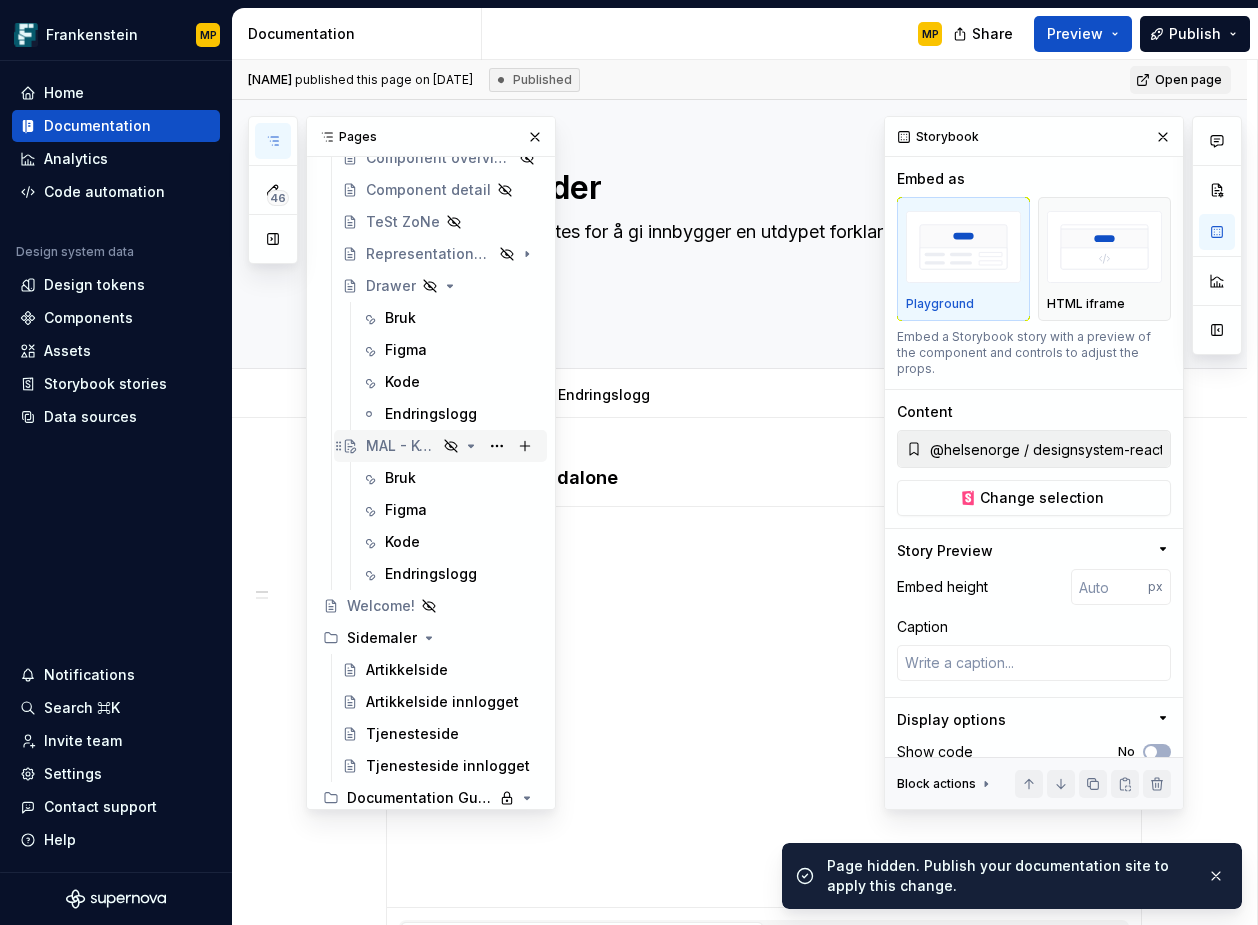 click on "MAL - Komponent tittel" at bounding box center [401, 446] 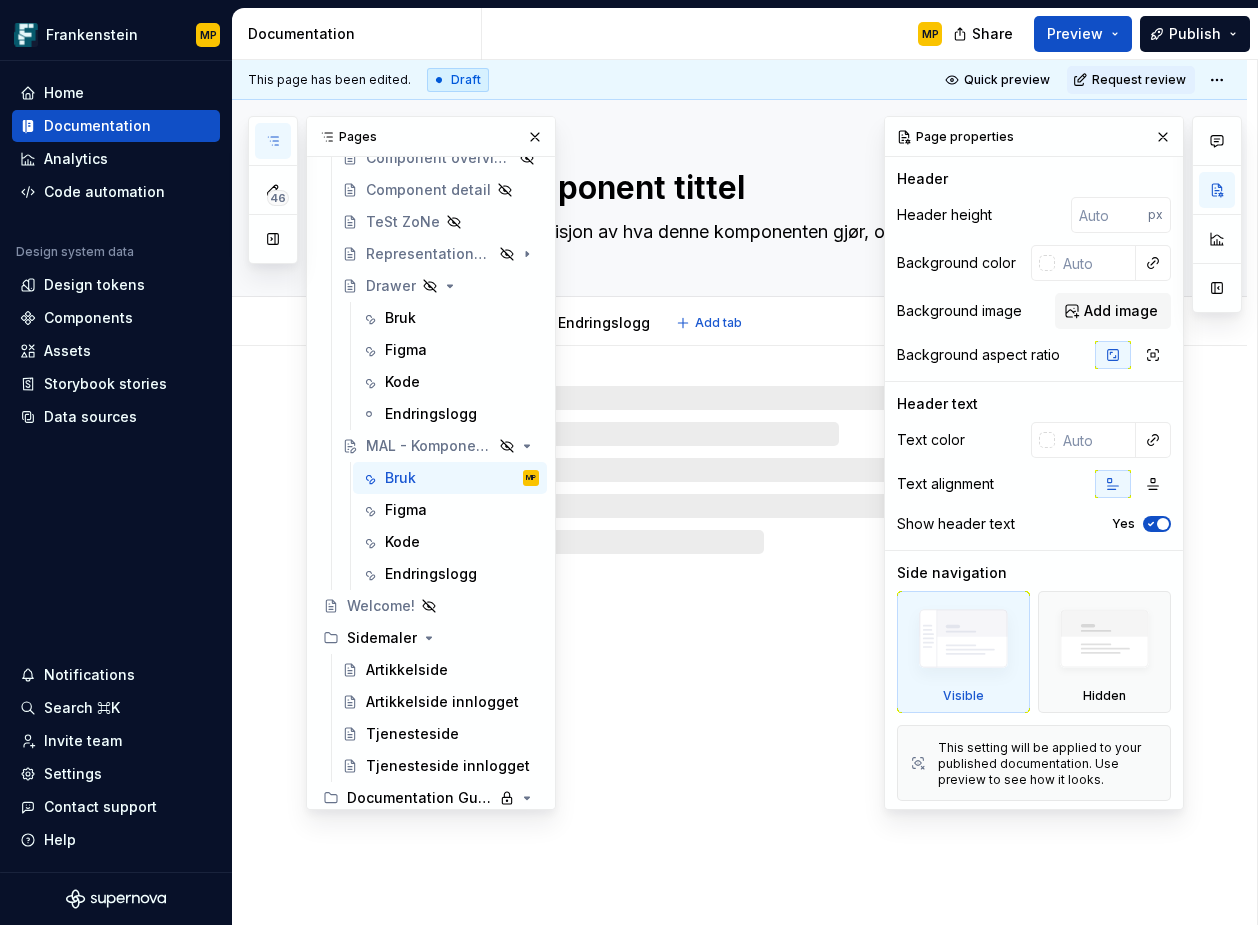 click on "MAL - Komponent tittel" at bounding box center [760, 188] 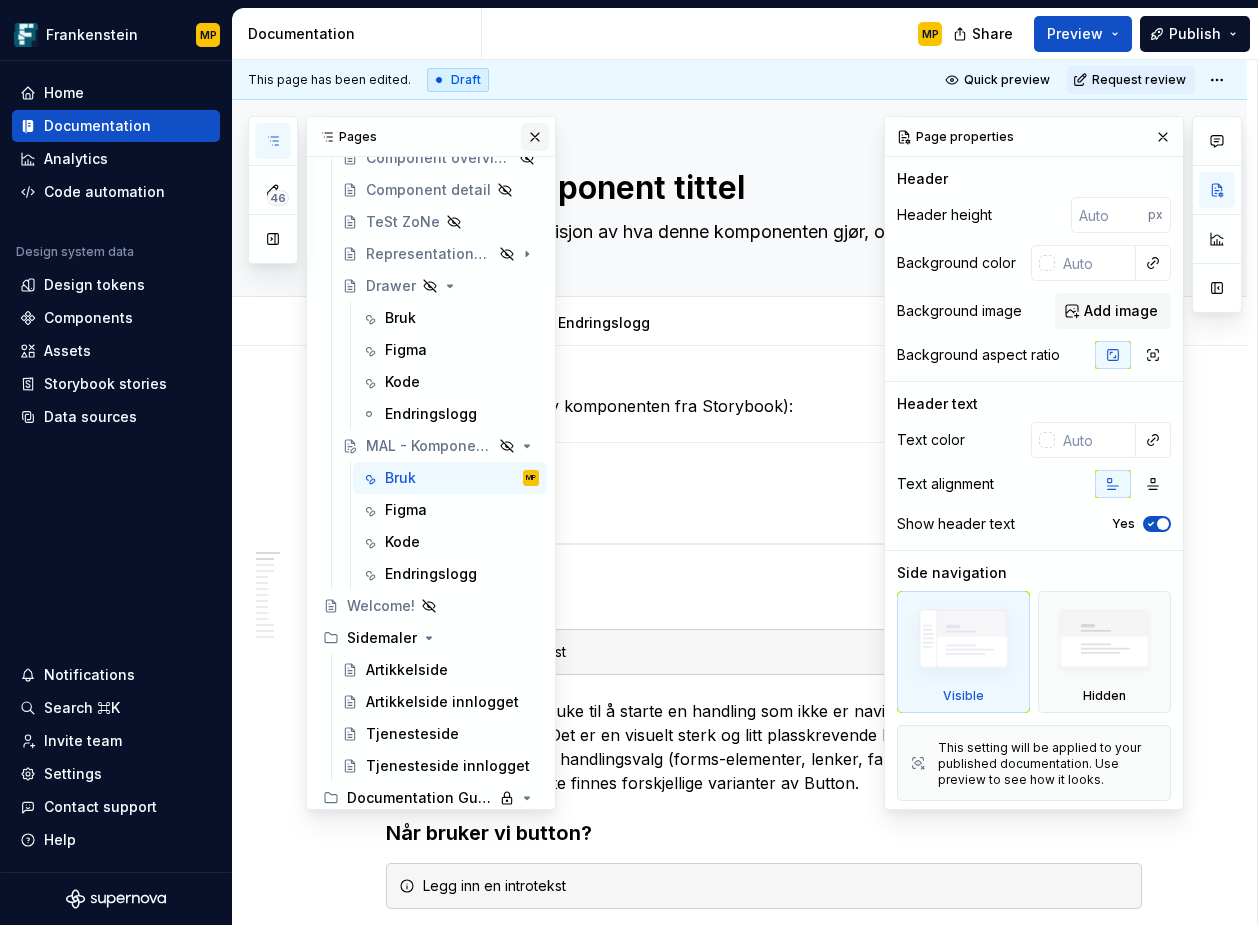 click at bounding box center [535, 137] 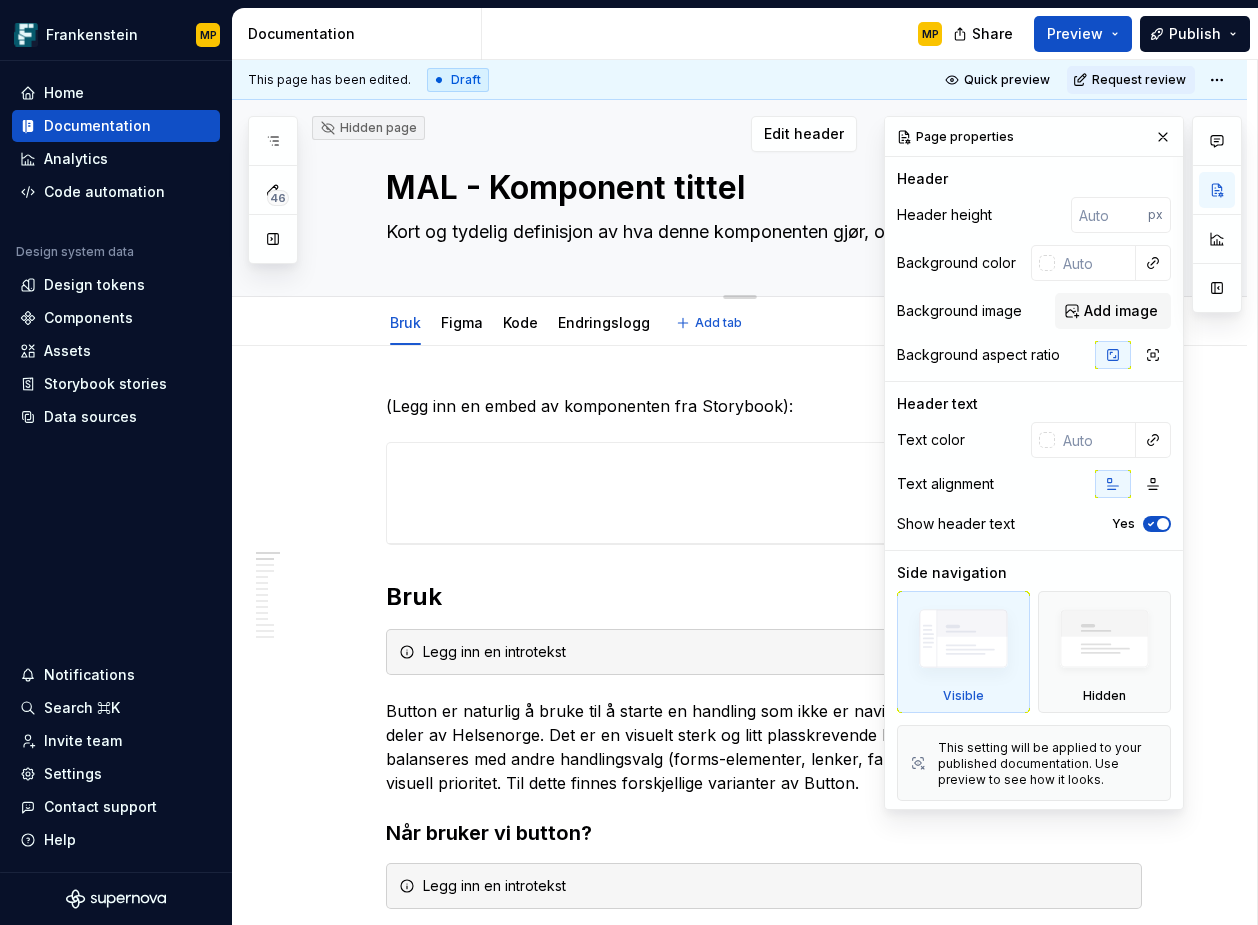 drag, startPoint x: 787, startPoint y: 191, endPoint x: 768, endPoint y: 191, distance: 19 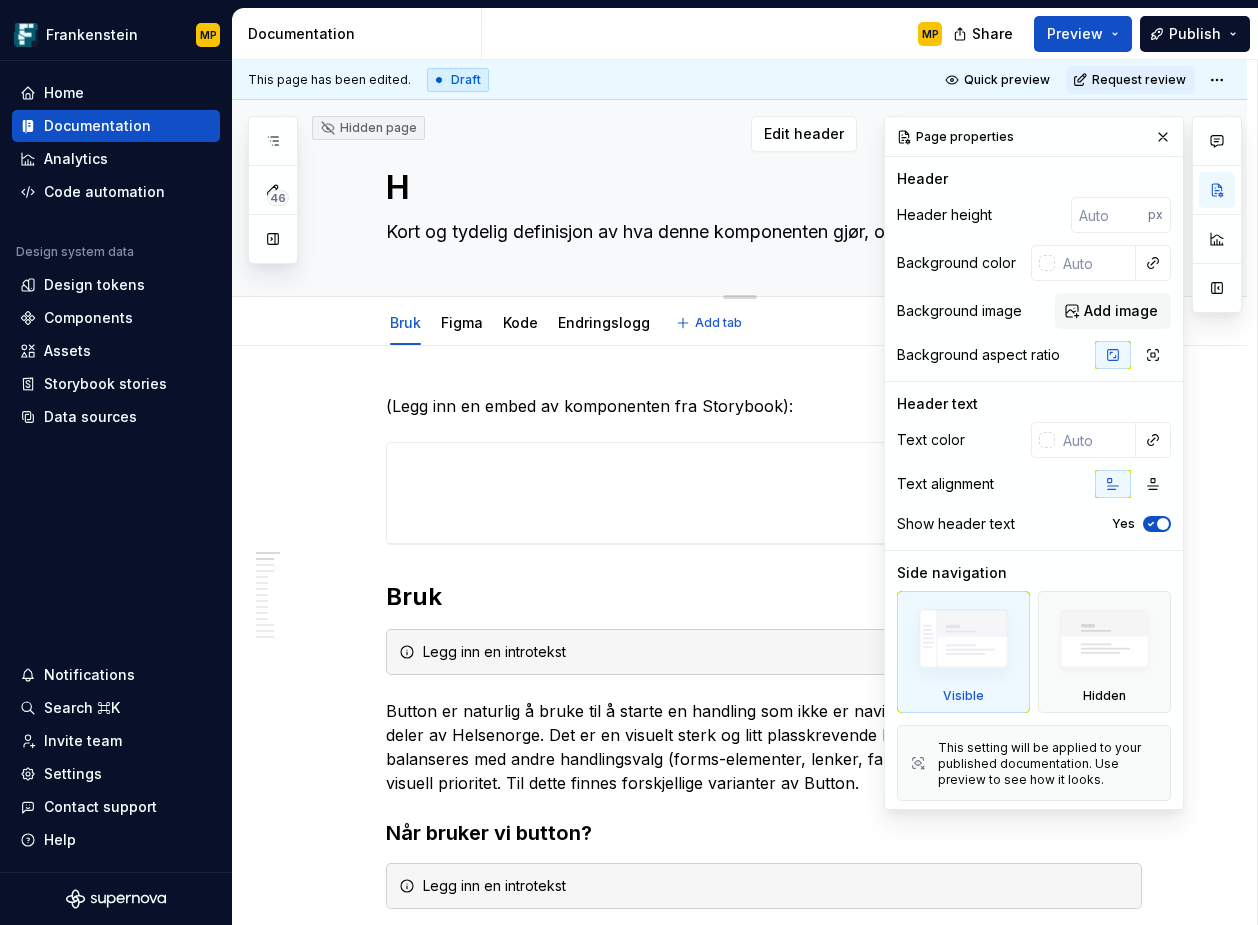 type on "*" 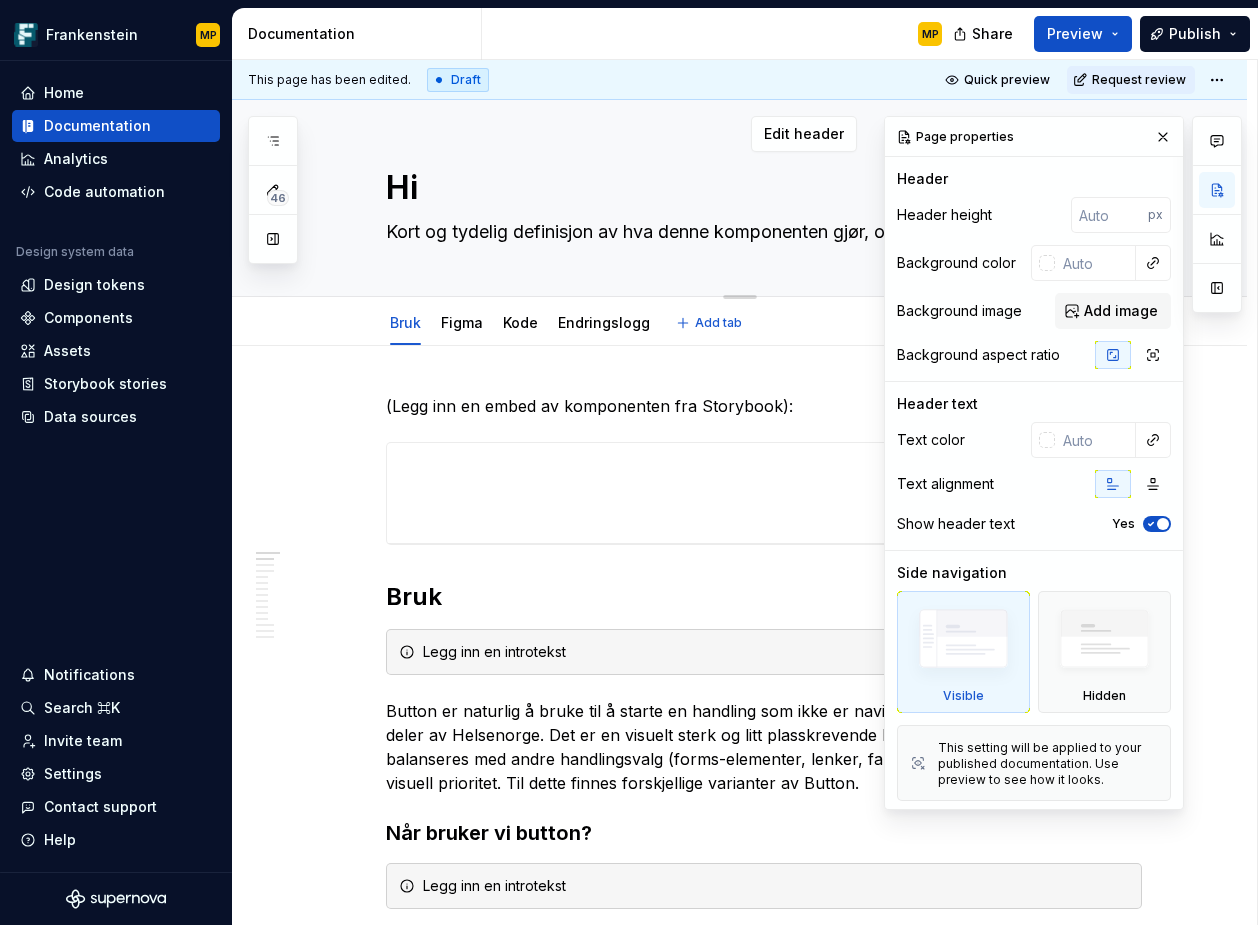type on "*" 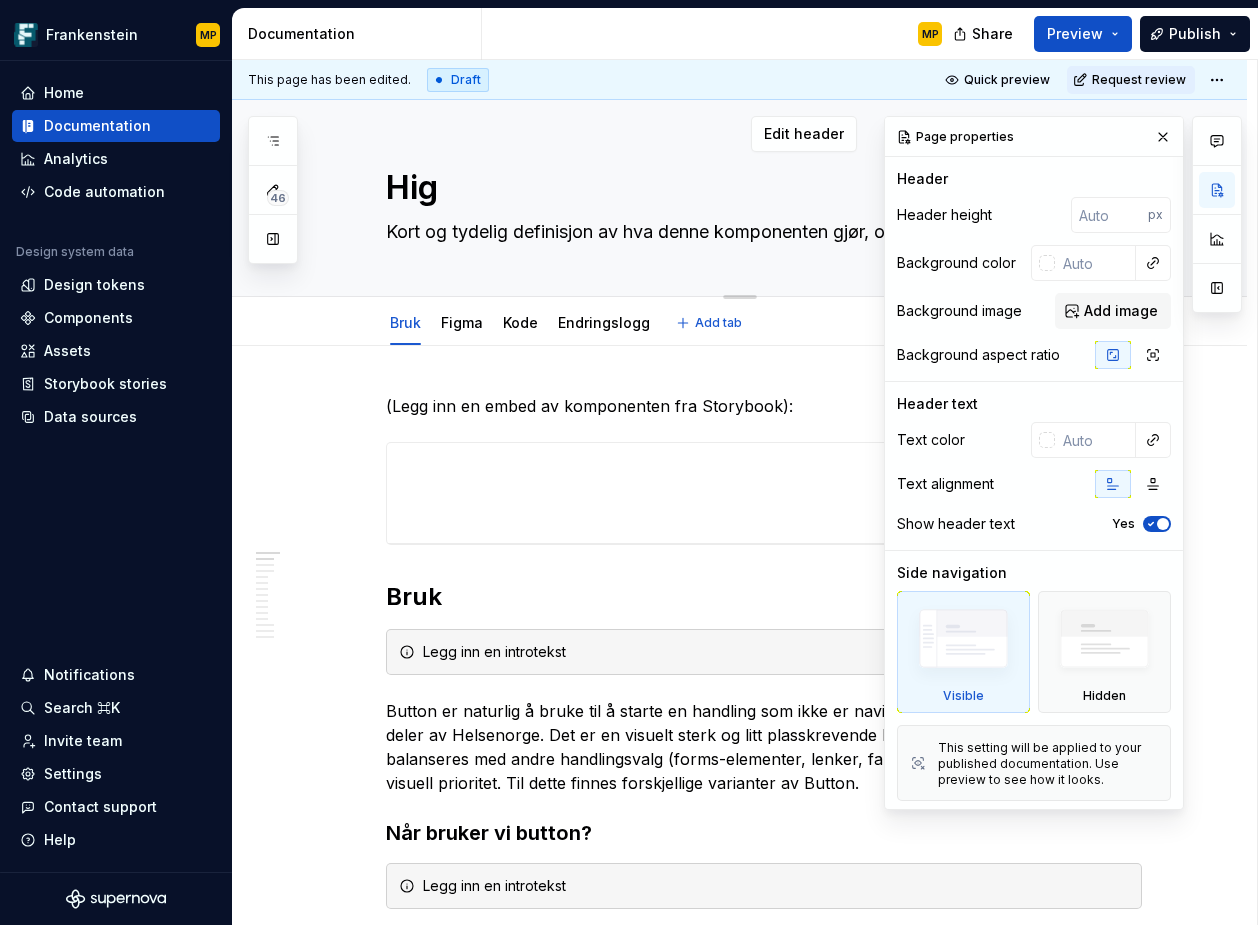 type on "*" 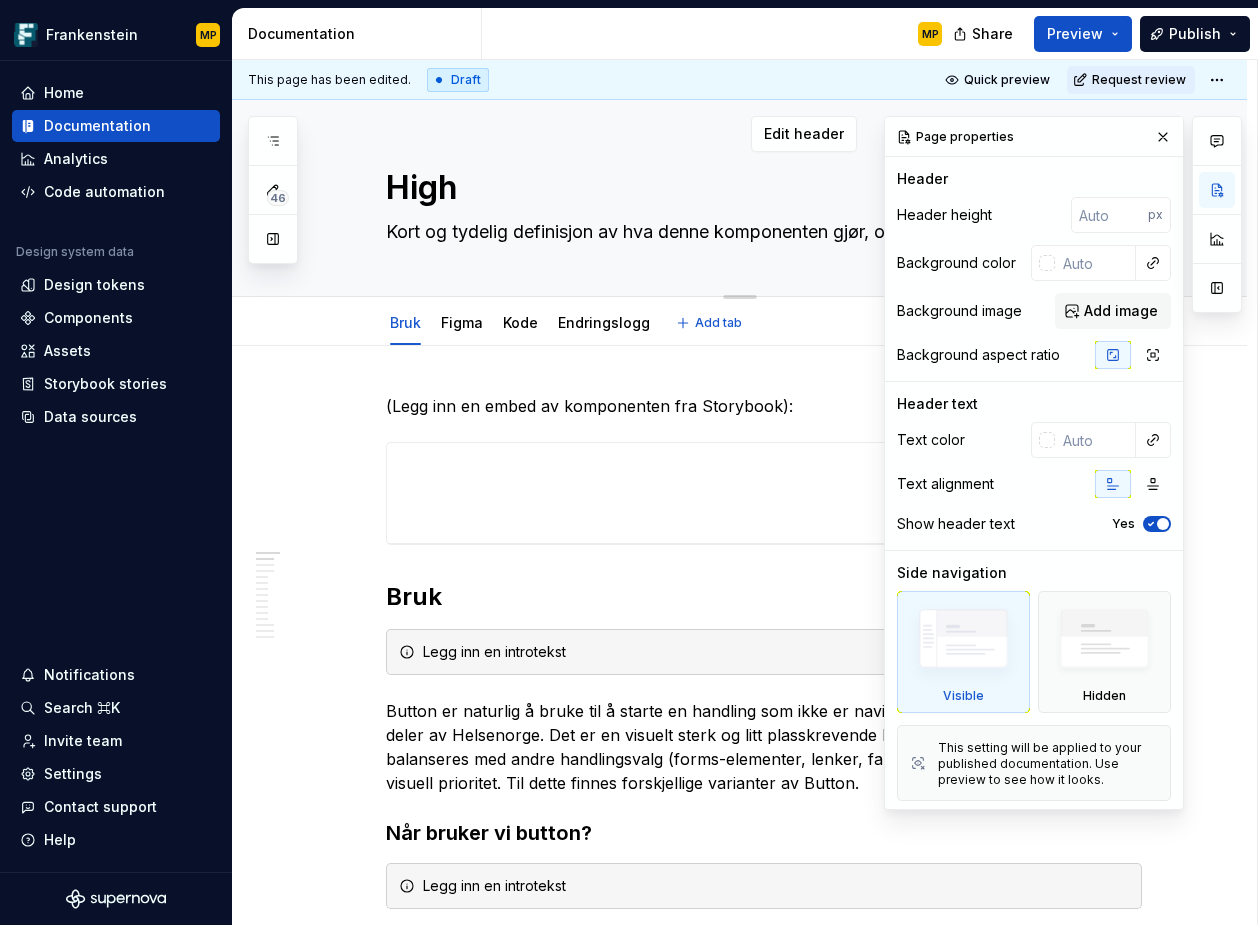 type on "*" 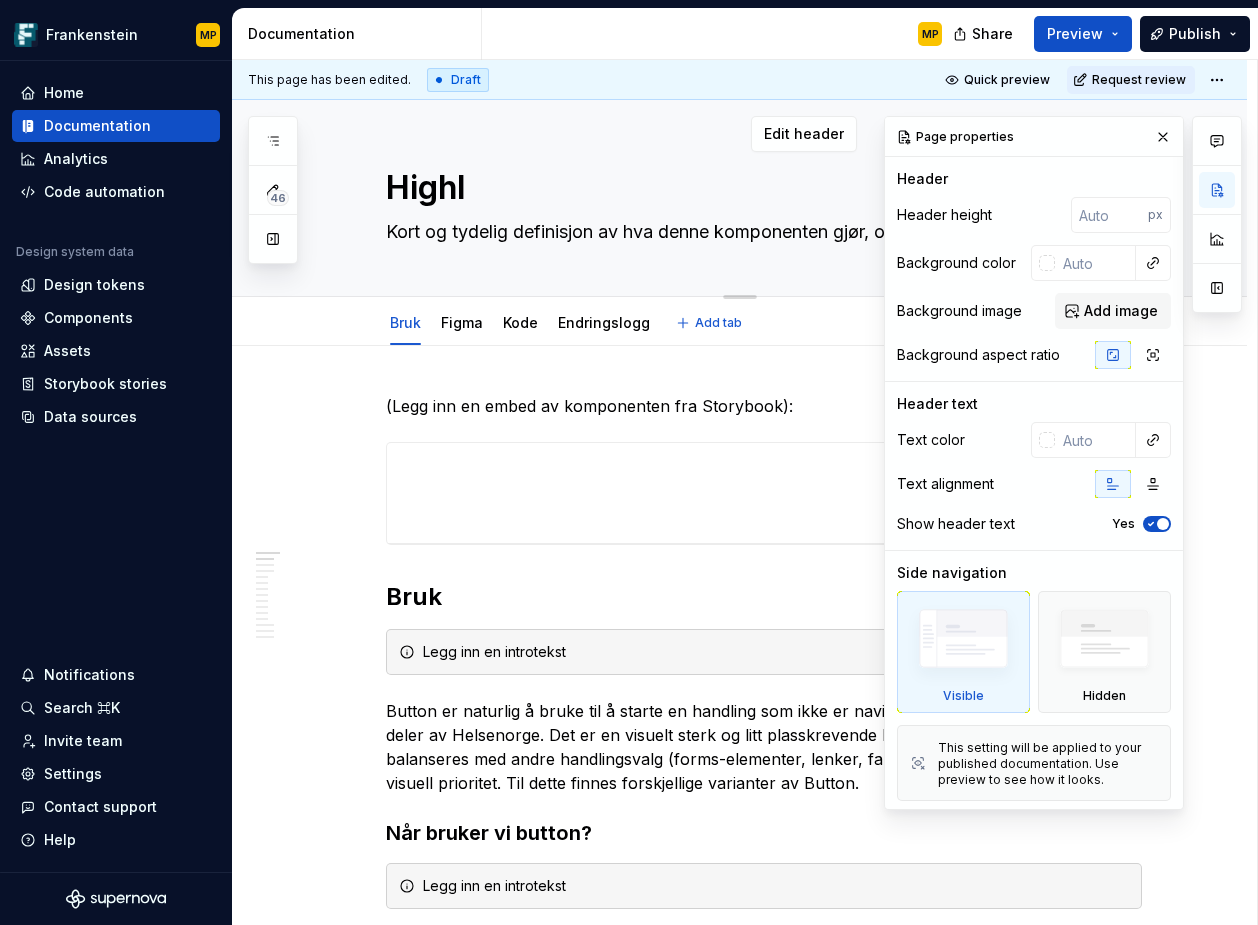 type on "*" 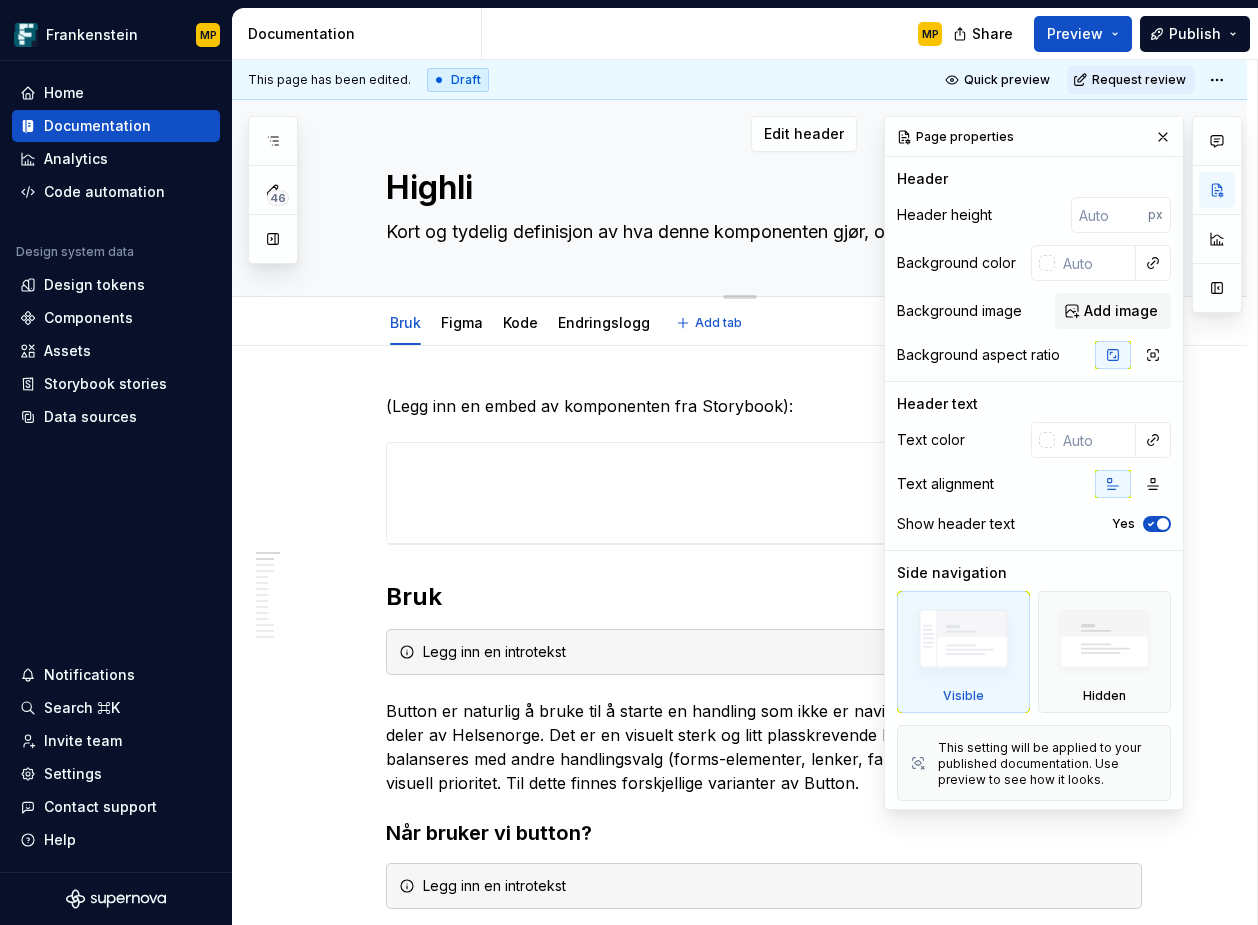 type on "*" 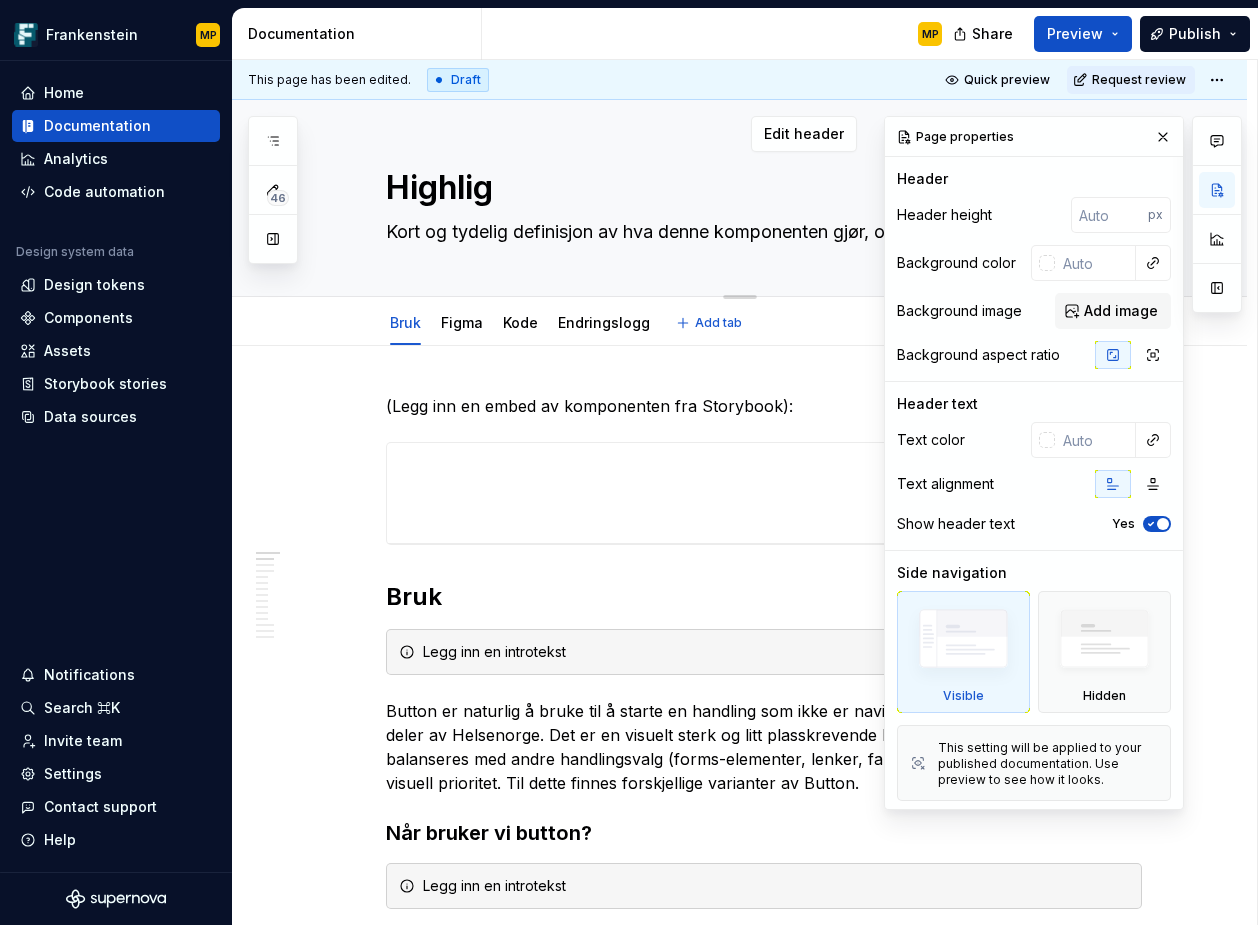 type on "*" 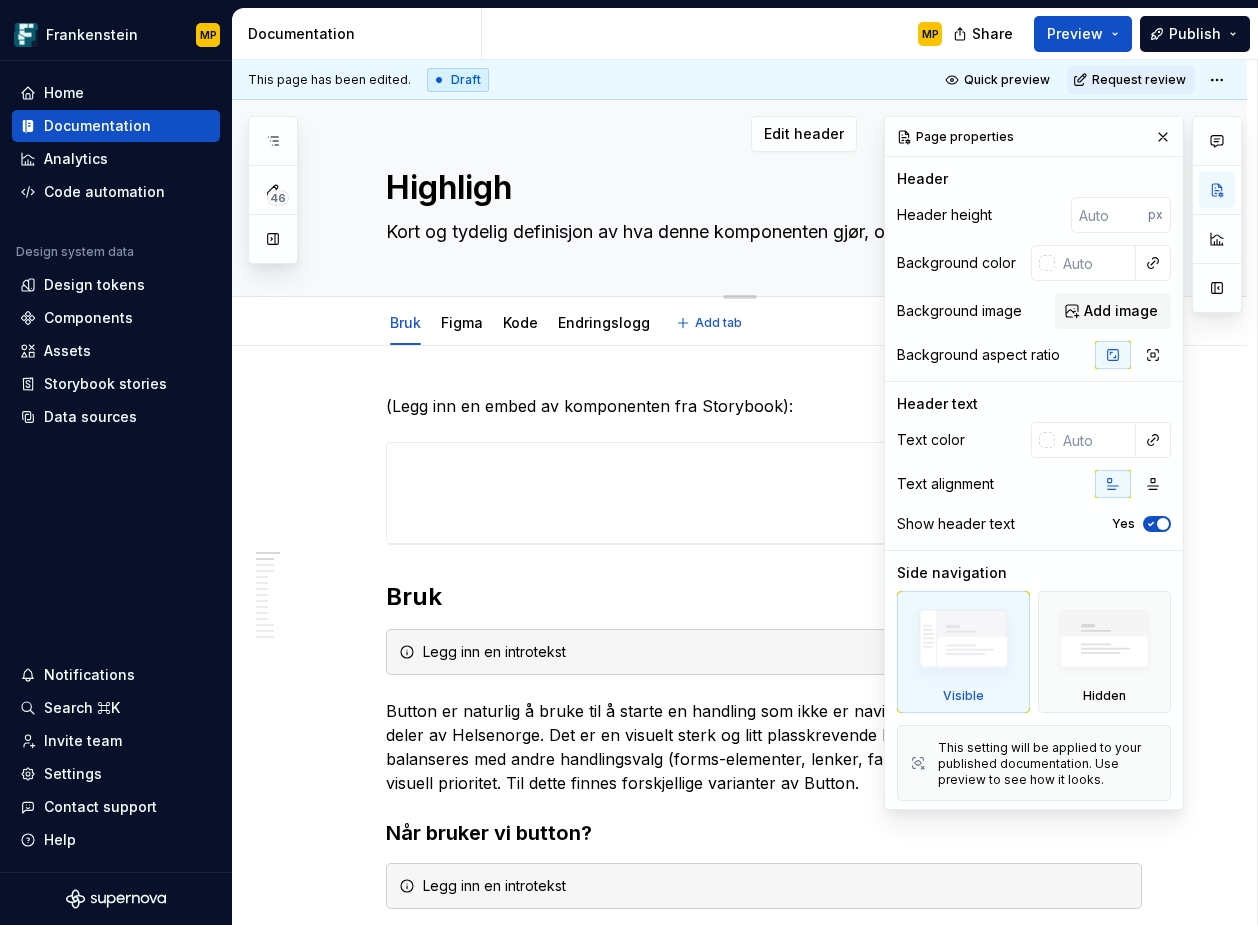 type on "*" 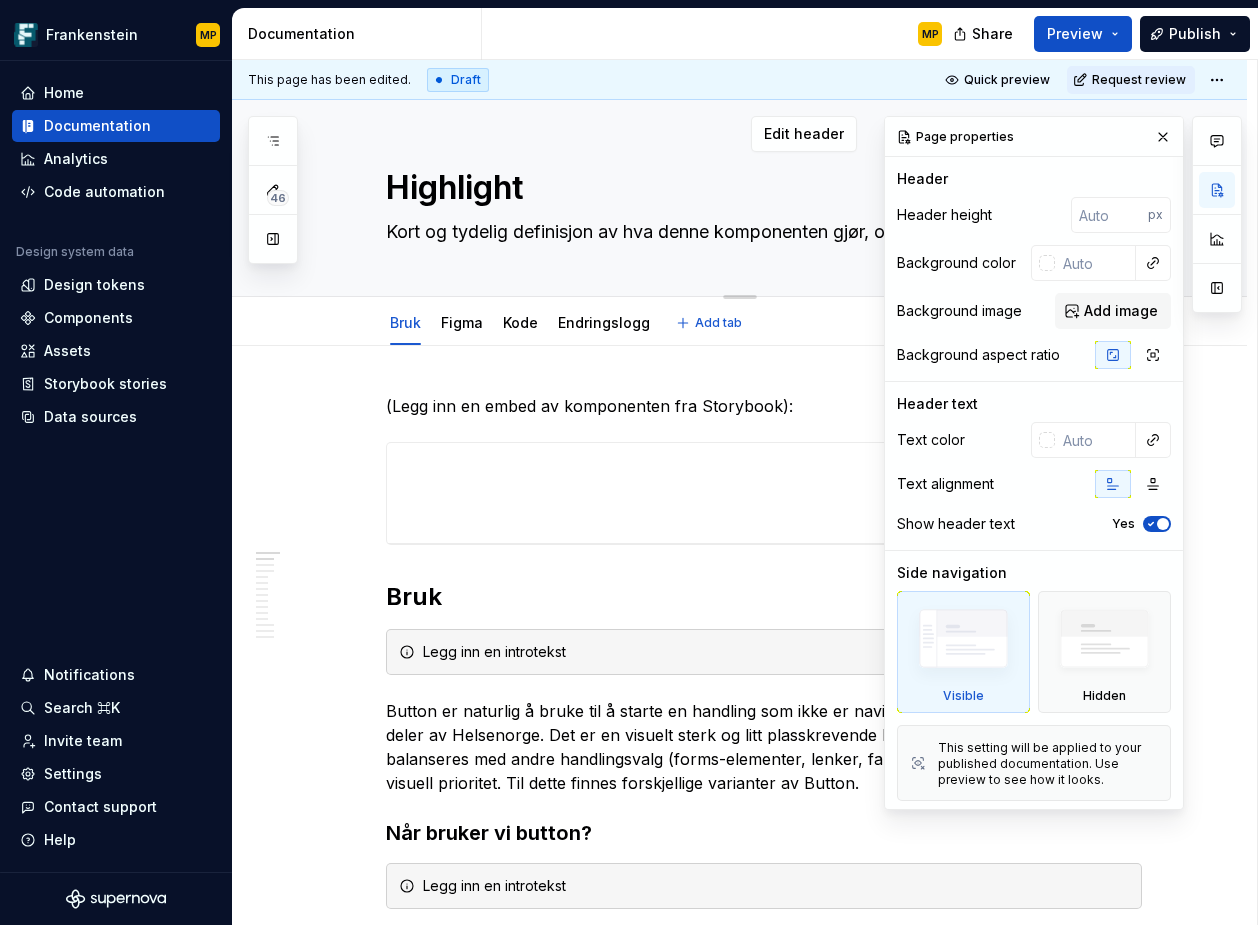 type on "*" 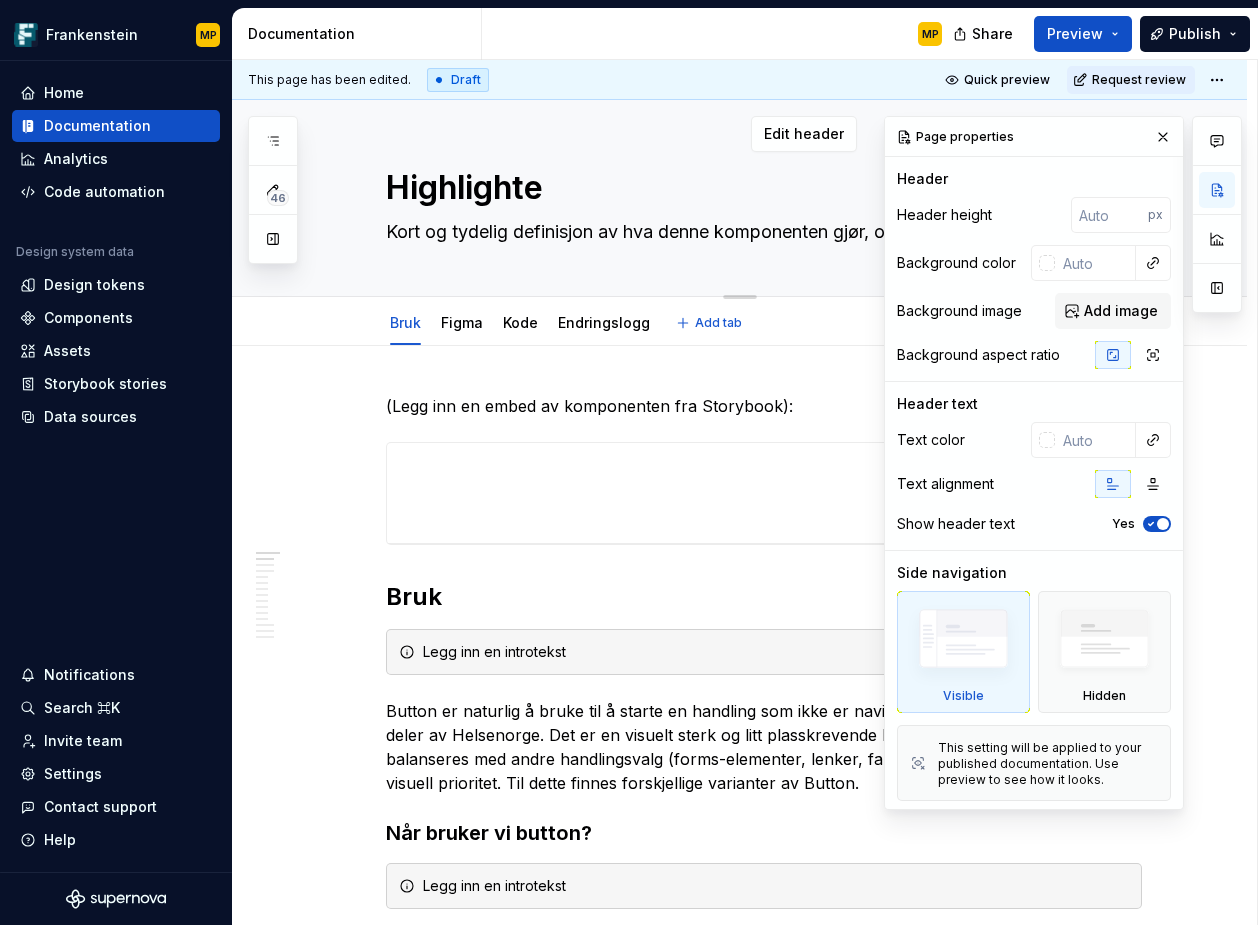 type on "*" 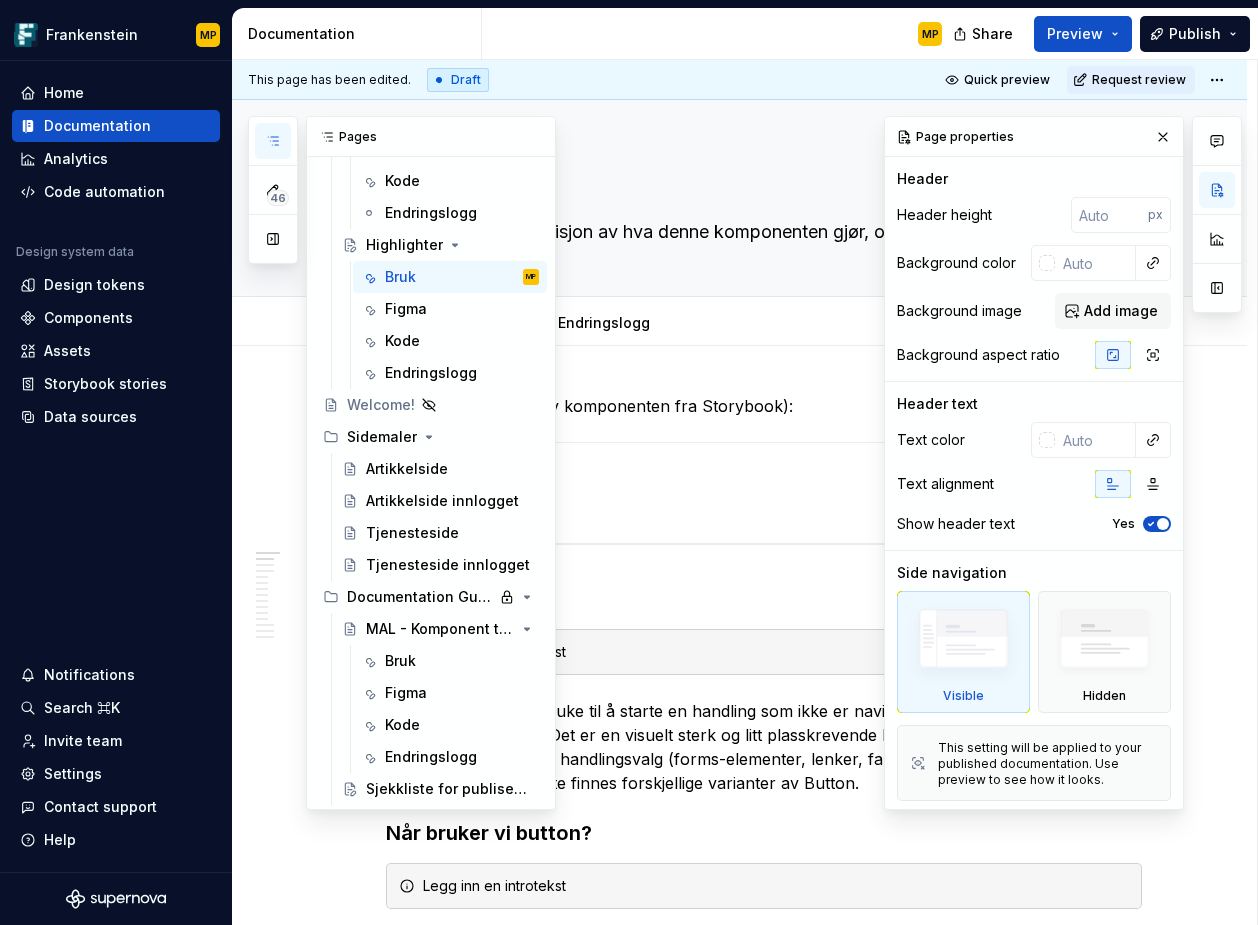 scroll, scrollTop: 9348, scrollLeft: 0, axis: vertical 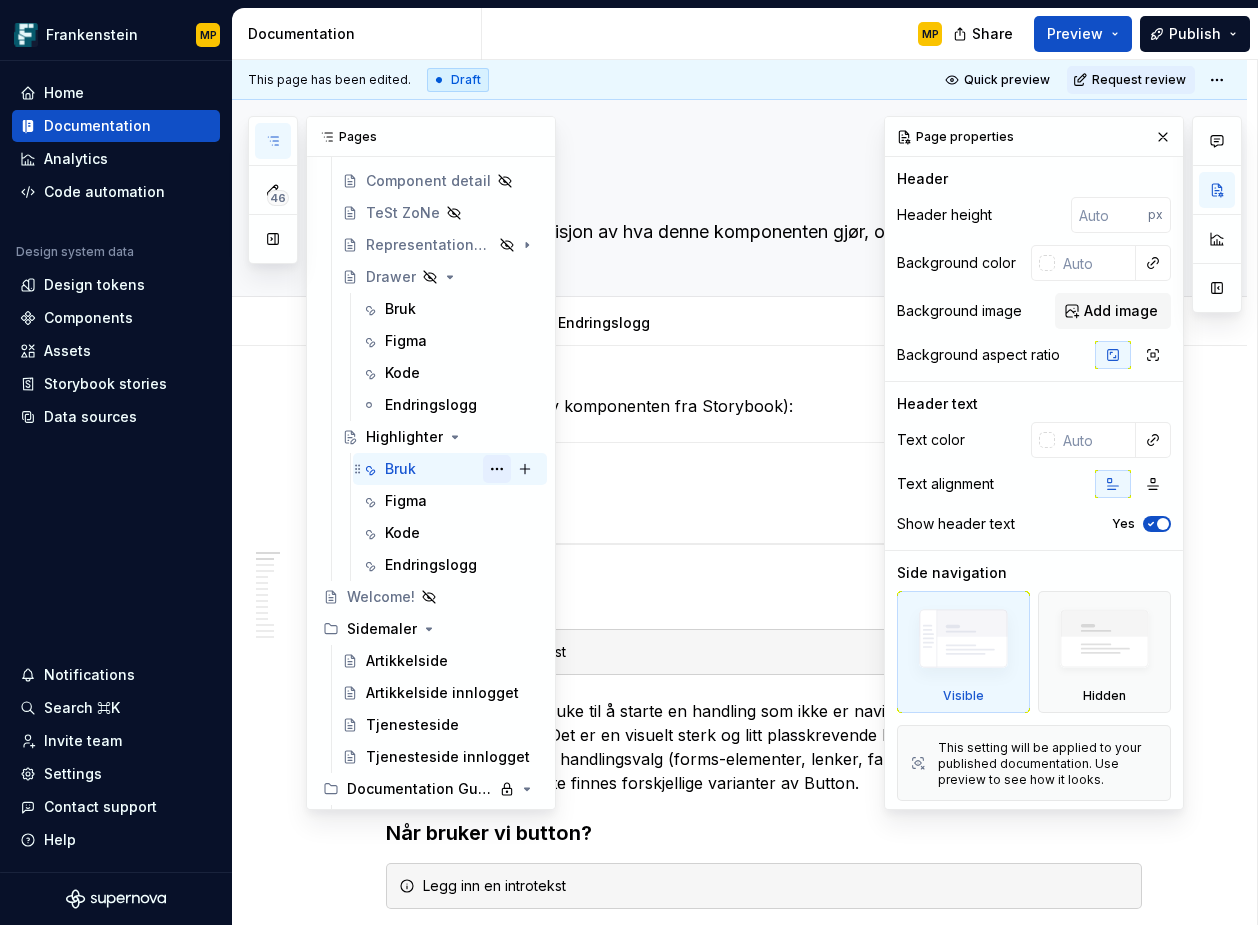 type on "*" 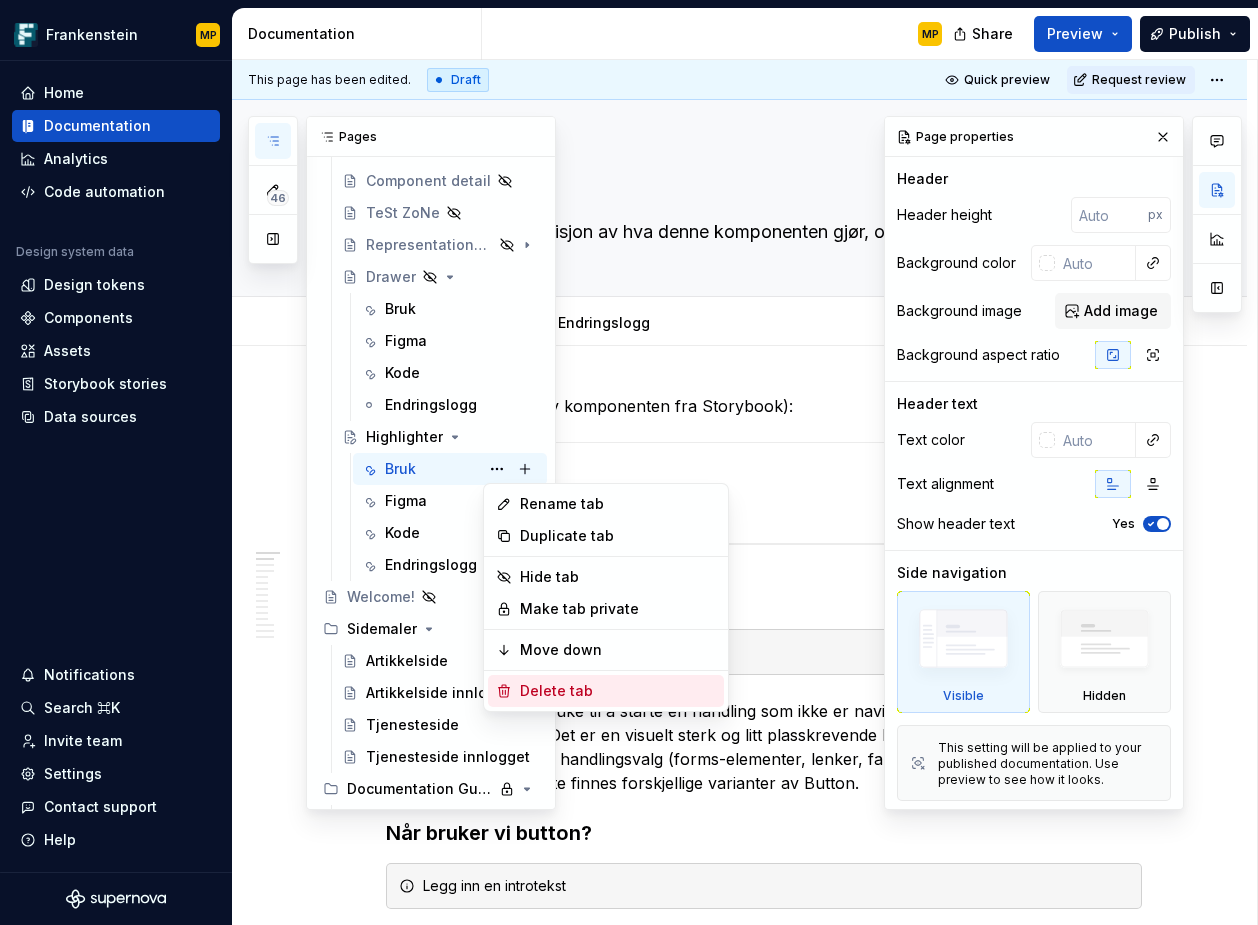 click on "Delete tab" at bounding box center [618, 691] 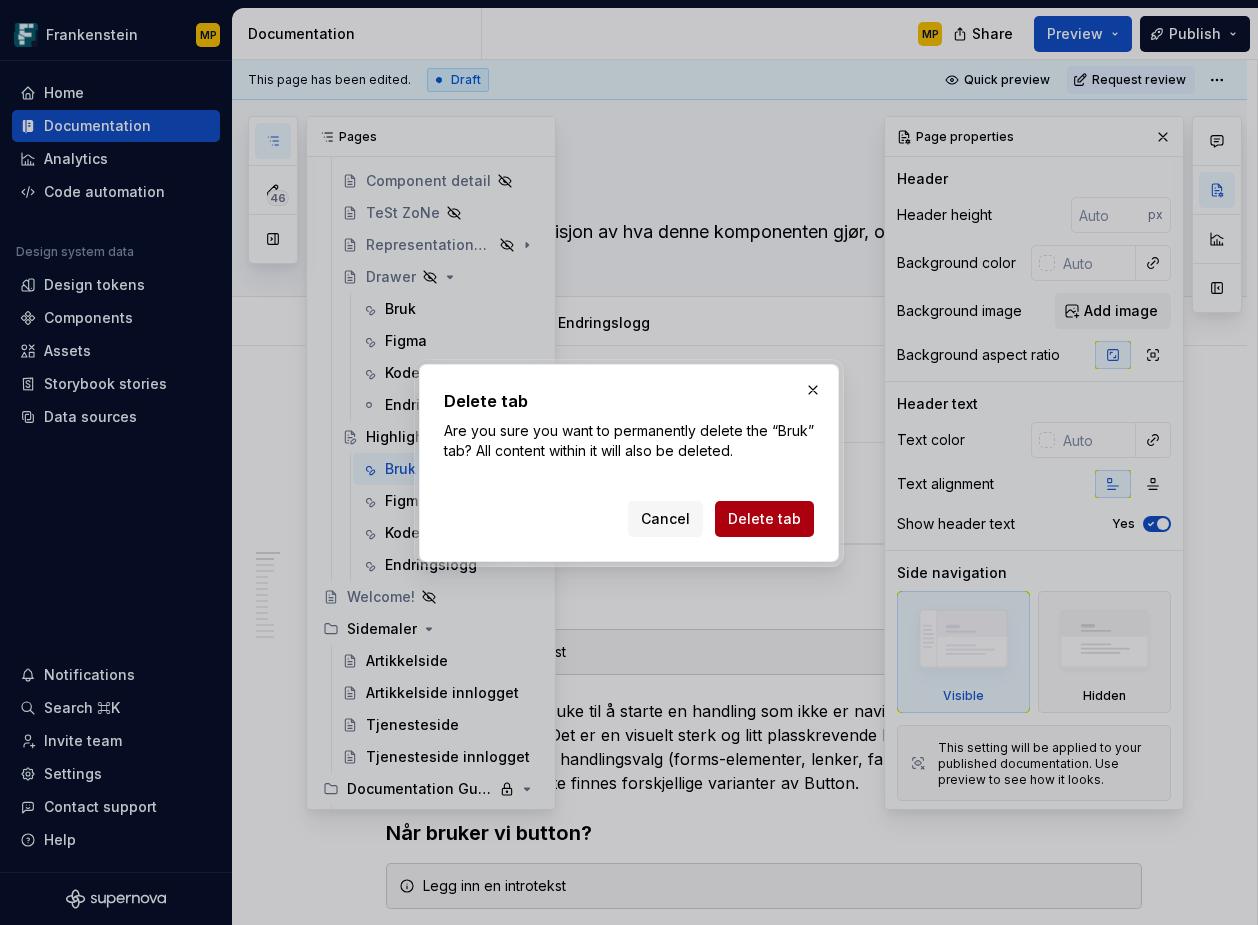 click on "Delete tab" at bounding box center (764, 519) 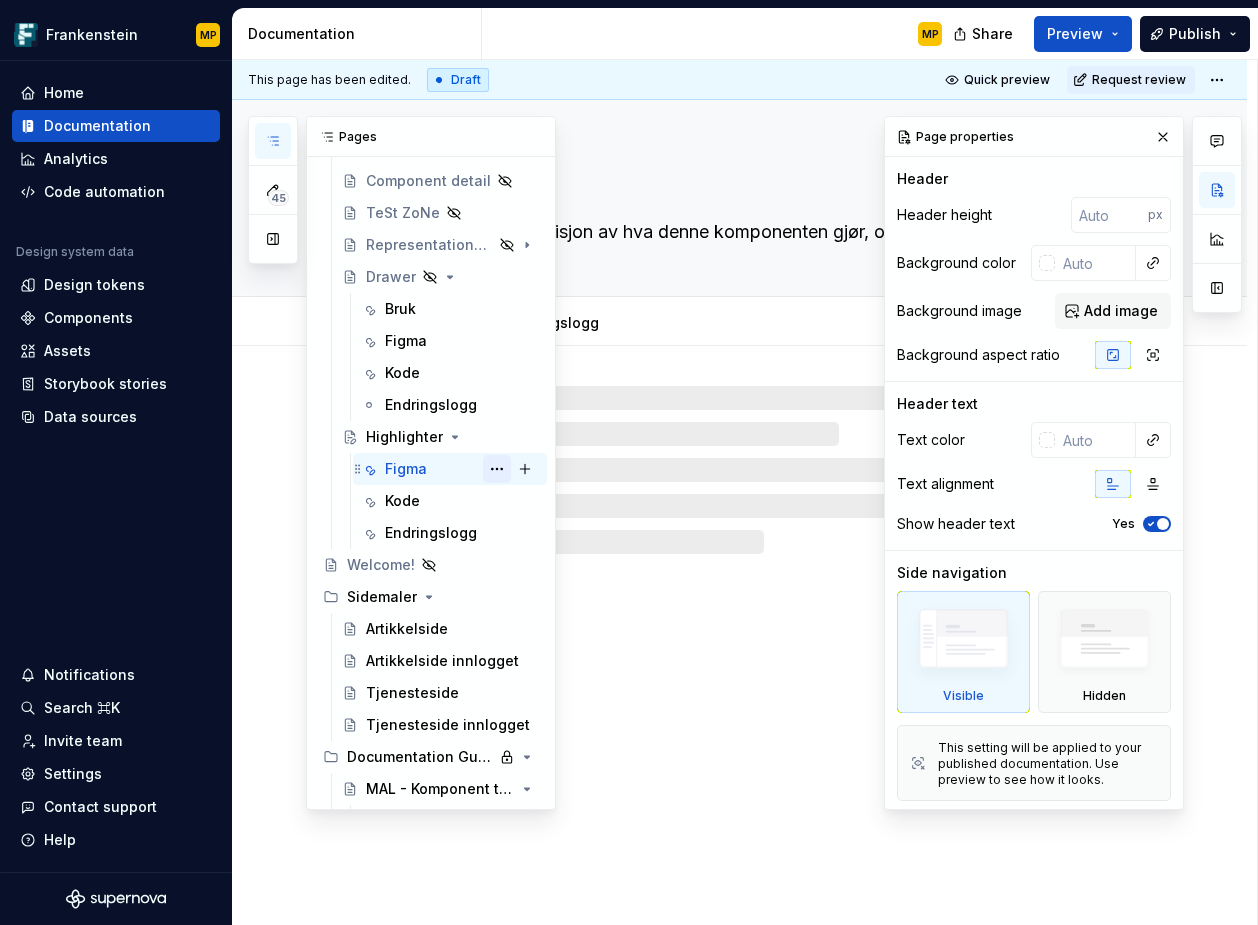 click at bounding box center (497, 469) 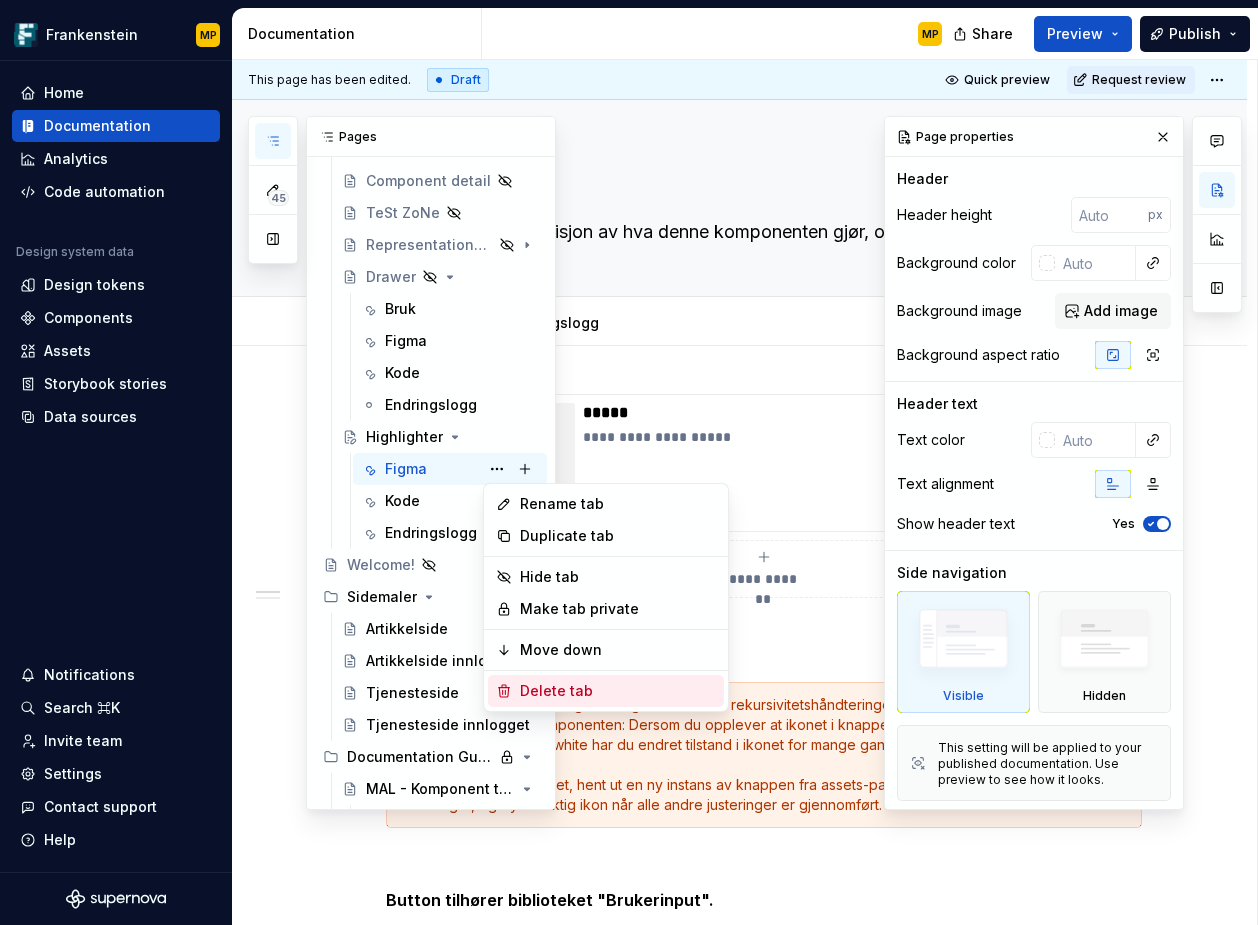 click on "Delete tab" at bounding box center [618, 691] 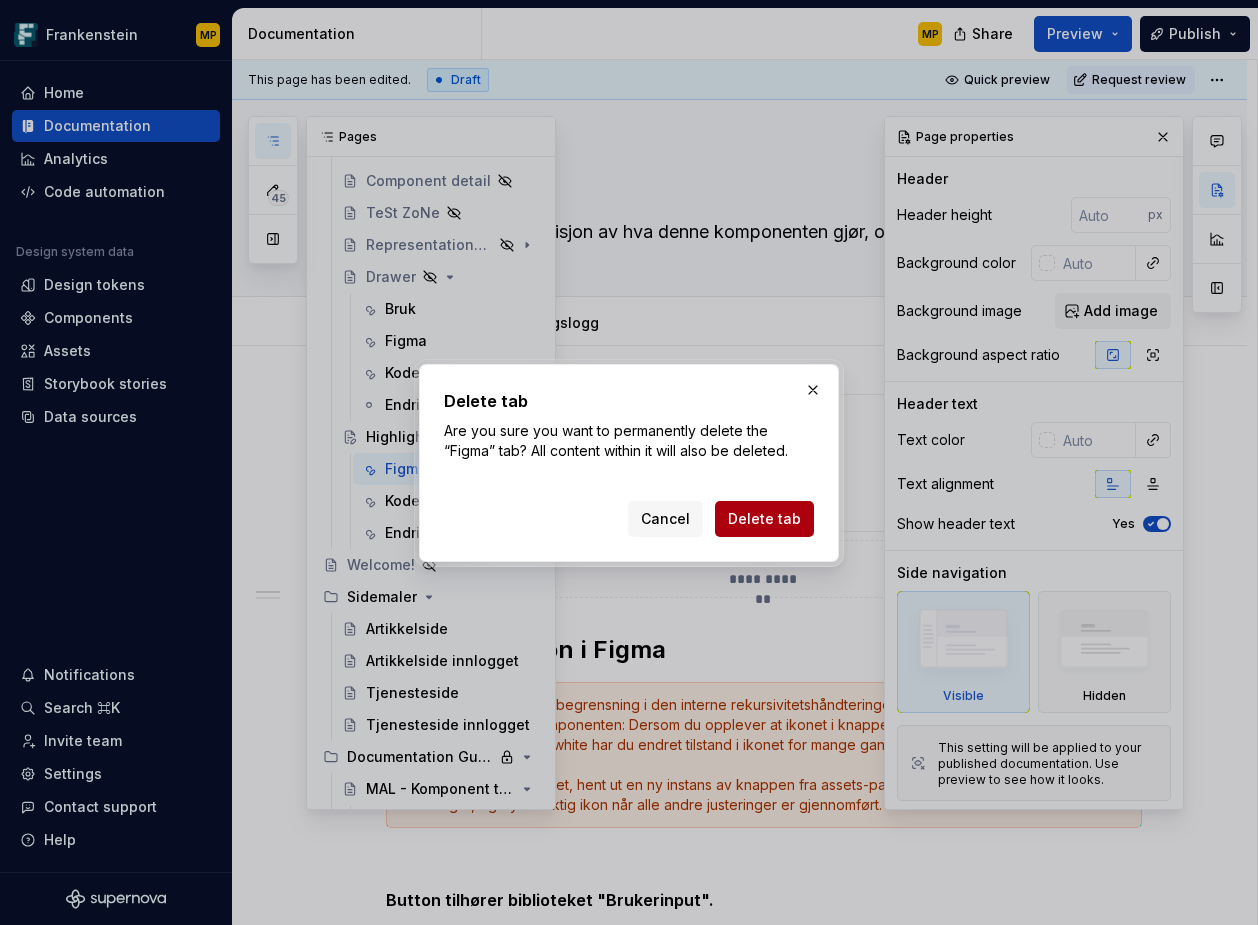 click on "Delete tab" at bounding box center (764, 519) 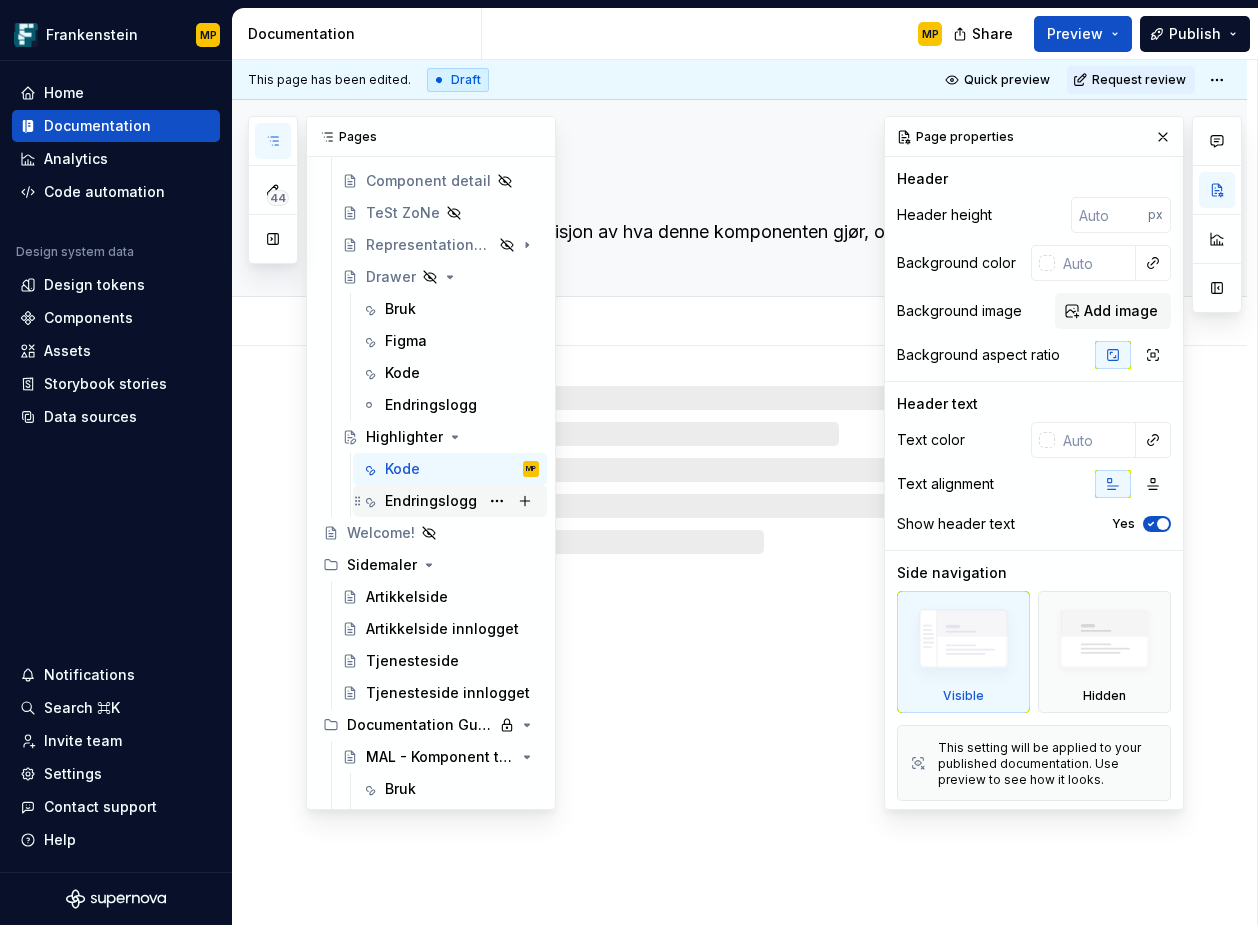 click on "Endringslogg" at bounding box center (431, 501) 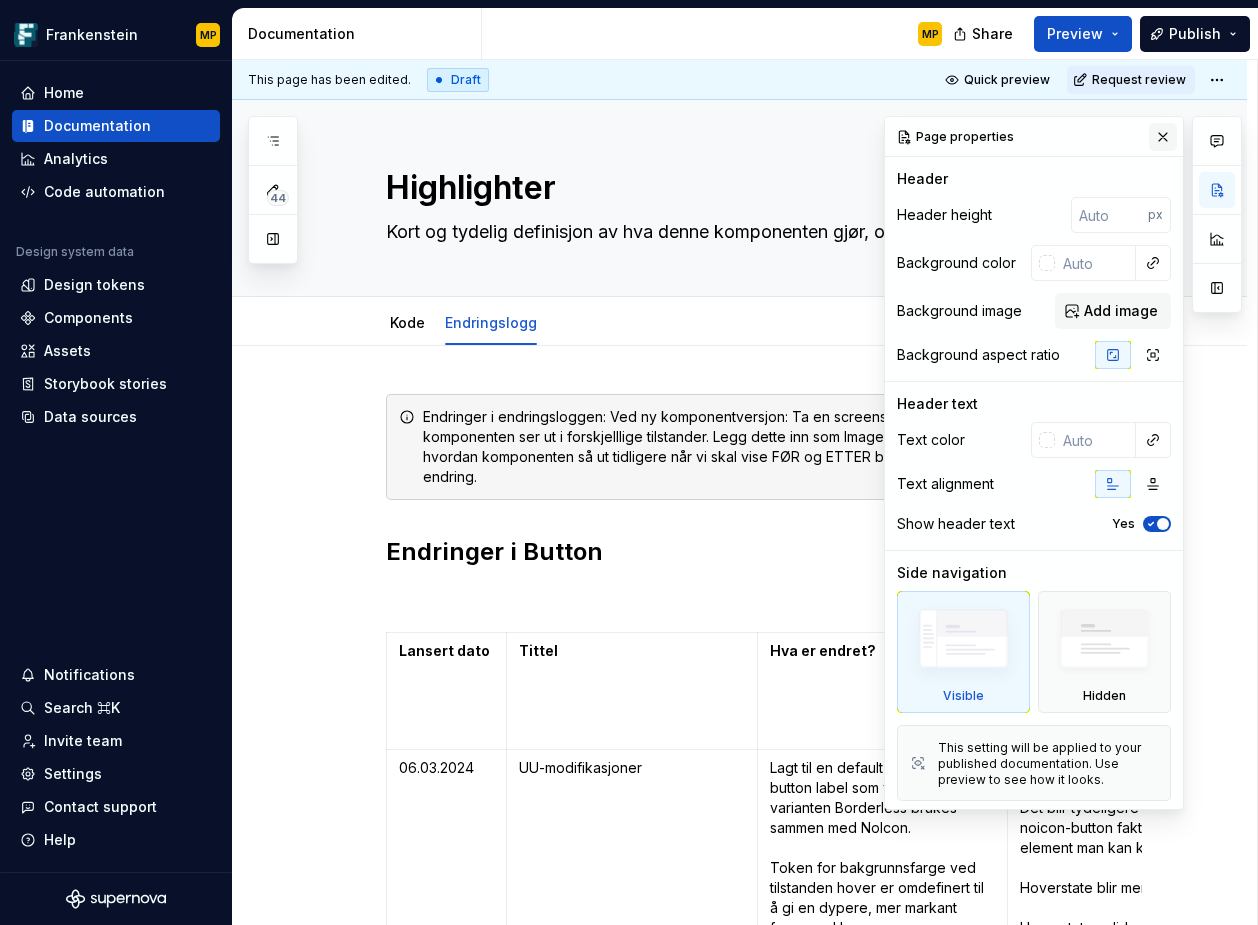 click at bounding box center [1163, 137] 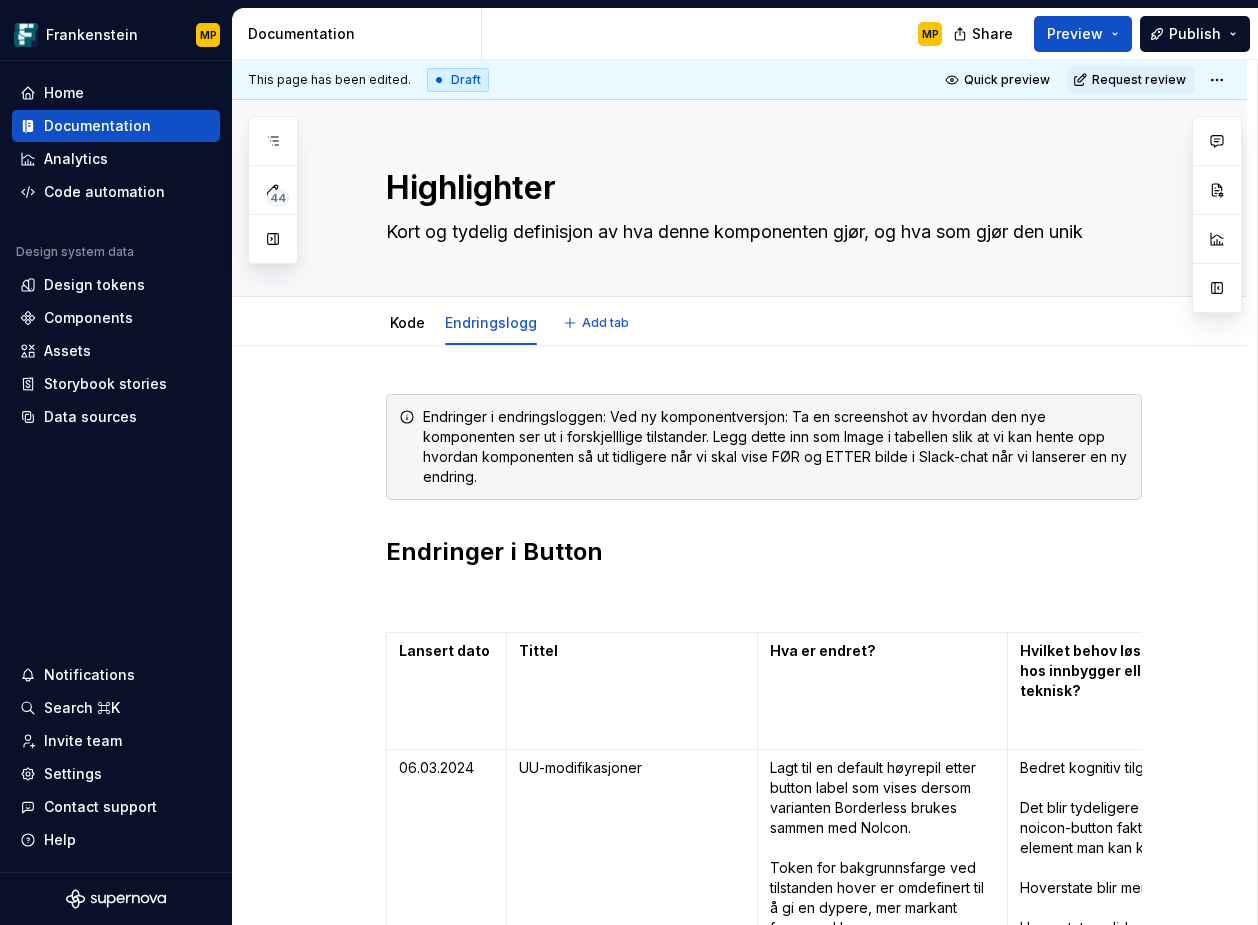 type on "*" 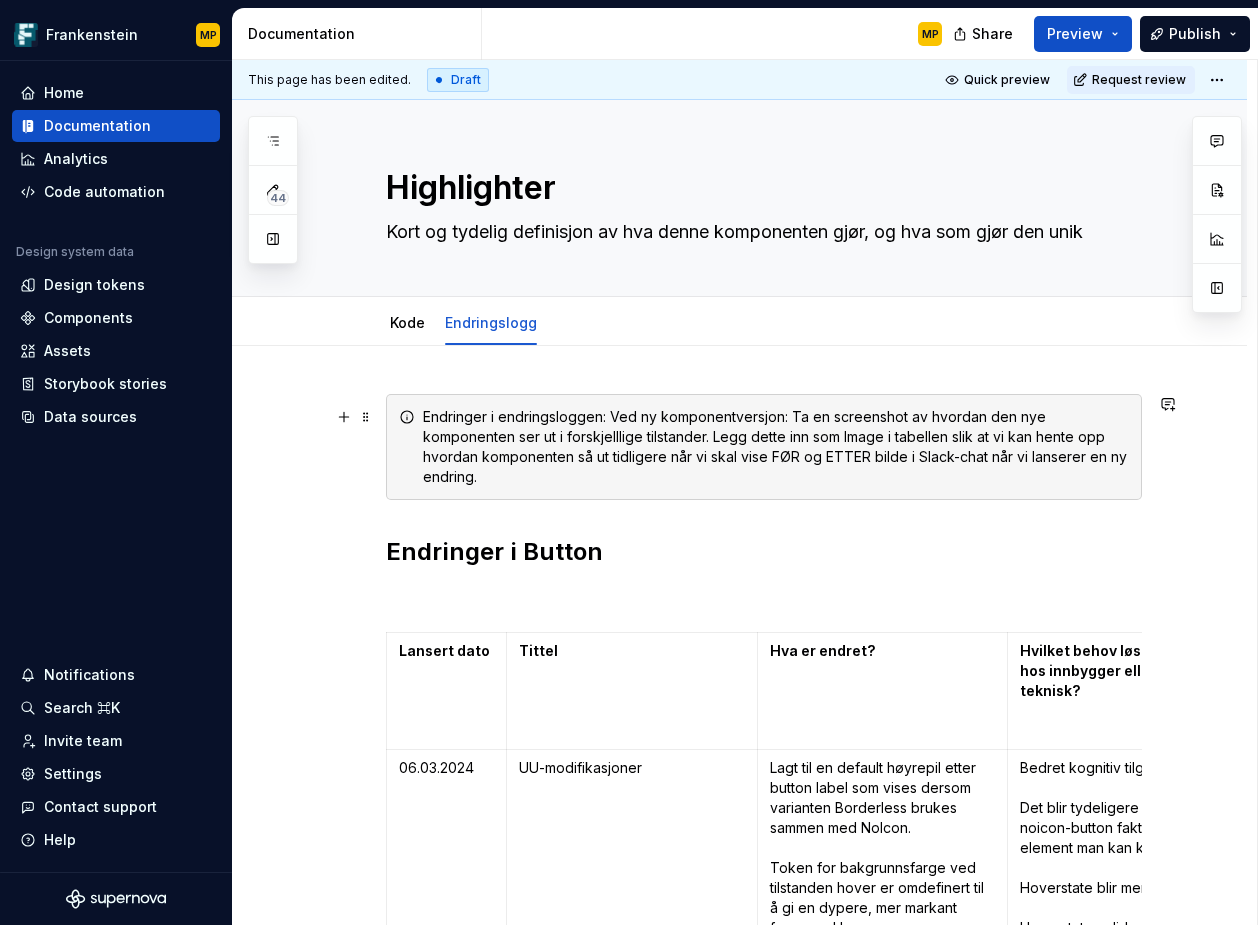 click on "Endringer i endringsloggen: Ved ny komponentversjon: Ta en screenshot av hvordan den nye komponenten ser ut i forskjelllige tilstander. Legg dette inn som Image i tabellen slik at vi kan hente opp hvordan komponenten så ut tidligere når vi skal vise FØR og ETTER bilde i Slack-chat når vi lanserer en ny endring." at bounding box center (776, 447) 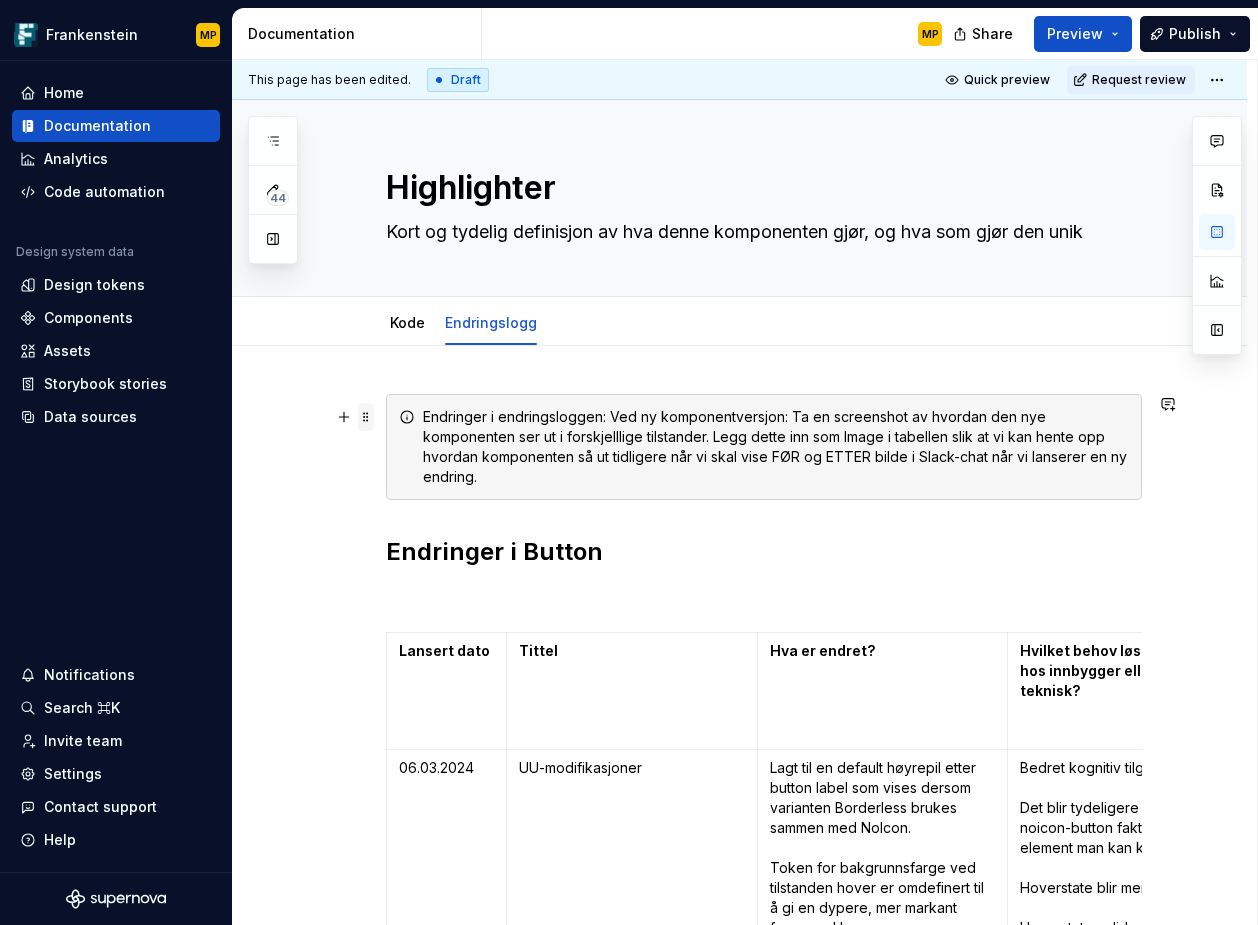 click at bounding box center (366, 417) 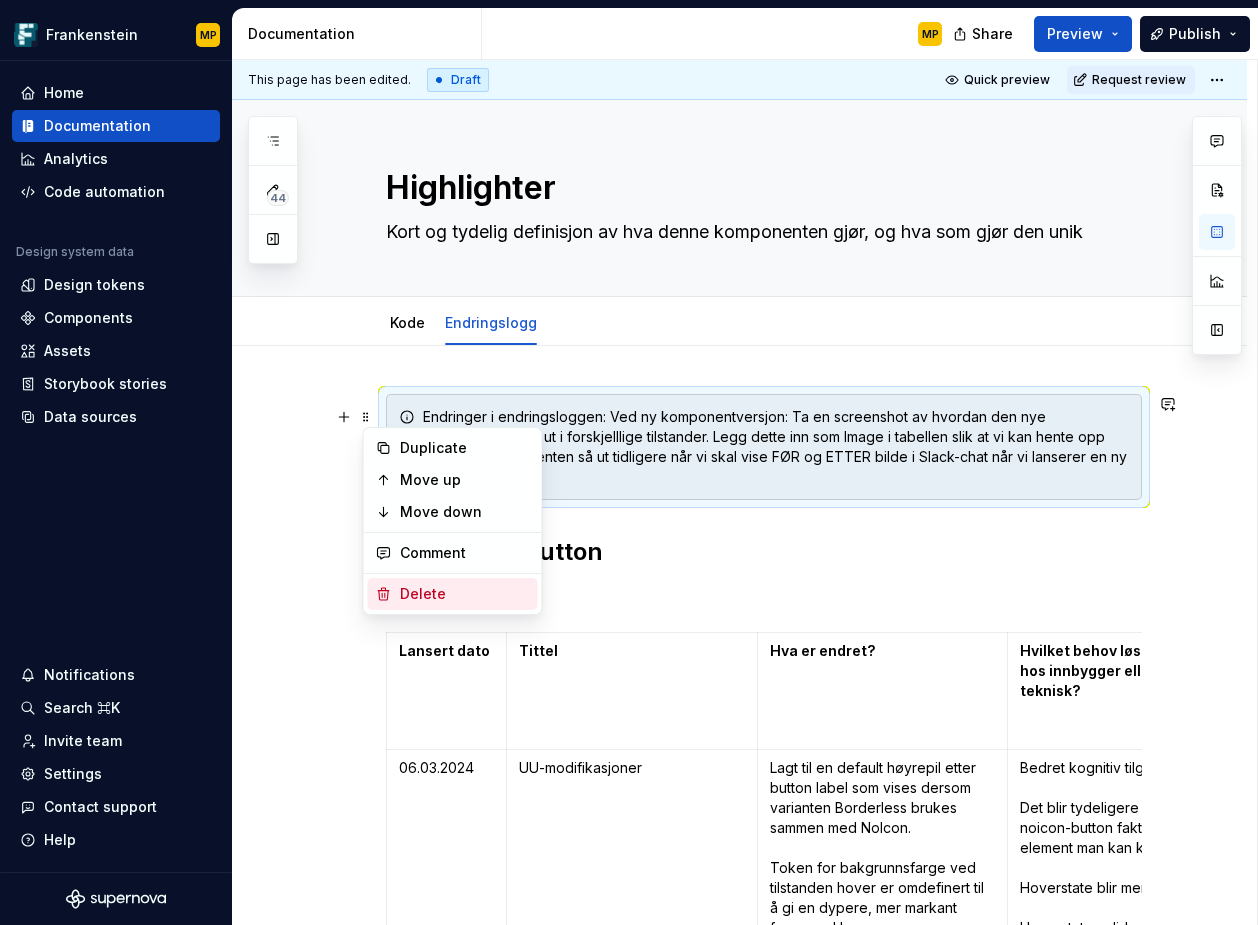 click on "Delete" at bounding box center (465, 594) 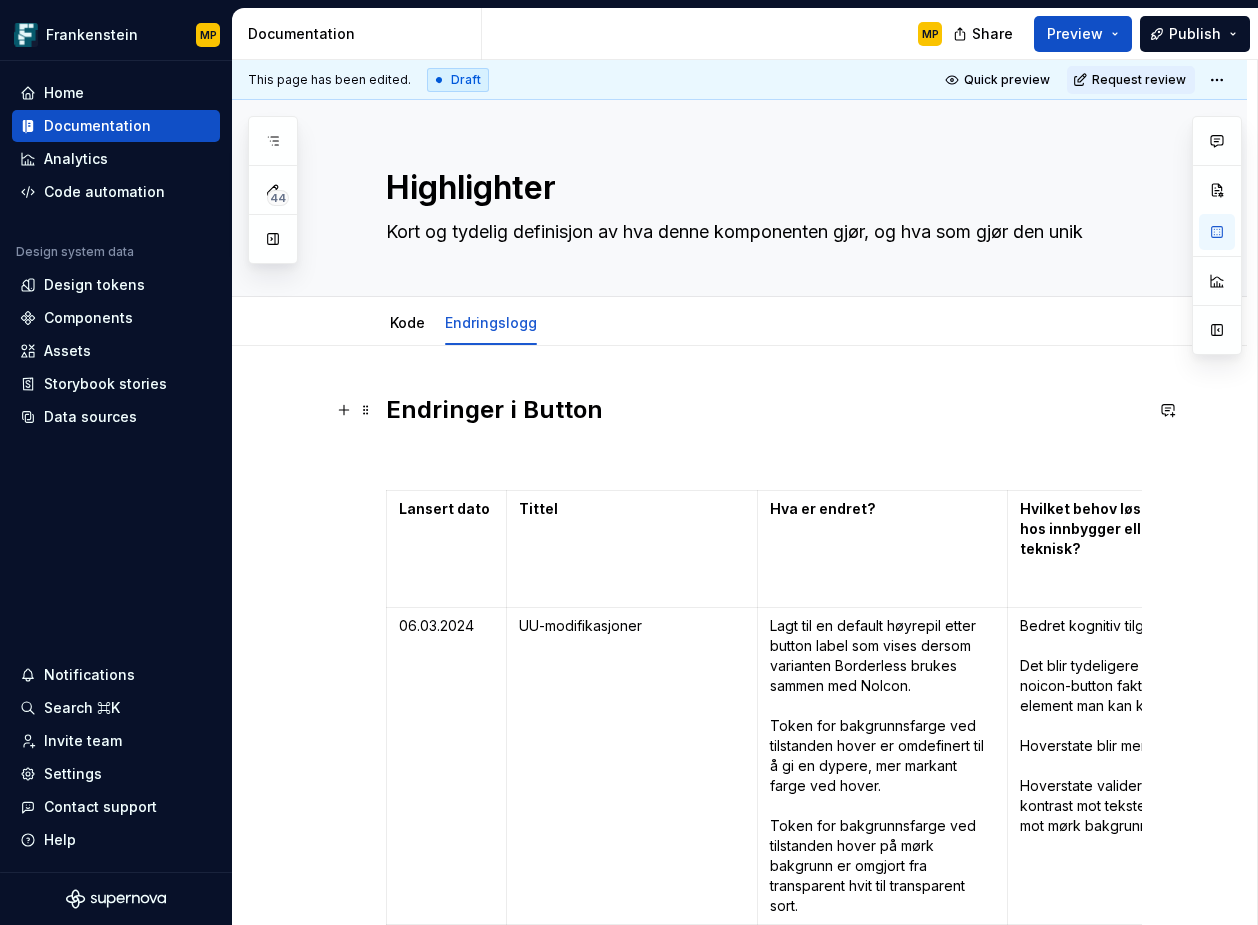click on "Endringer i Button" at bounding box center [764, 410] 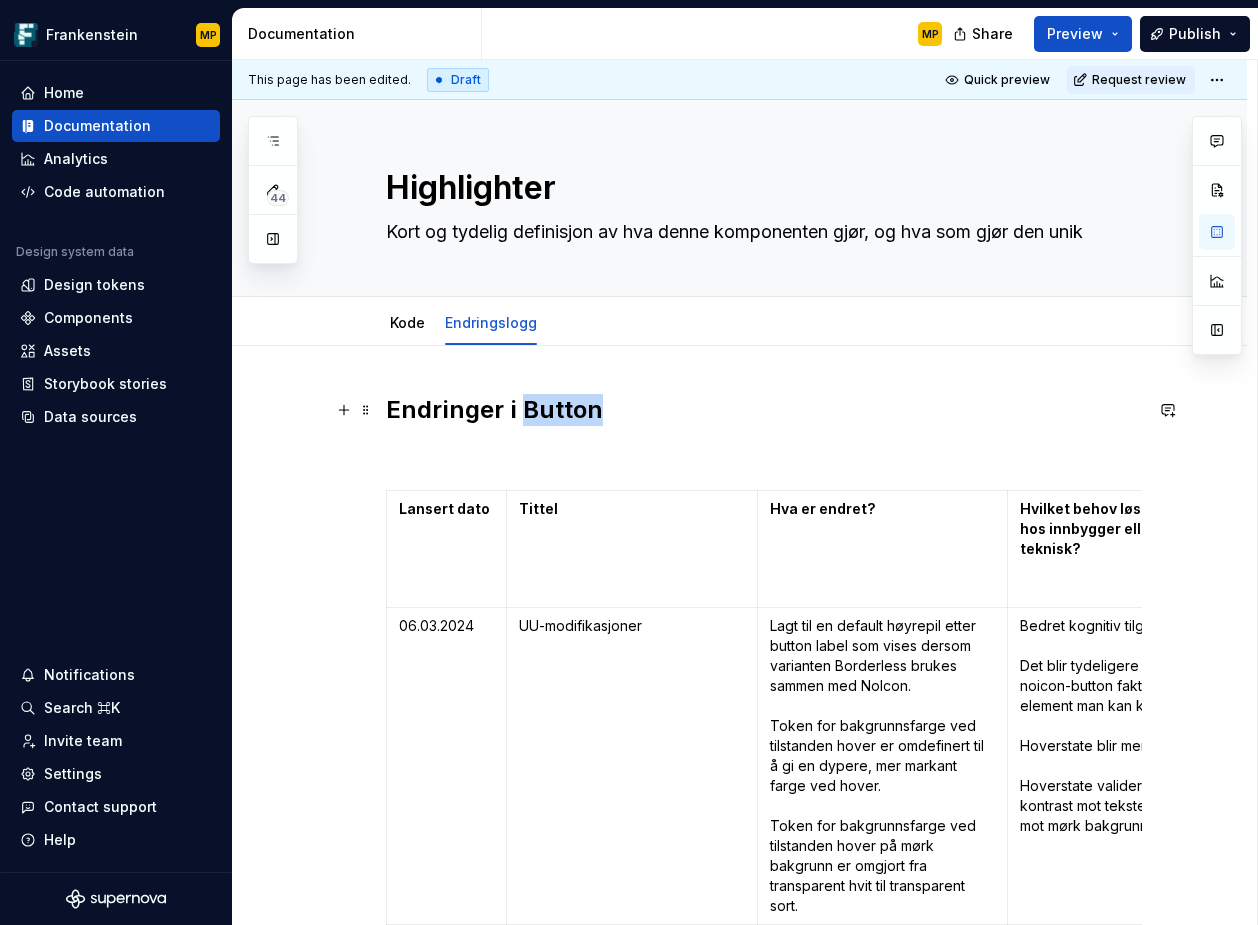 click on "Endringer i Button" at bounding box center [764, 410] 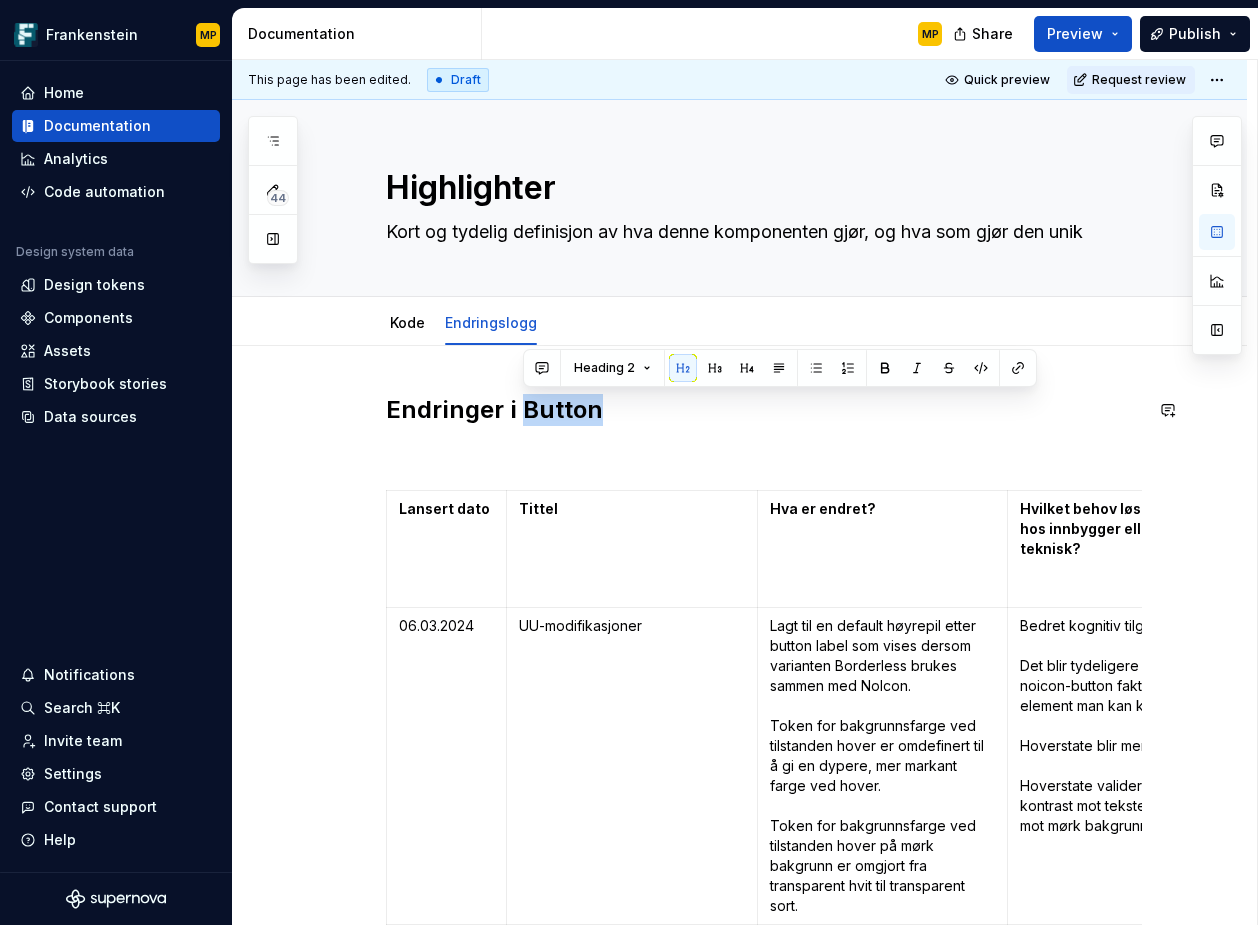 type 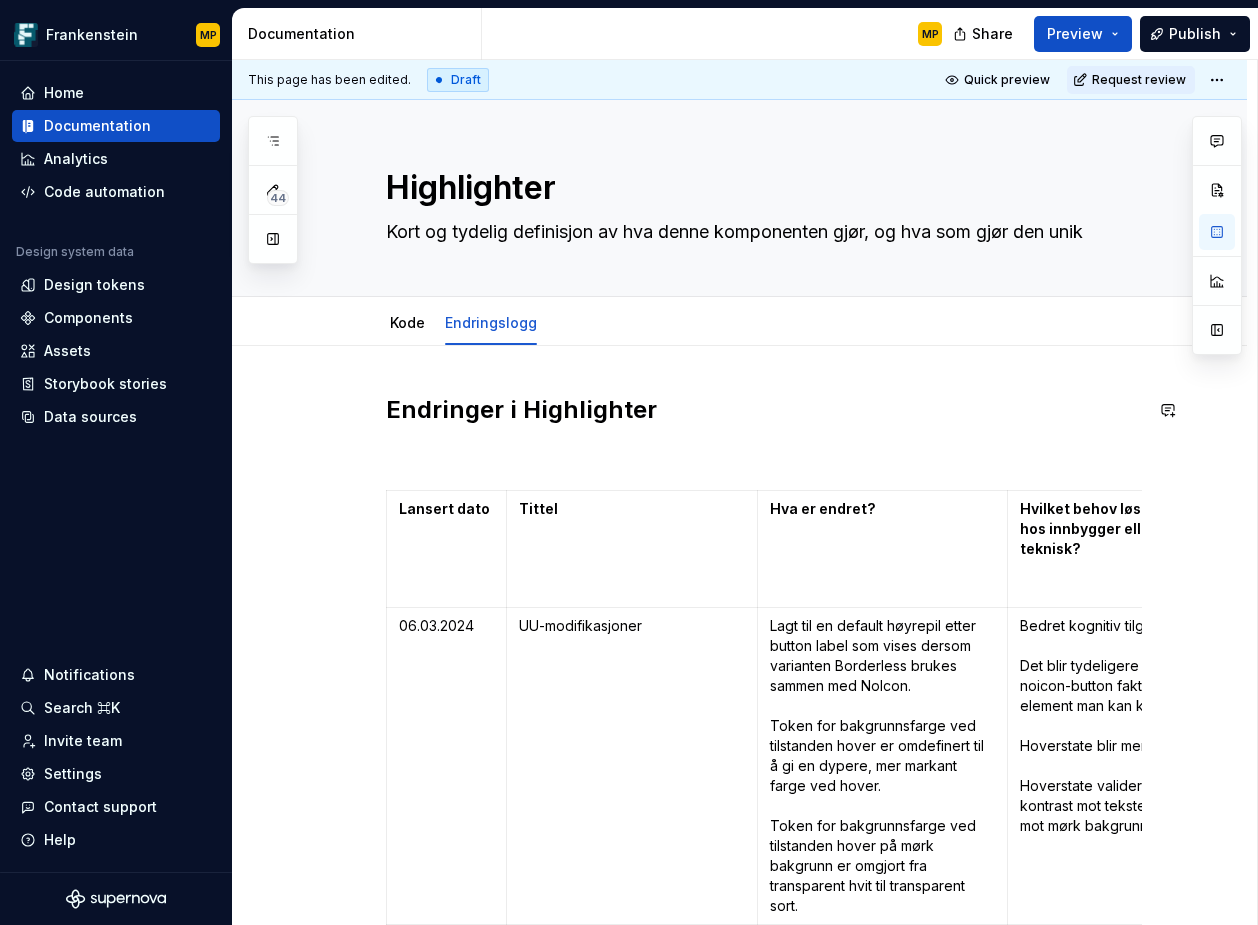 scroll, scrollTop: 48, scrollLeft: 0, axis: vertical 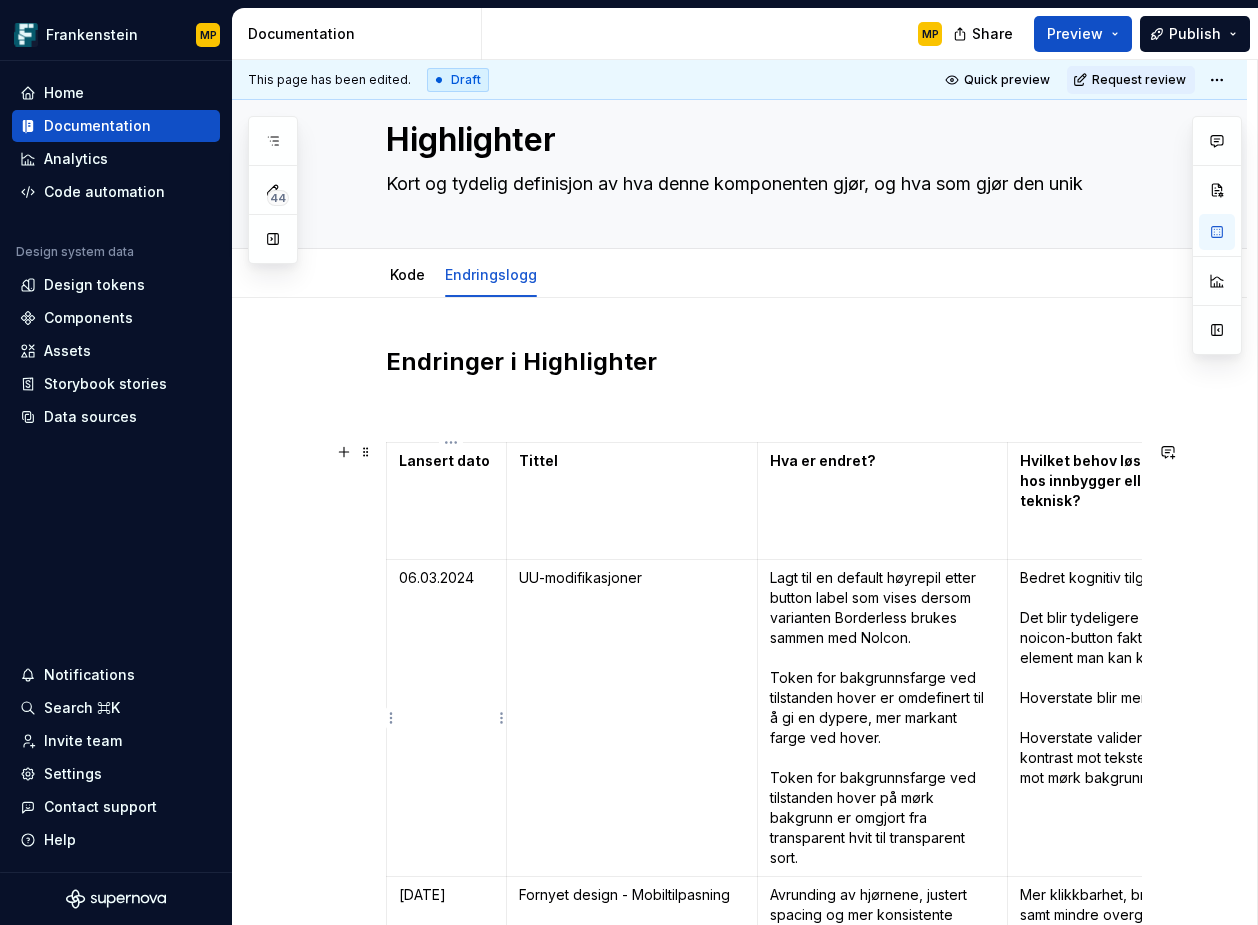click on "06.03.2024" at bounding box center [446, 578] 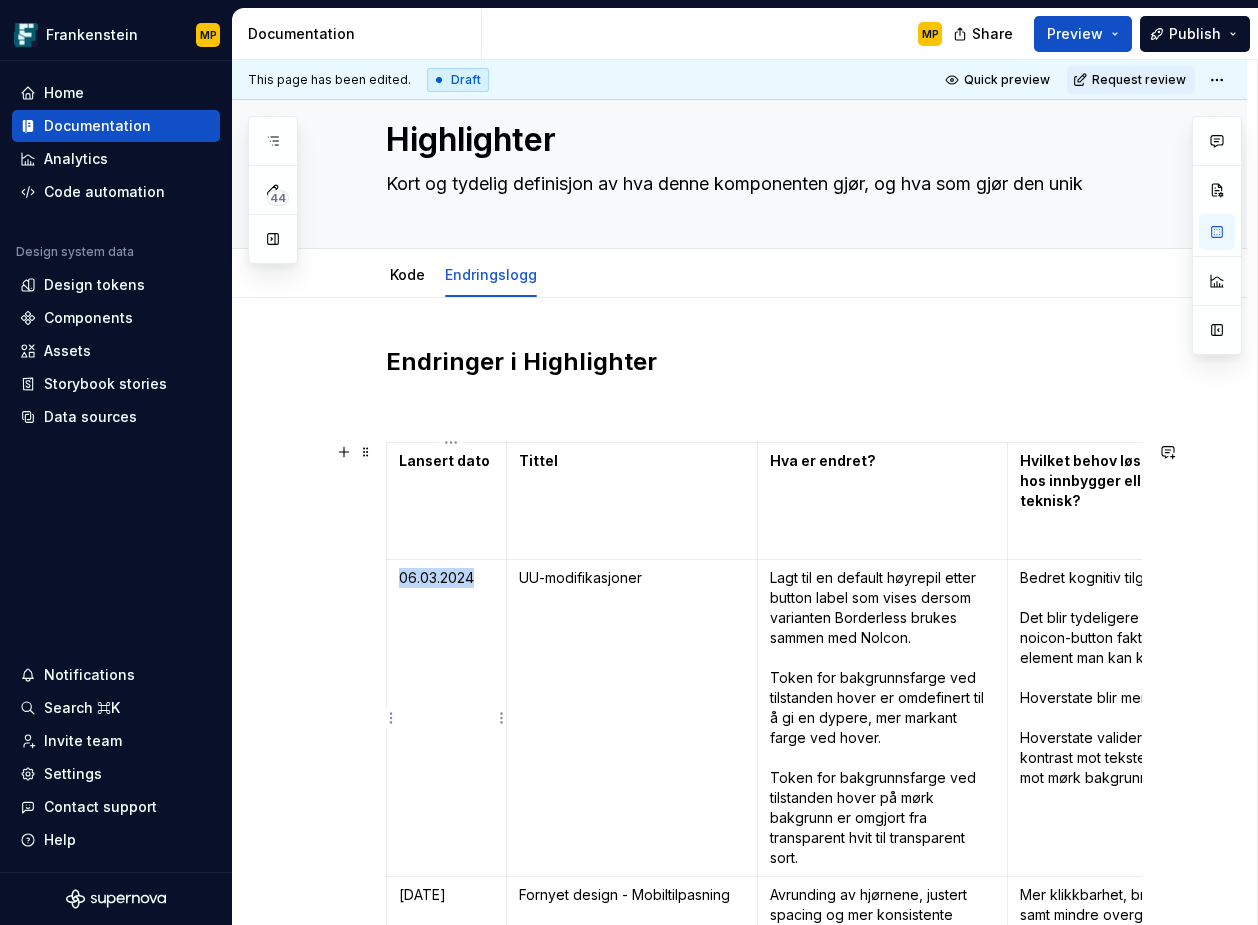 click on "06.03.2024" at bounding box center [446, 578] 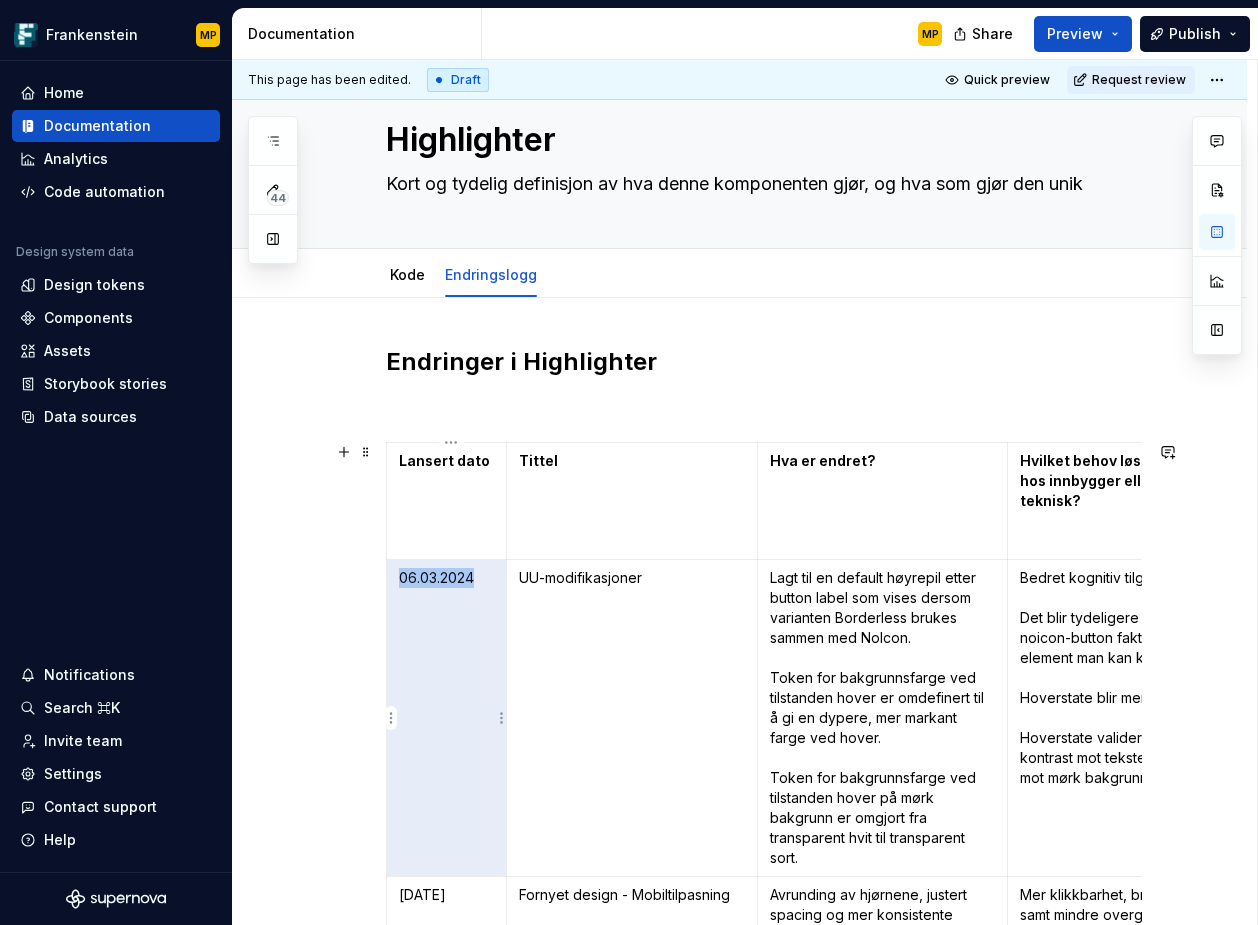 click on "06.03.2024" at bounding box center [446, 578] 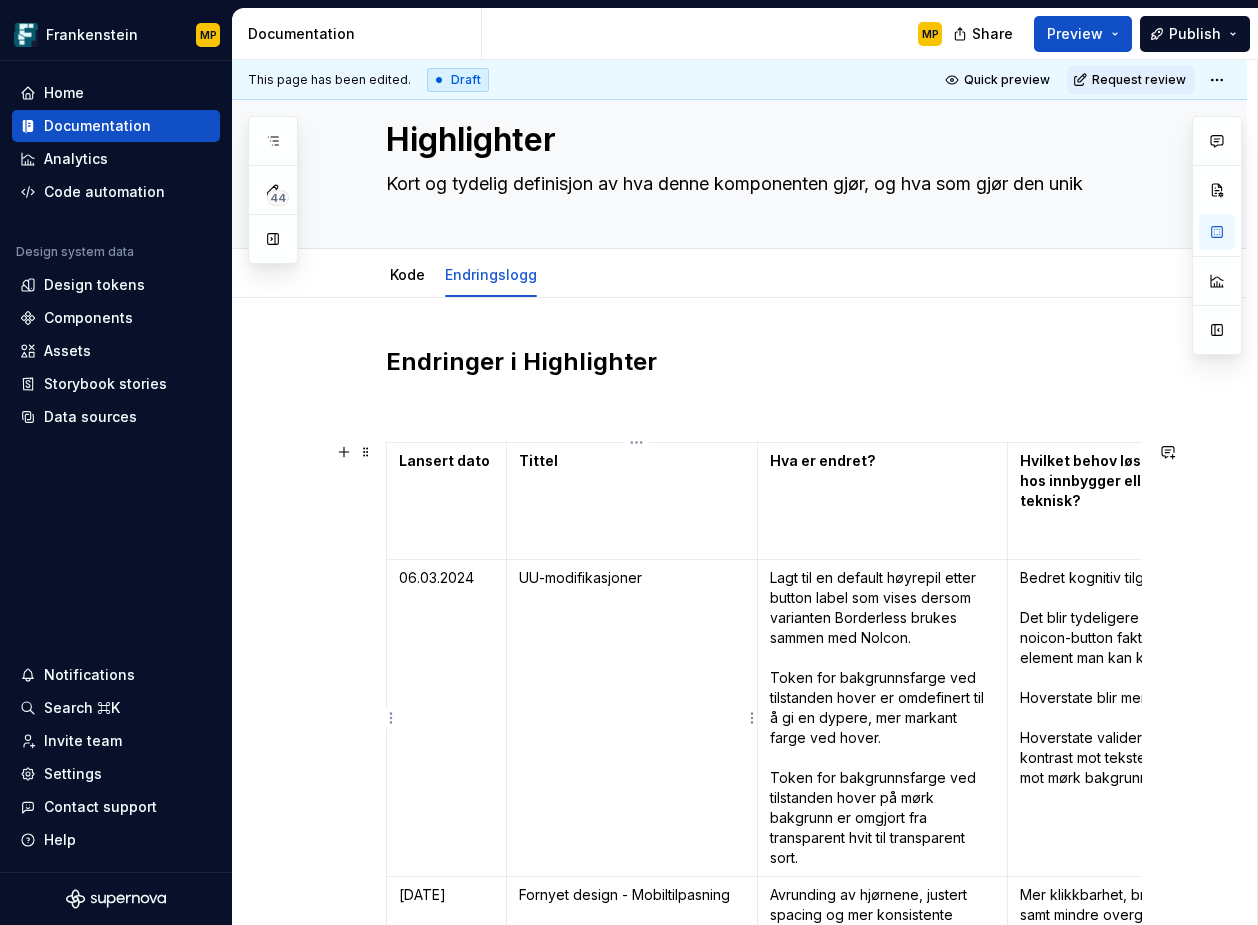 click on "UU-modifikasjoner" at bounding box center (632, 578) 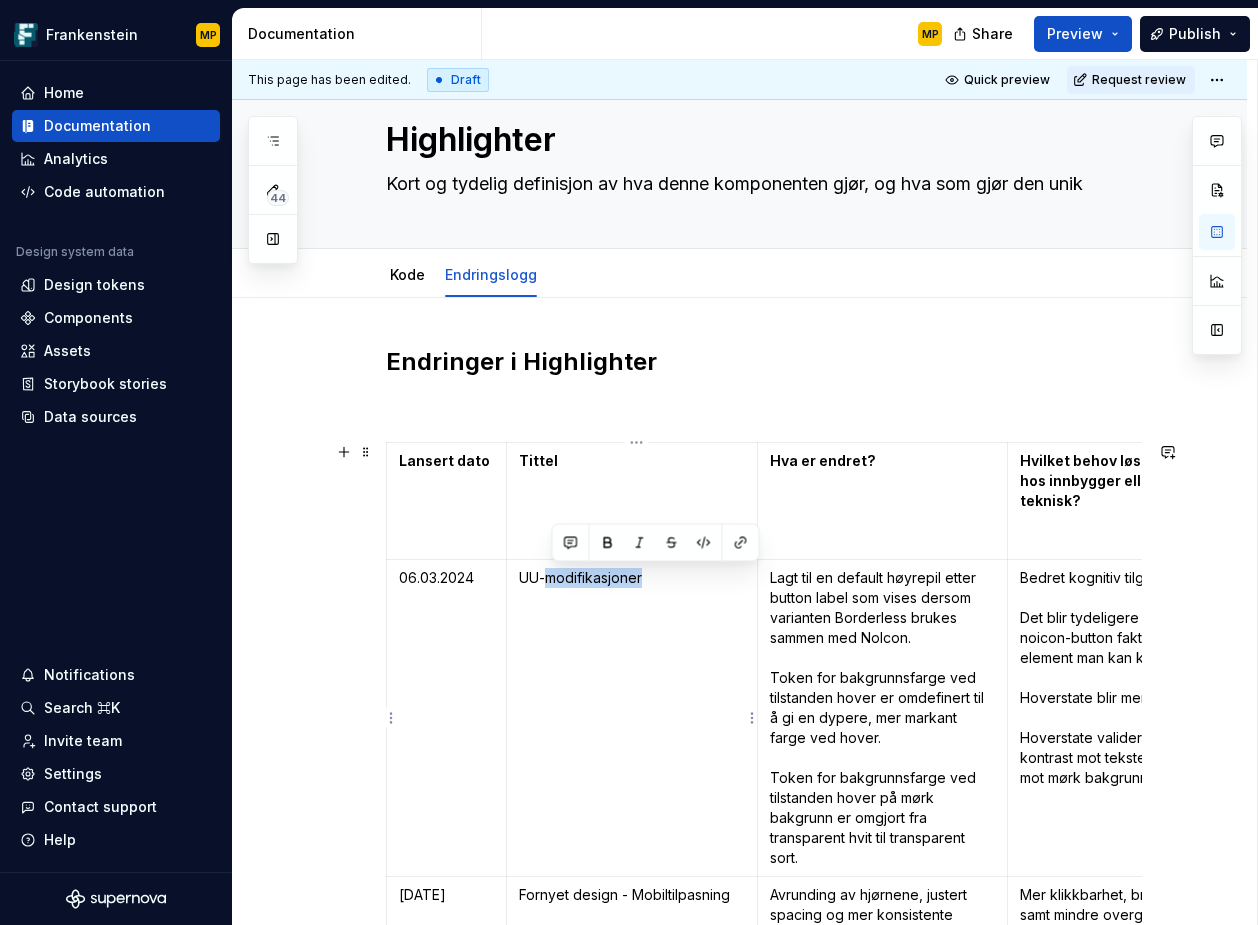 click on "UU-modifikasjoner" at bounding box center (632, 578) 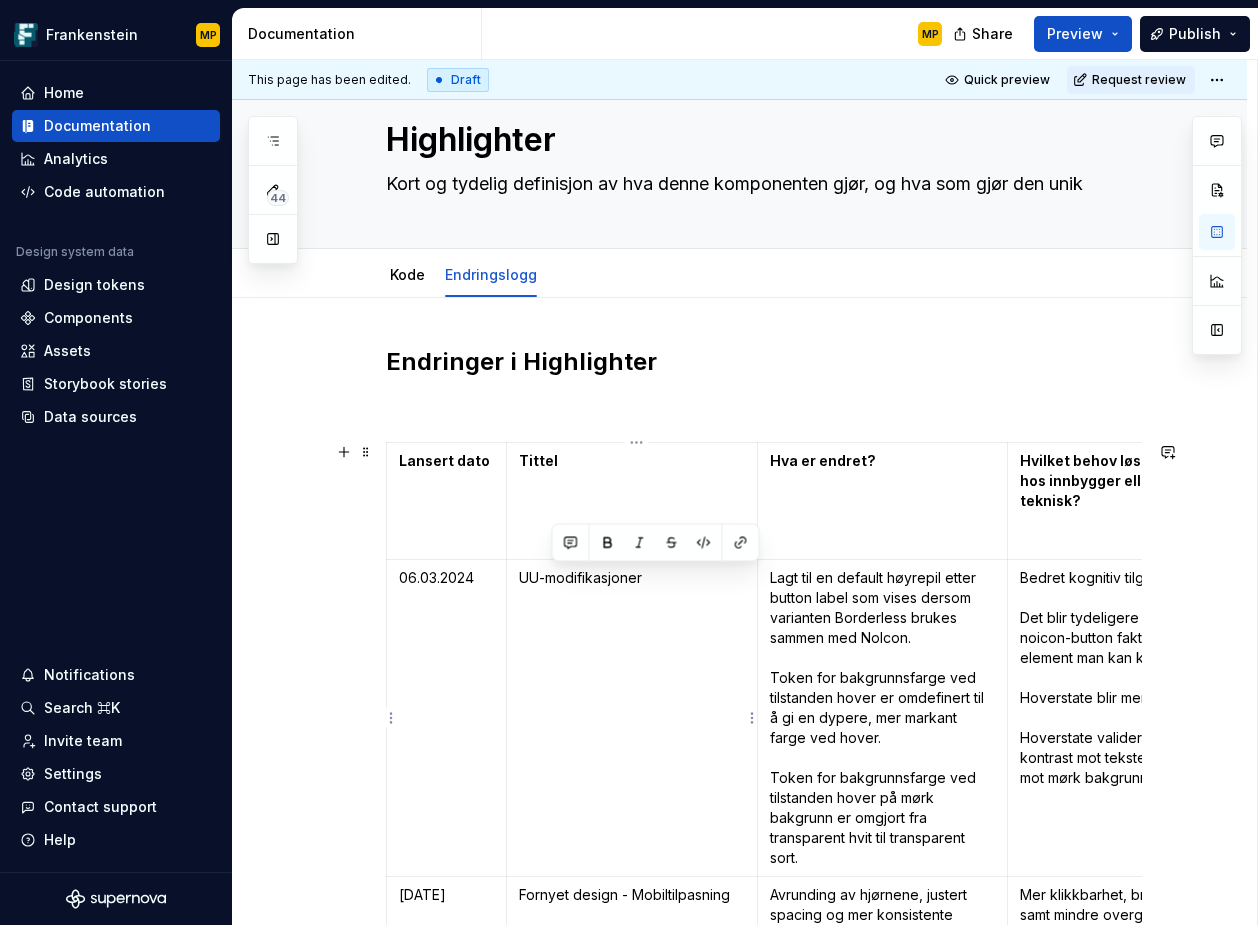 click on "UU-modifikasjoner" at bounding box center [632, 578] 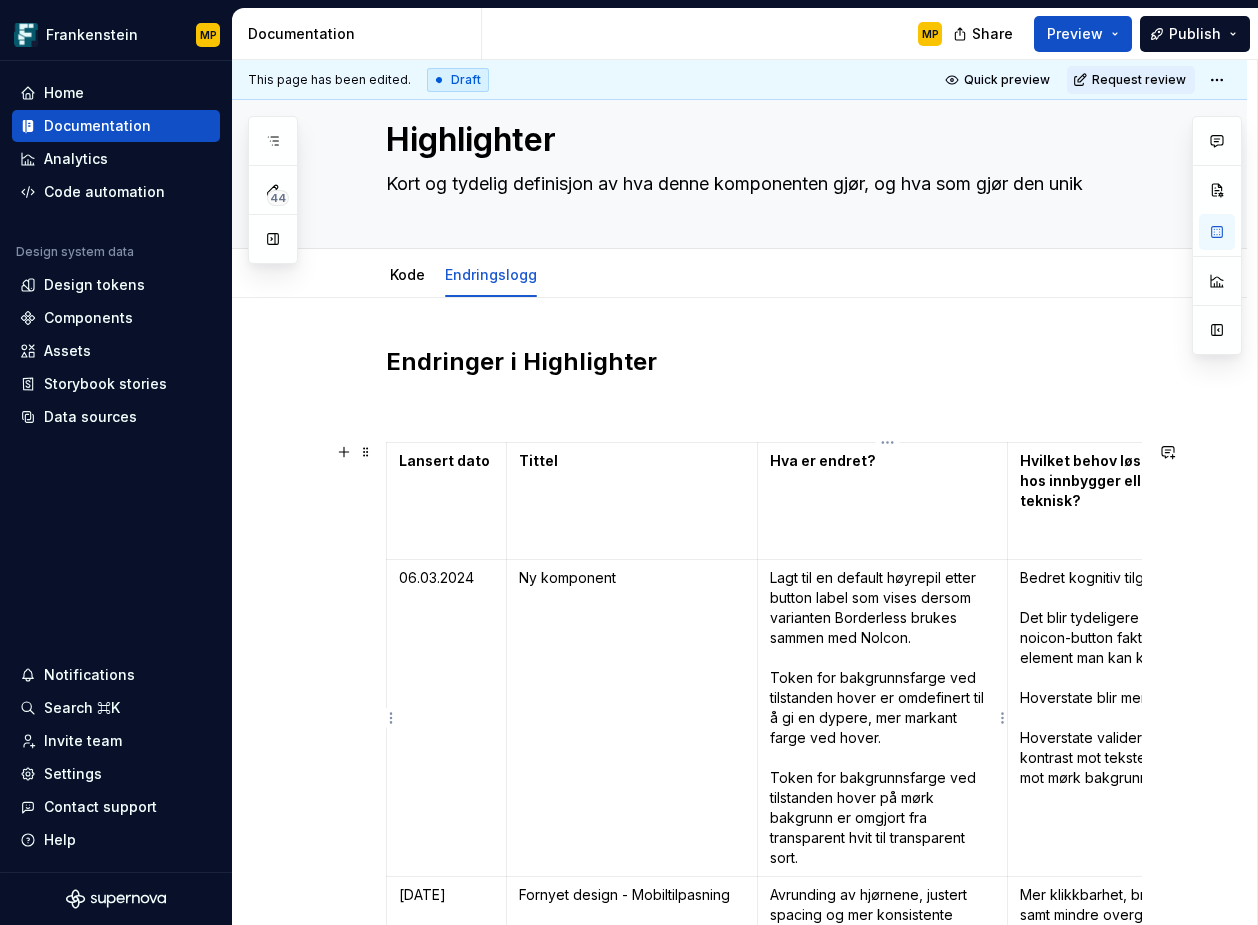 click on "Lagt til en default høyrepil etter button label som vises dersom varianten Borderless brukes sammen med NoIcon. Token for bakgrunnsfarge ved tilstanden hover er omdefinert til å gi en dypere, mer markant farge ved hover. Token for bakgrunnsfarge ved tilstanden hover på mørk bakgrunn er omgjort fra transparent hvit til transparent sort." at bounding box center [883, 718] 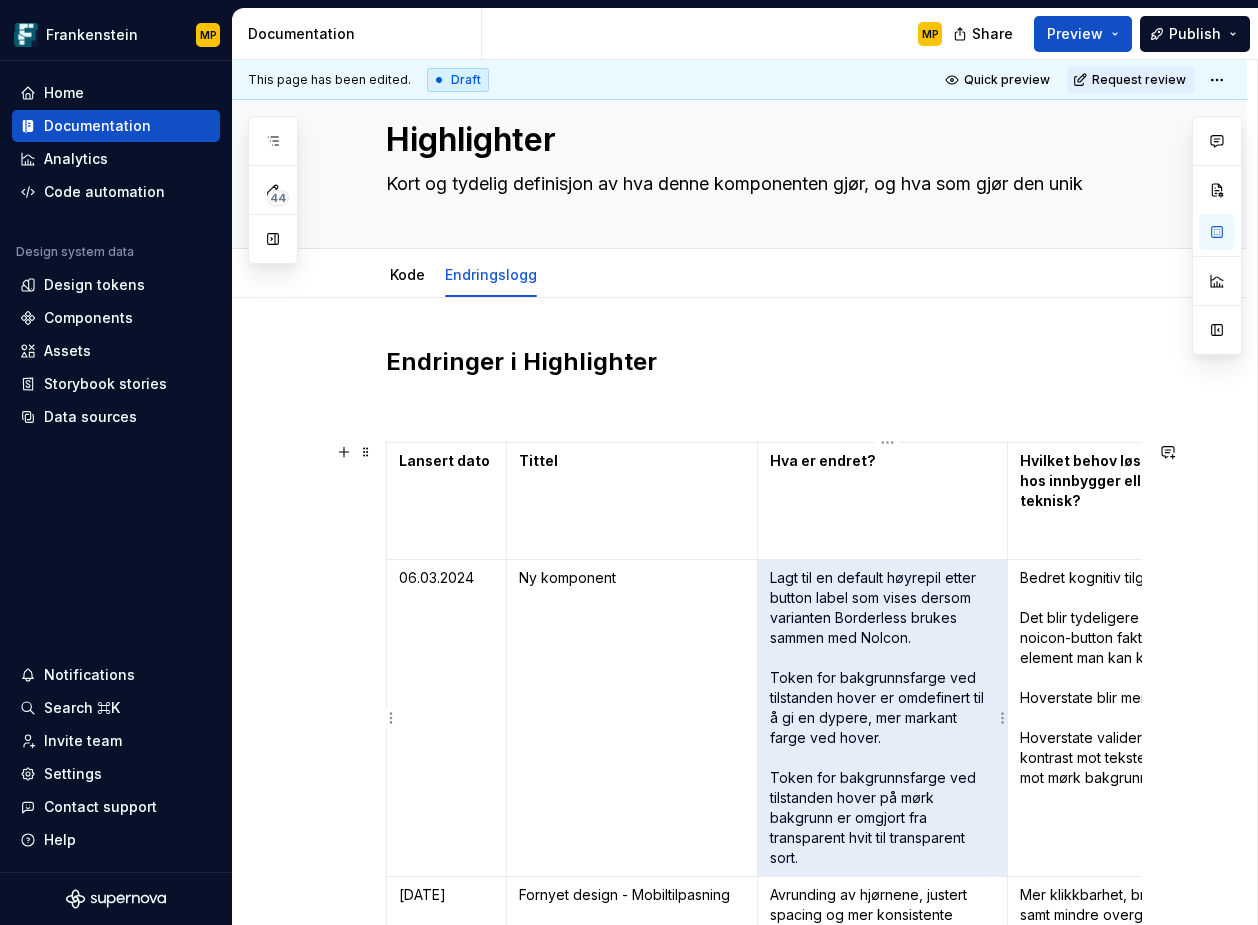 click on "Lagt til en default høyrepil etter button label som vises dersom varianten Borderless brukes sammen med NoIcon. Token for bakgrunnsfarge ved tilstanden hover er omdefinert til å gi en dypere, mer markant farge ved hover. Token for bakgrunnsfarge ved tilstanden hover på mørk bakgrunn er omgjort fra transparent hvit til transparent sort." at bounding box center (883, 718) 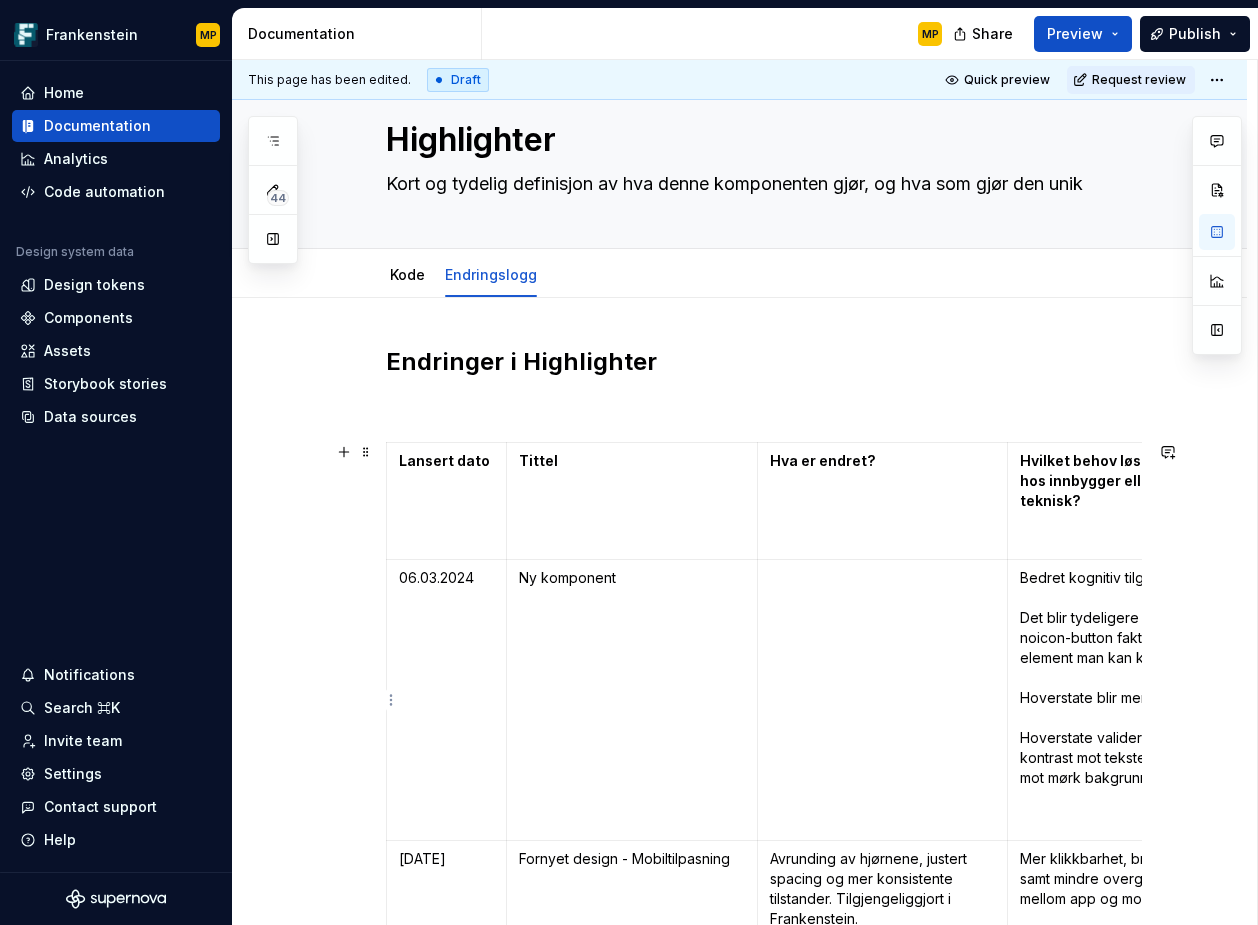 click on "Bedret kognitiv tilgjengelighet. Det blir tydeligere at borderless noicon-button faktisk er et element man kan klikke på. Hoverstate blir mer synlig. Hoverstate validerer med nok kontrast mot teksten ved hover mot mørk bakgrunn." at bounding box center (1133, 678) 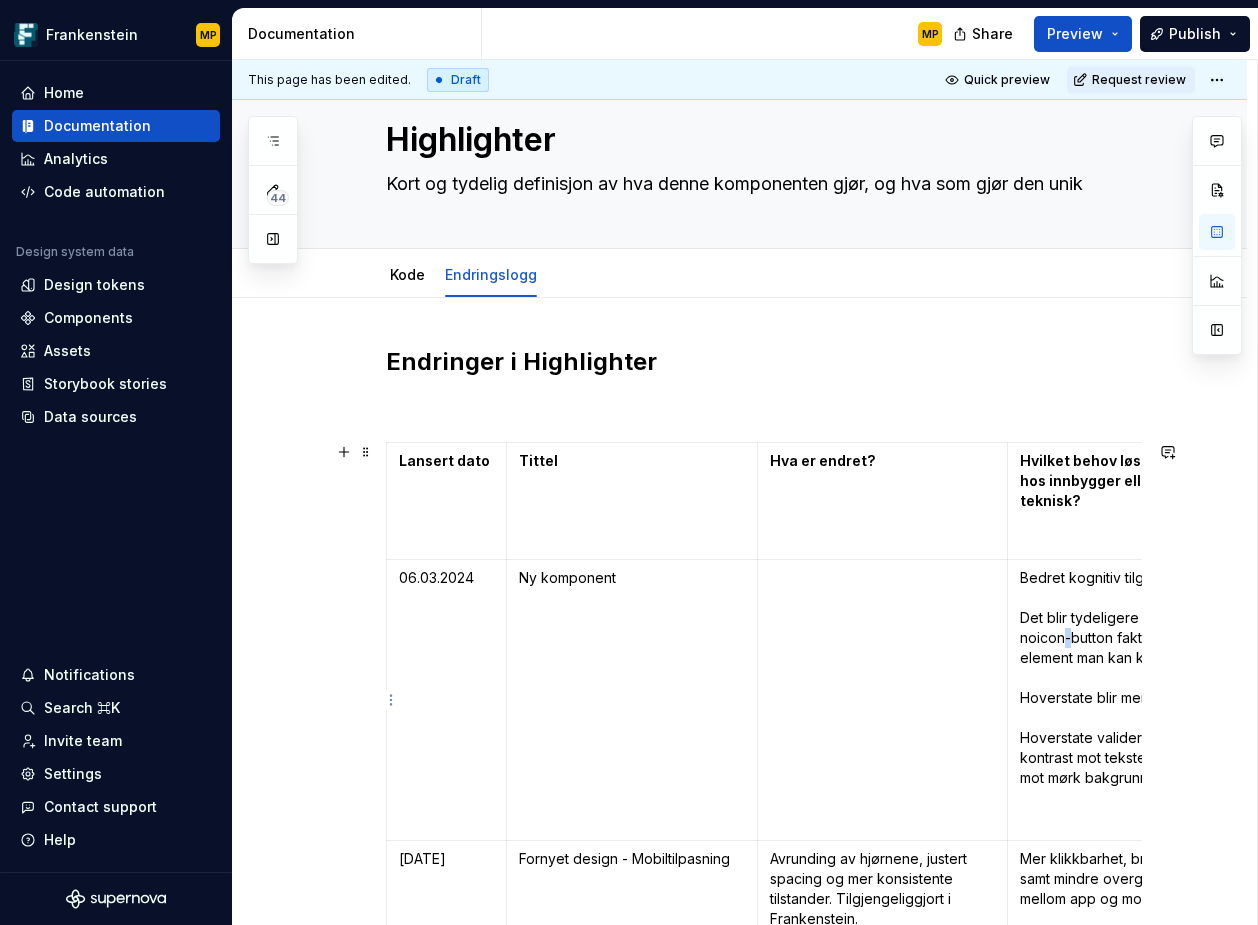 click on "Bedret kognitiv tilgjengelighet. Det blir tydeligere at borderless noicon-button faktisk er et element man kan klikke på. Hoverstate blir mer synlig. Hoverstate validerer med nok kontrast mot teksten ved hover mot mørk bakgrunn." at bounding box center [1133, 678] 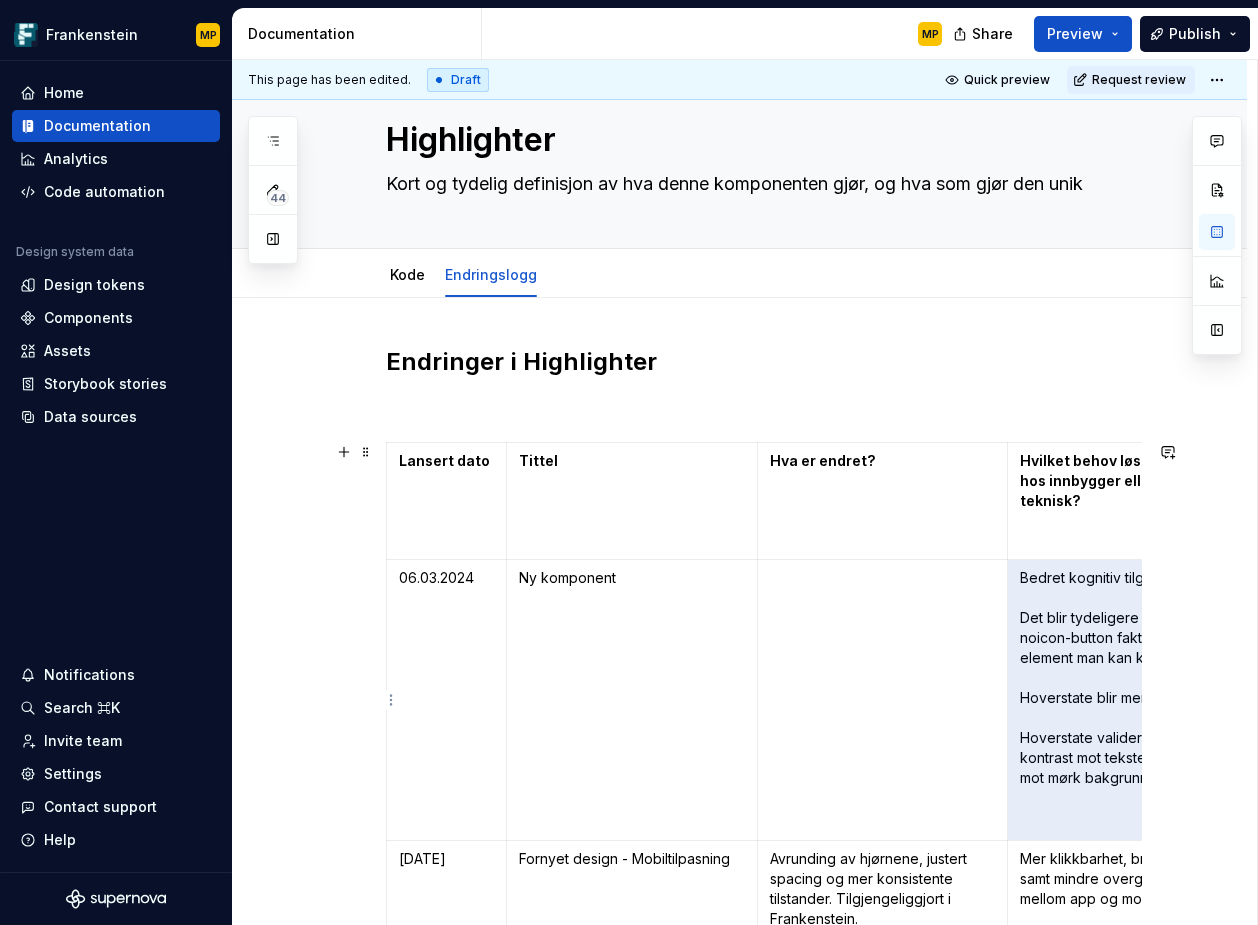 click on "Bedret kognitiv tilgjengelighet. Det blir tydeligere at borderless noicon-button faktisk er et element man kan klikke på. Hoverstate blir mer synlig. Hoverstate validerer med nok kontrast mot teksten ved hover mot mørk bakgrunn." at bounding box center [1133, 678] 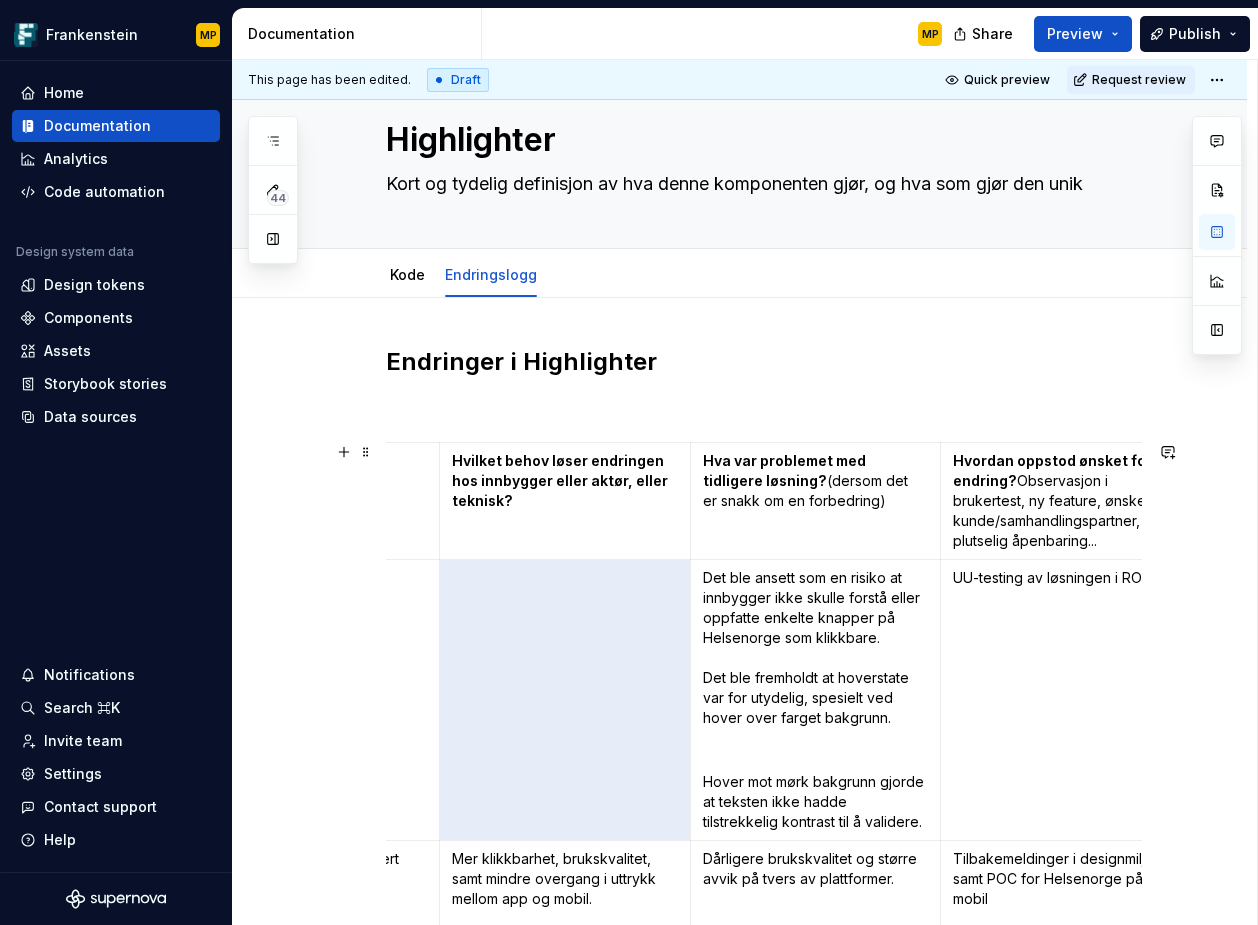 scroll, scrollTop: 0, scrollLeft: 610, axis: horizontal 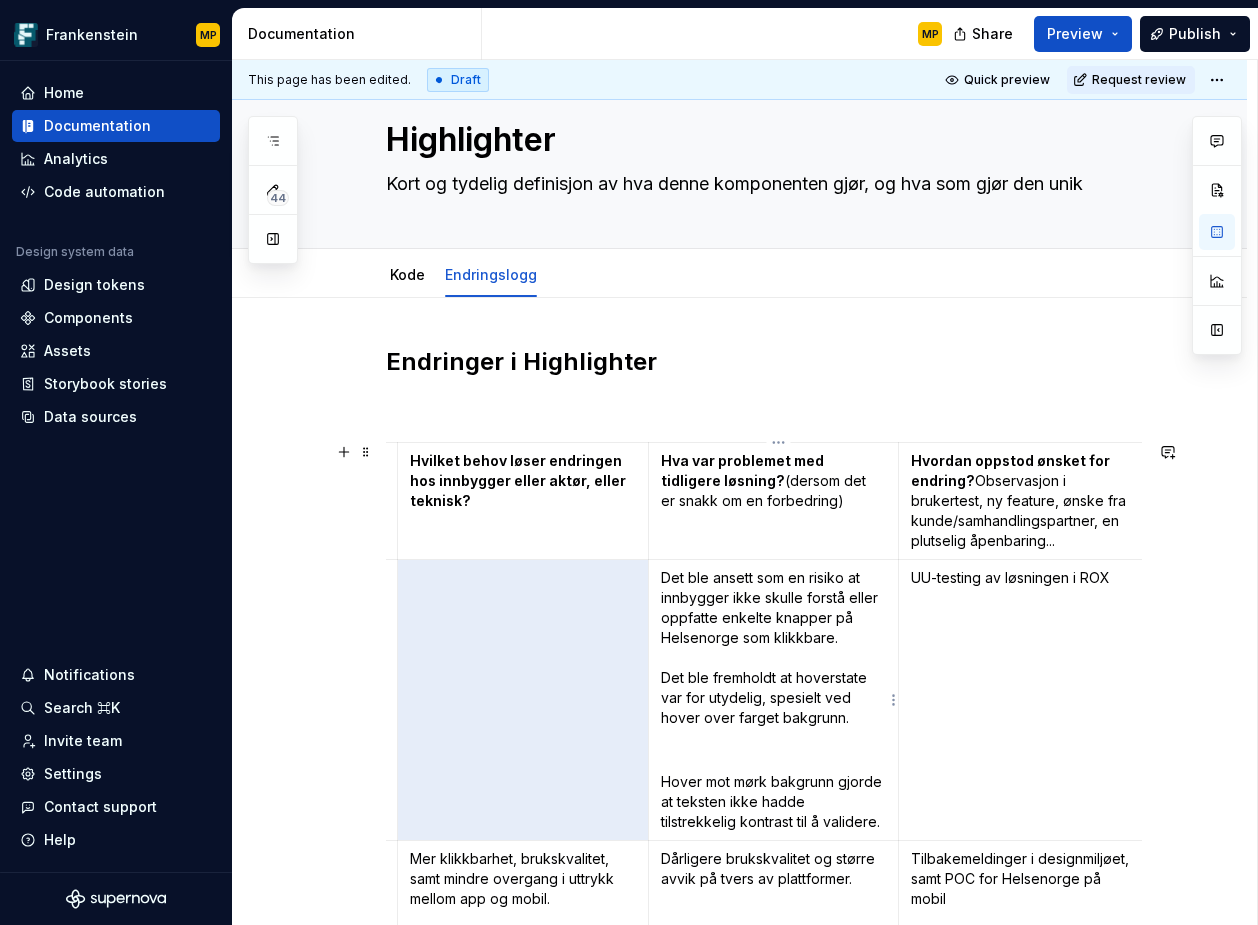 click on "Det ble ansett som en risiko at innbygger ikke skulle forstå eller oppfatte enkelte knapper på Helsenorge som klikkbare. Det ble fremholdt at hoverstate var for utydelig, spesielt ved hover over farget bakgrunn." at bounding box center (774, 648) 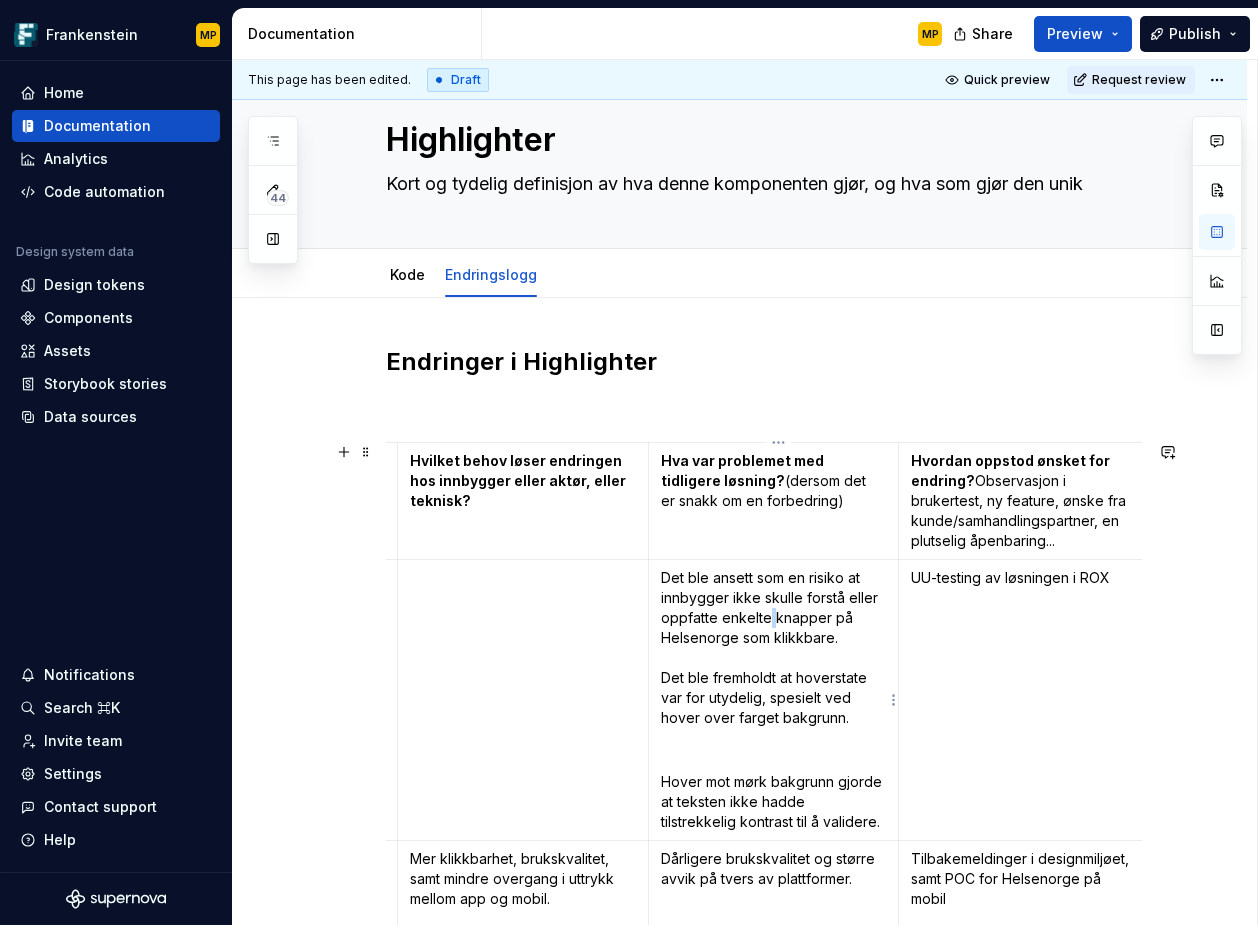 click on "Det ble ansett som en risiko at innbygger ikke skulle forstå eller oppfatte enkelte knapper på Helsenorge som klikkbare. Det ble fremholdt at hoverstate var for utydelig, spesielt ved hover over farget bakgrunn." at bounding box center (774, 648) 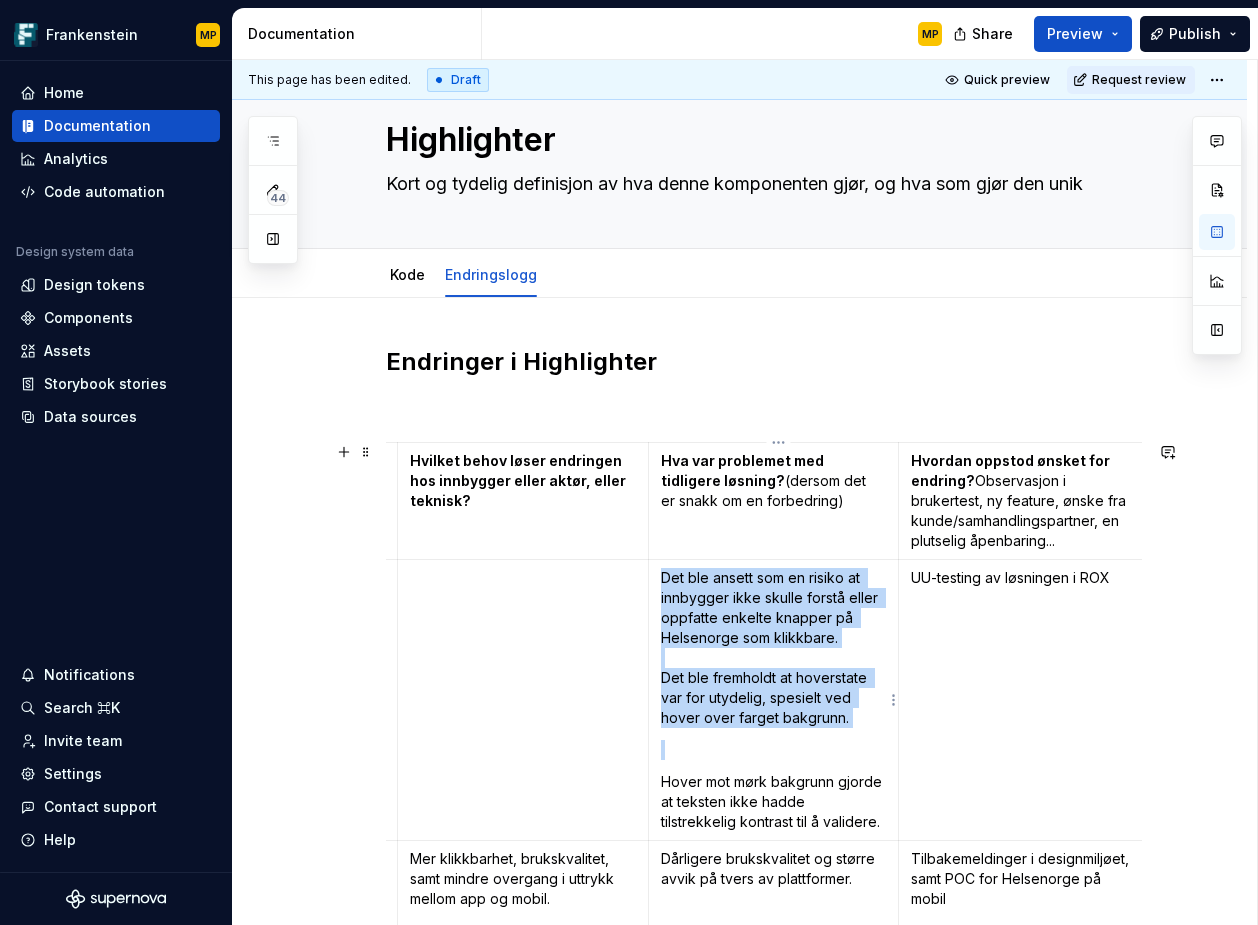 click on "Det ble ansett som en risiko at innbygger ikke skulle forstå eller oppfatte enkelte knapper på Helsenorge som klikkbare. Det ble fremholdt at hoverstate var for utydelig, spesielt ved hover over farget bakgrunn." at bounding box center [774, 648] 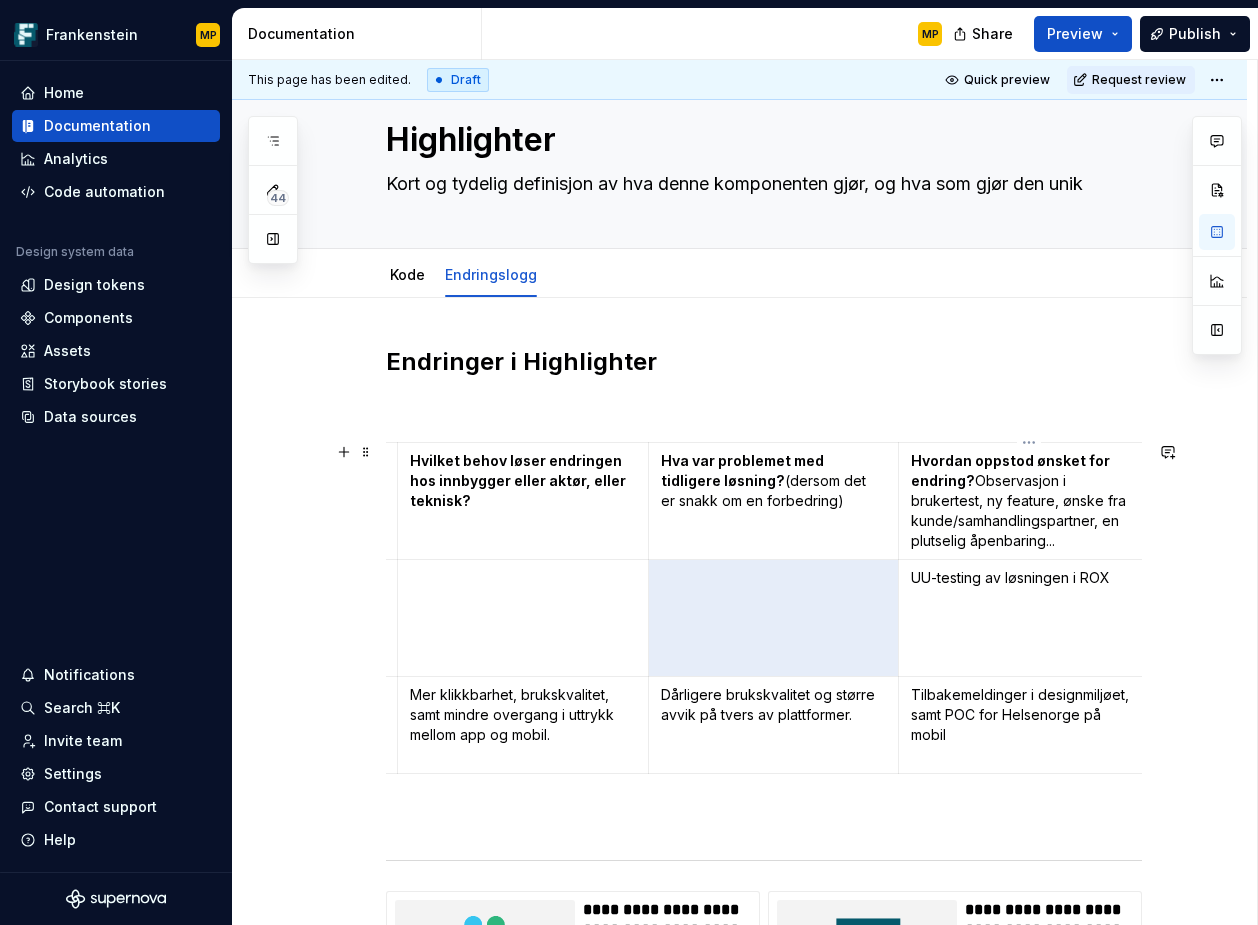 click on "UU-testing av løsningen i ROX" at bounding box center [1024, 578] 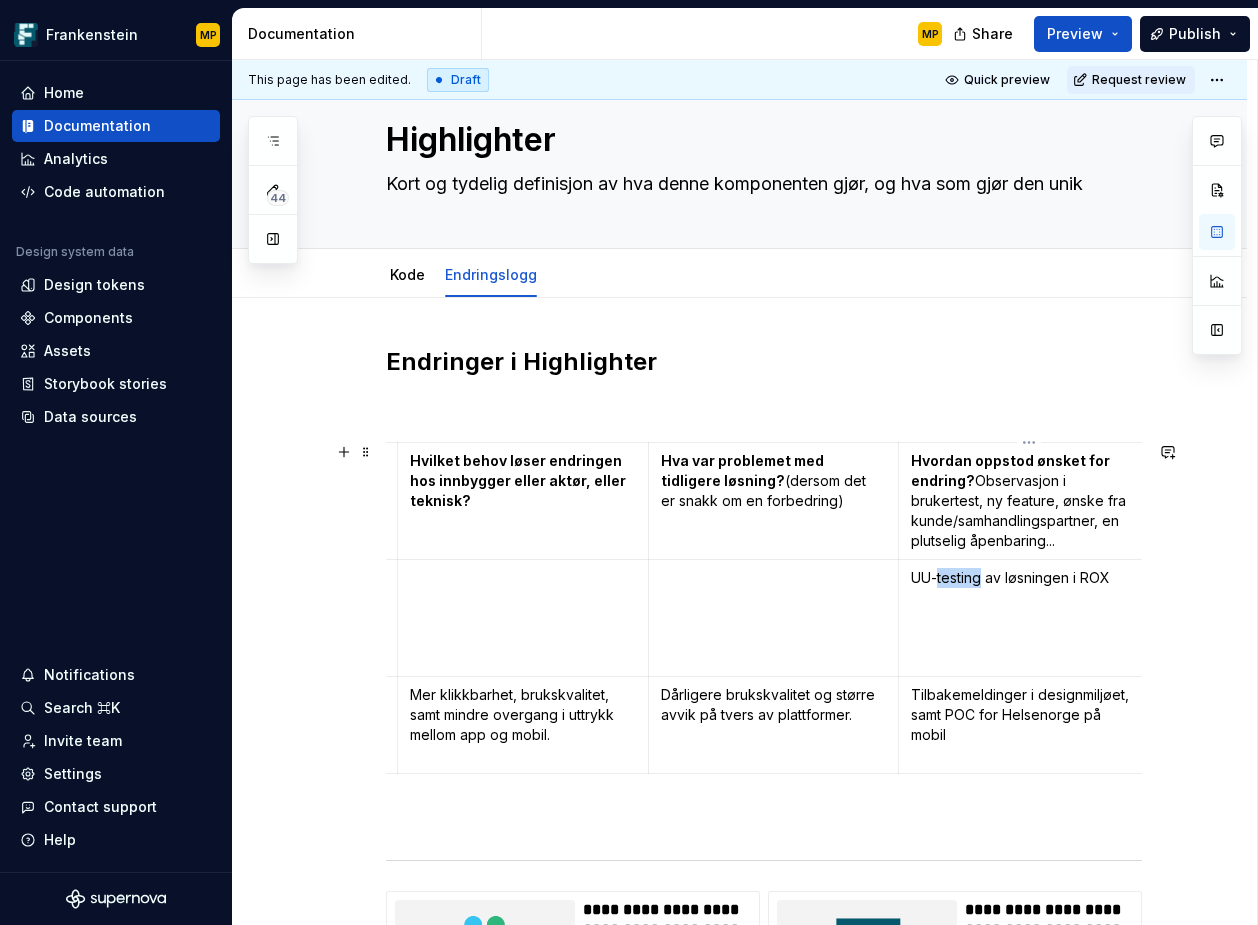 click on "UU-testing av løsningen i ROX" at bounding box center (1024, 578) 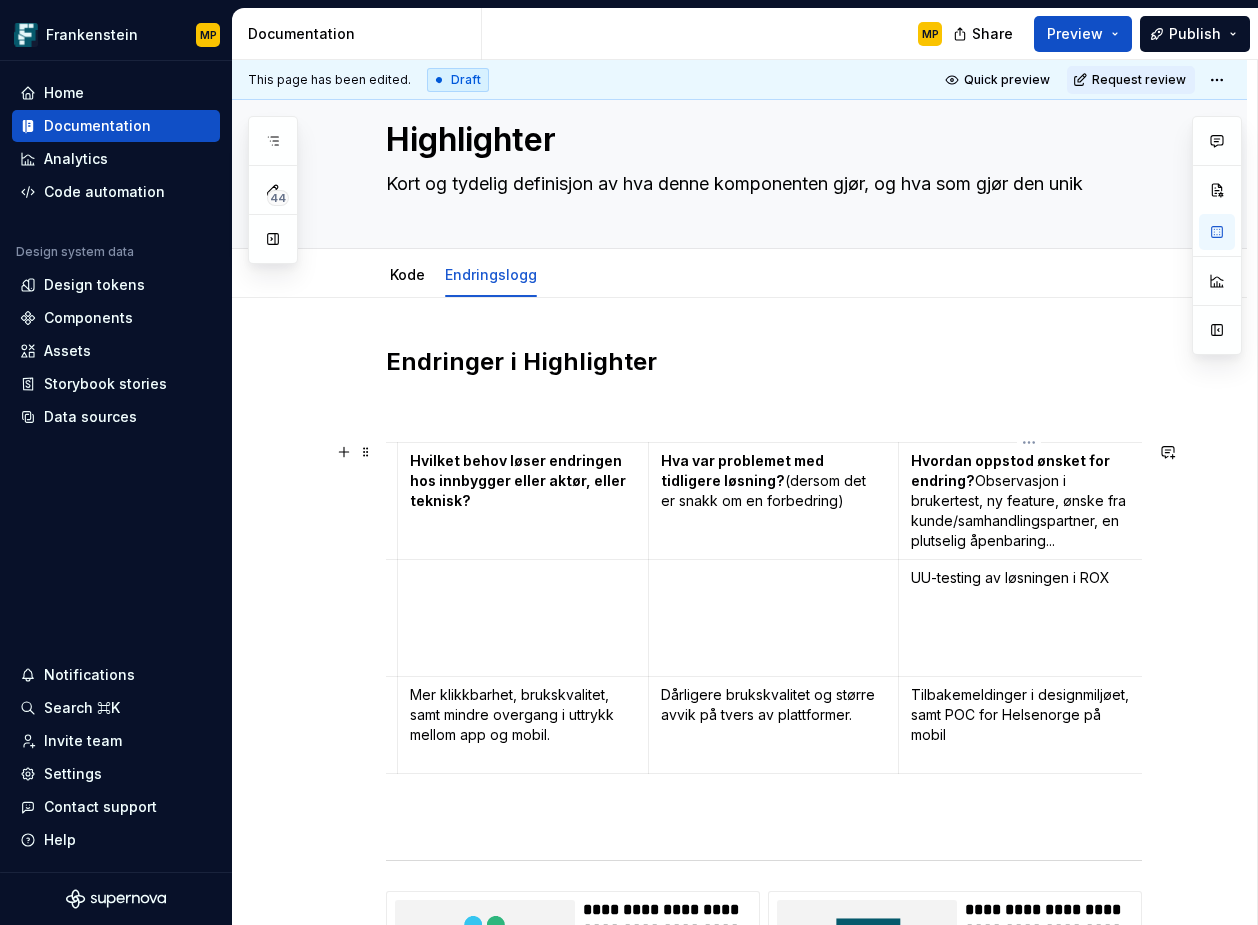 click on "UU-testing av løsningen i ROX" at bounding box center (1024, 578) 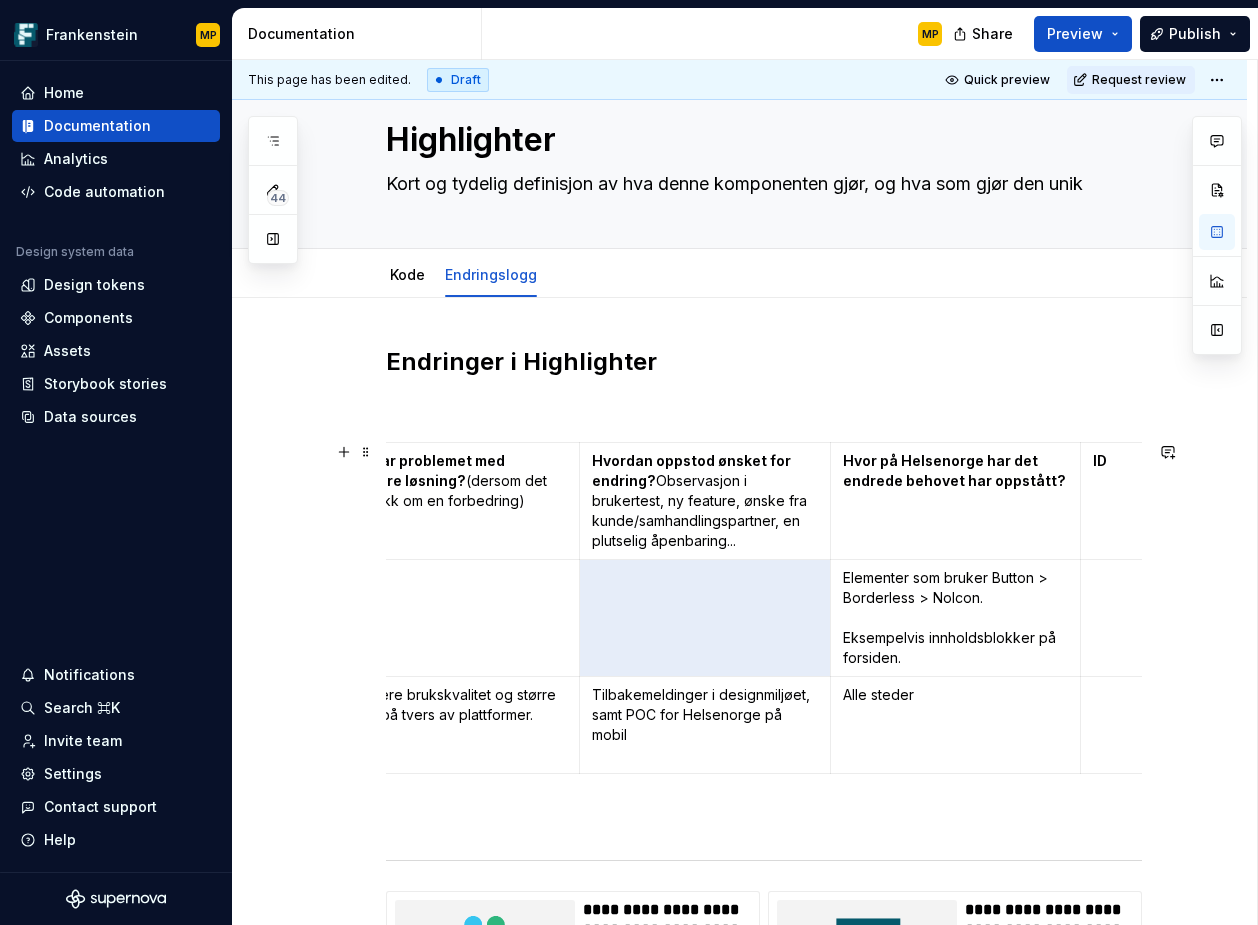 scroll, scrollTop: 0, scrollLeft: 992, axis: horizontal 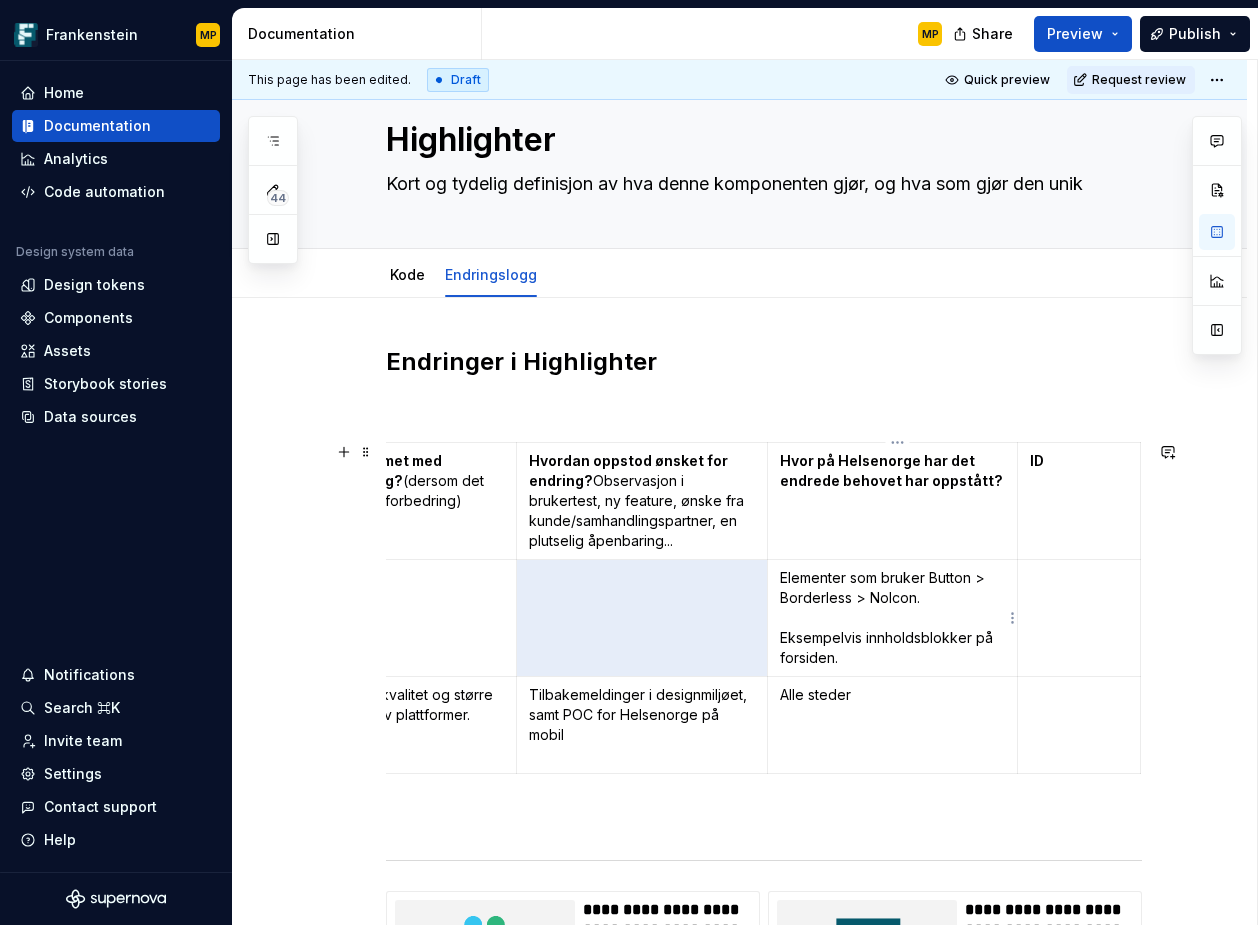 click on "Elementer som bruker Button > Borderless > NoIcon. Eksempelvis innholdsblokker på forsiden." at bounding box center [893, 618] 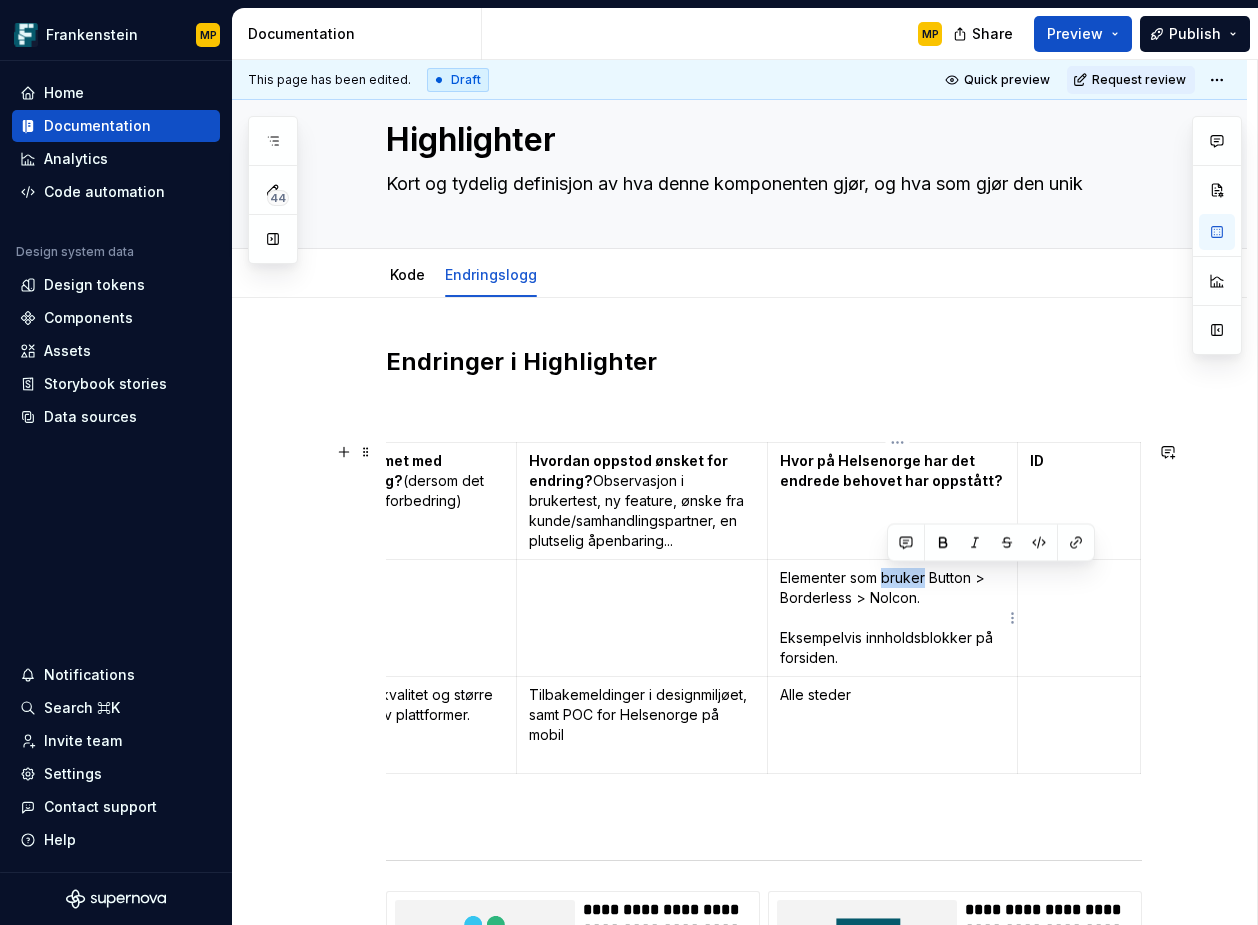 click on "Elementer som bruker Button > Borderless > NoIcon. Eksempelvis innholdsblokker på forsiden." at bounding box center (893, 618) 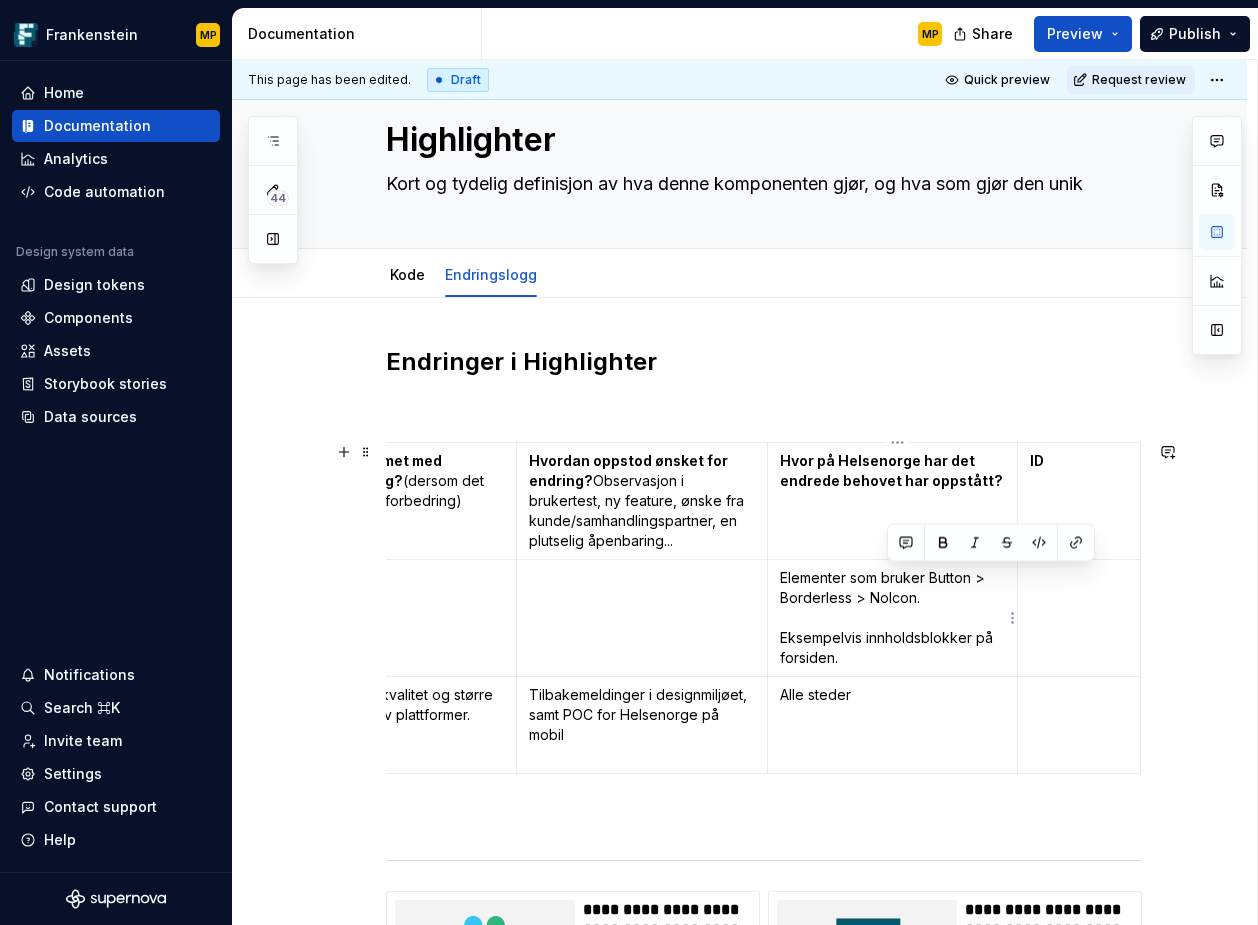 click on "Elementer som bruker Button > Borderless > NoIcon. Eksempelvis innholdsblokker på forsiden." at bounding box center (893, 618) 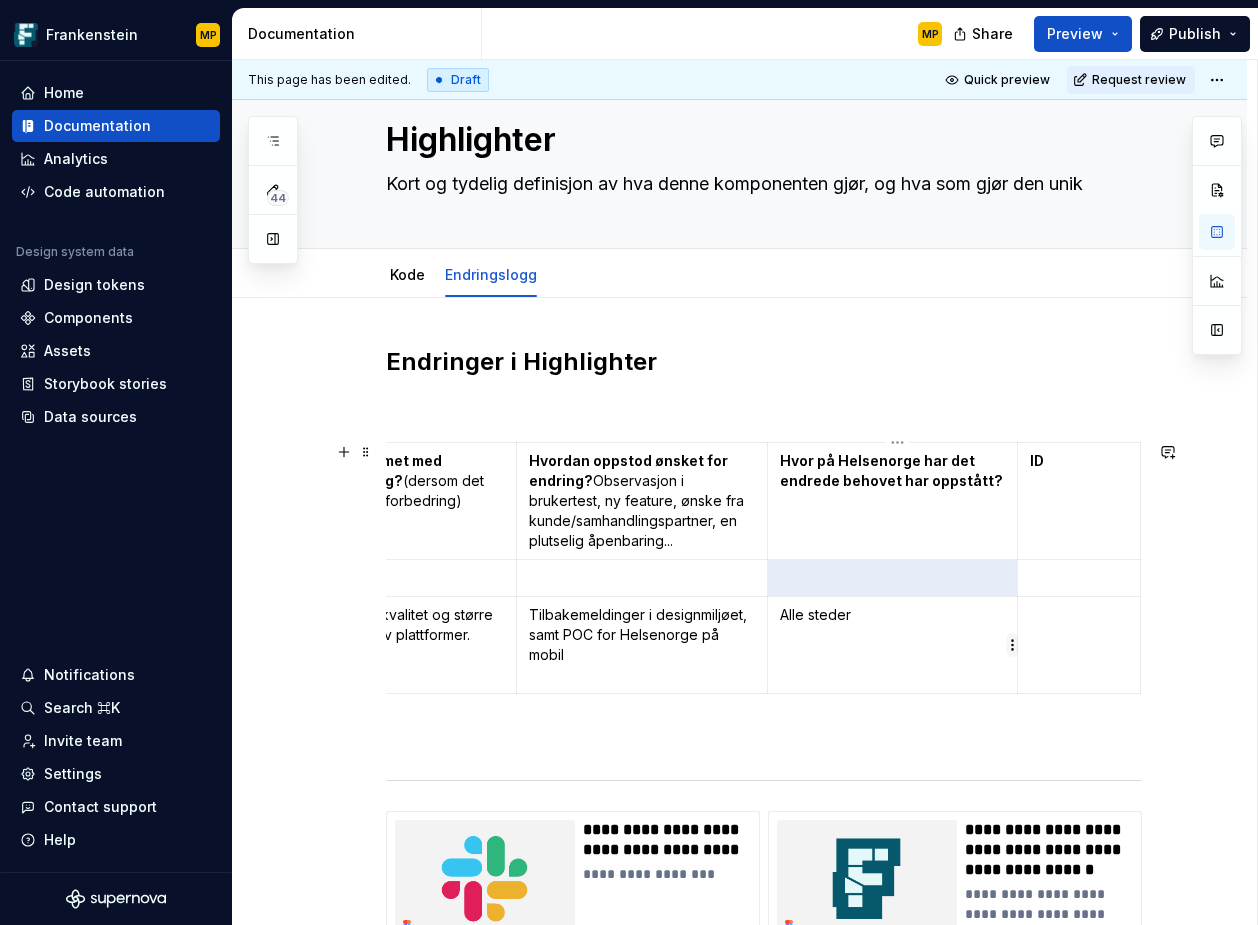 click on "Frankenstein MP Home Documentation Analytics Code automation Design system data Design tokens Components Assets Storybook stories Data sources Notifications Search ⌘K Invite team Settings Contact support Help Documentation MP Share Preview Publish 44 Pages Add
Accessibility guide for tree Page tree.
Navigate the tree with the arrow keys. Common tree hotkeys apply. Further keybindings are available:
enter to execute primary action on focused item
f2 to start renaming the focused item
escape to abort renaming an item
control+d to start dragging selected items
Velkommen til Frankenstein! Intro Designer - kom i gang Utvikler - kom i gang Hvordan endre Frankenstein? Roadmap Hvorfor «Frankenstein»? Fundament Designprinsipper Profilhåndbok Farger på Helsenorge Fargetokens Introduksjon Tokens og navn Semantic Brand Core Alle Tokens pr farge Farge-Tokens / bruksområde Action Text Graphics Border Background Typografi Font og stiler Avstander" at bounding box center [629, 462] 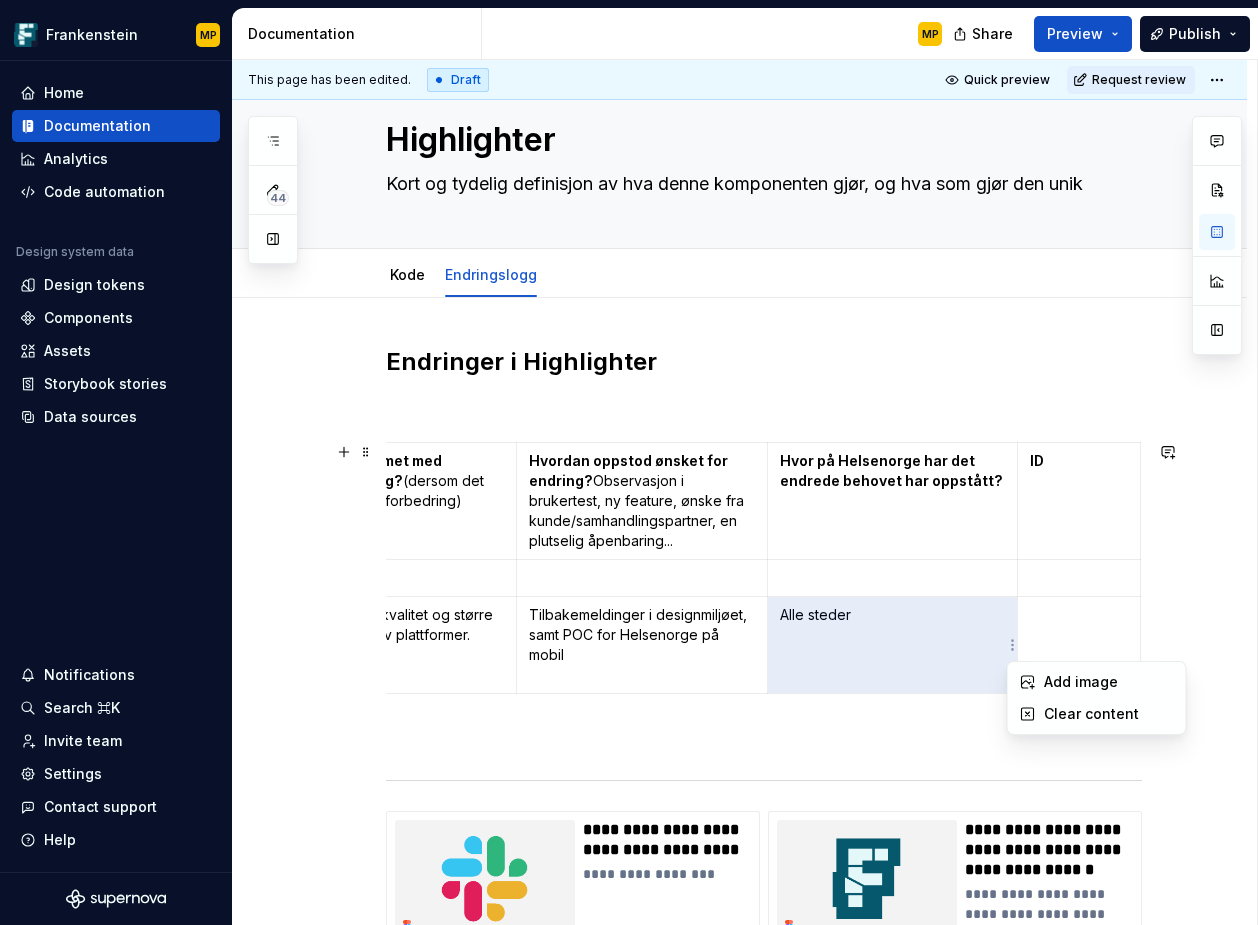 click on "Frankenstein MP Home Documentation Analytics Code automation Design system data Design tokens Components Assets Storybook stories Data sources Notifications Search ⌘K Invite team Settings Contact support Help Documentation MP Share Preview Publish 44 Pages Add
Accessibility guide for tree Page tree.
Navigate the tree with the arrow keys. Common tree hotkeys apply. Further keybindings are available:
enter to execute primary action on focused item
f2 to start renaming the focused item
escape to abort renaming an item
control+d to start dragging selected items
Velkommen til Frankenstein! Intro Designer - kom i gang Utvikler - kom i gang Hvordan endre Frankenstein? Roadmap Hvorfor «Frankenstein»? Fundament Designprinsipper Profilhåndbok Farger på Helsenorge Fargetokens Introduksjon Tokens og navn Semantic Brand Core Alle Tokens pr farge Farge-Tokens / bruksområde Action Text Graphics Border Background Typografi Font og stiler Avstander" at bounding box center [629, 462] 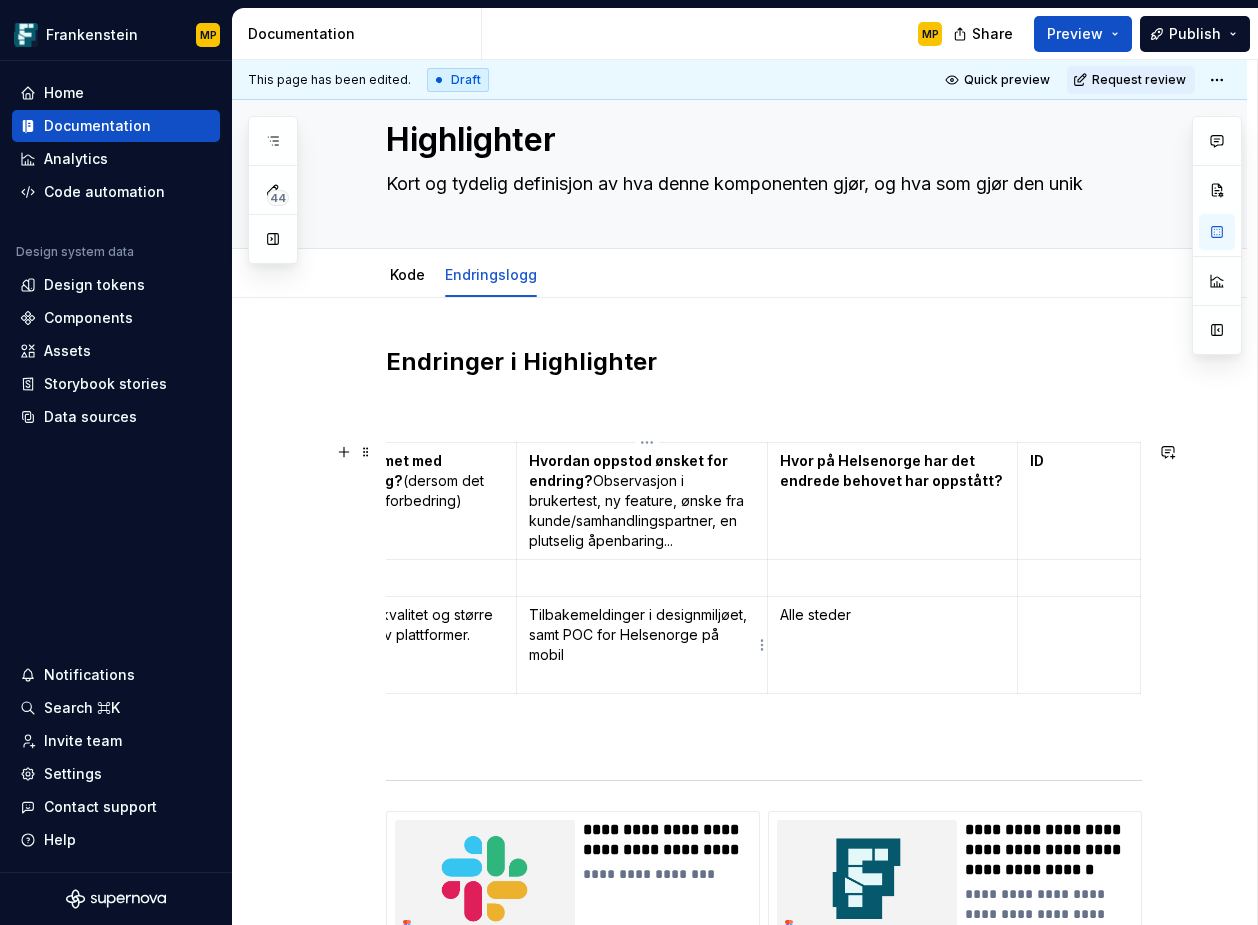 scroll, scrollTop: 49, scrollLeft: 0, axis: vertical 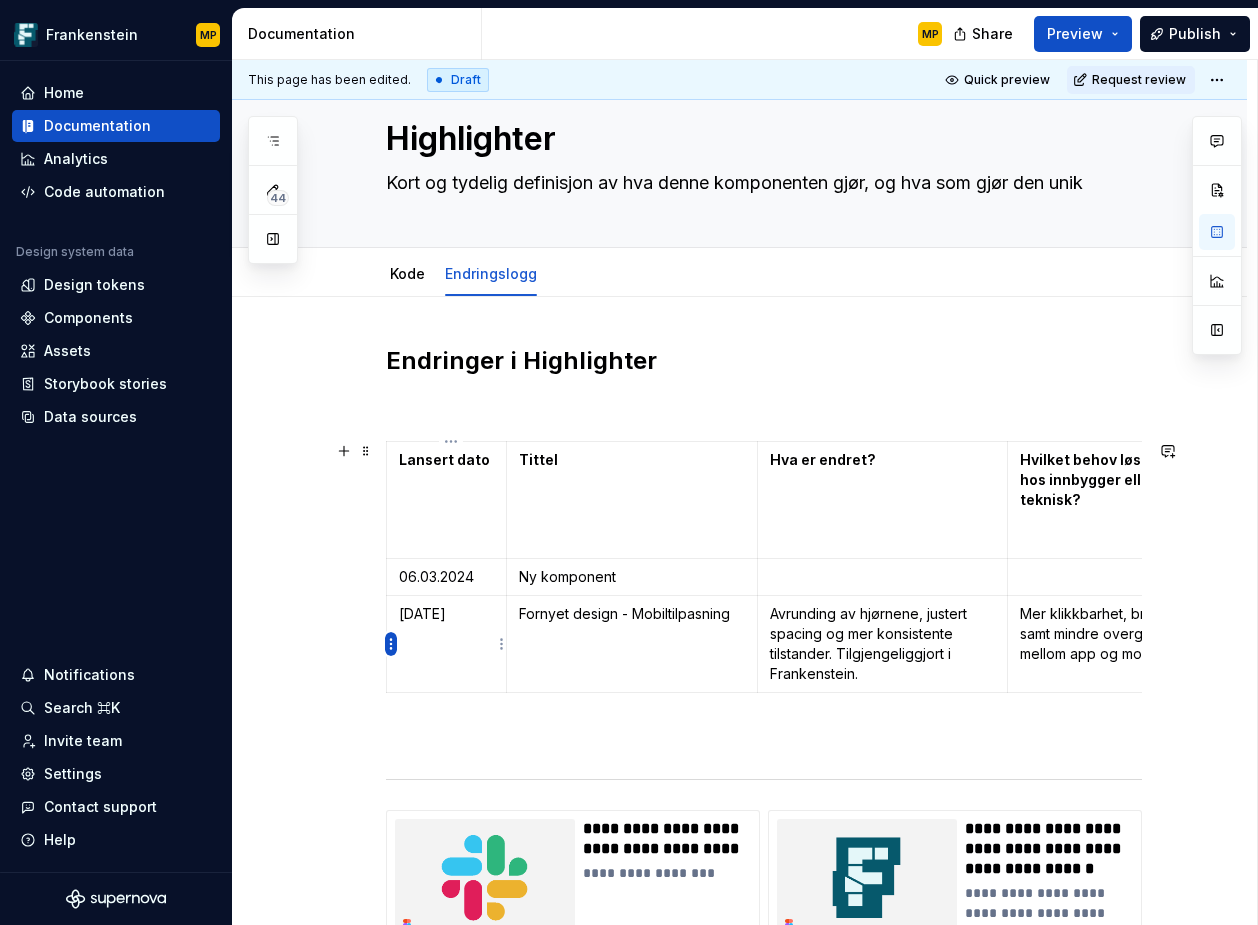 click on "Frankenstein MP Home Documentation Analytics Code automation Design system data Design tokens Components Assets Storybook stories Data sources Notifications Search ⌘K Invite team Settings Contact support Help Documentation MP Share Preview Publish 44 Pages Add
Accessibility guide for tree Page tree.
Navigate the tree with the arrow keys. Common tree hotkeys apply. Further keybindings are available:
enter to execute primary action on focused item
f2 to start renaming the focused item
escape to abort renaming an item
control+d to start dragging selected items
Velkommen til Frankenstein! Intro Designer - kom i gang Utvikler - kom i gang Hvordan endre Frankenstein? Roadmap Hvorfor «Frankenstein»? Fundament Designprinsipper Profilhåndbok Farger på Helsenorge Fargetokens Introduksjon Tokens og navn Semantic Brand Core Alle Tokens pr farge Farge-Tokens / bruksområde Action Text Graphics Border Background Typografi Font og stiler Avstander" at bounding box center (629, 462) 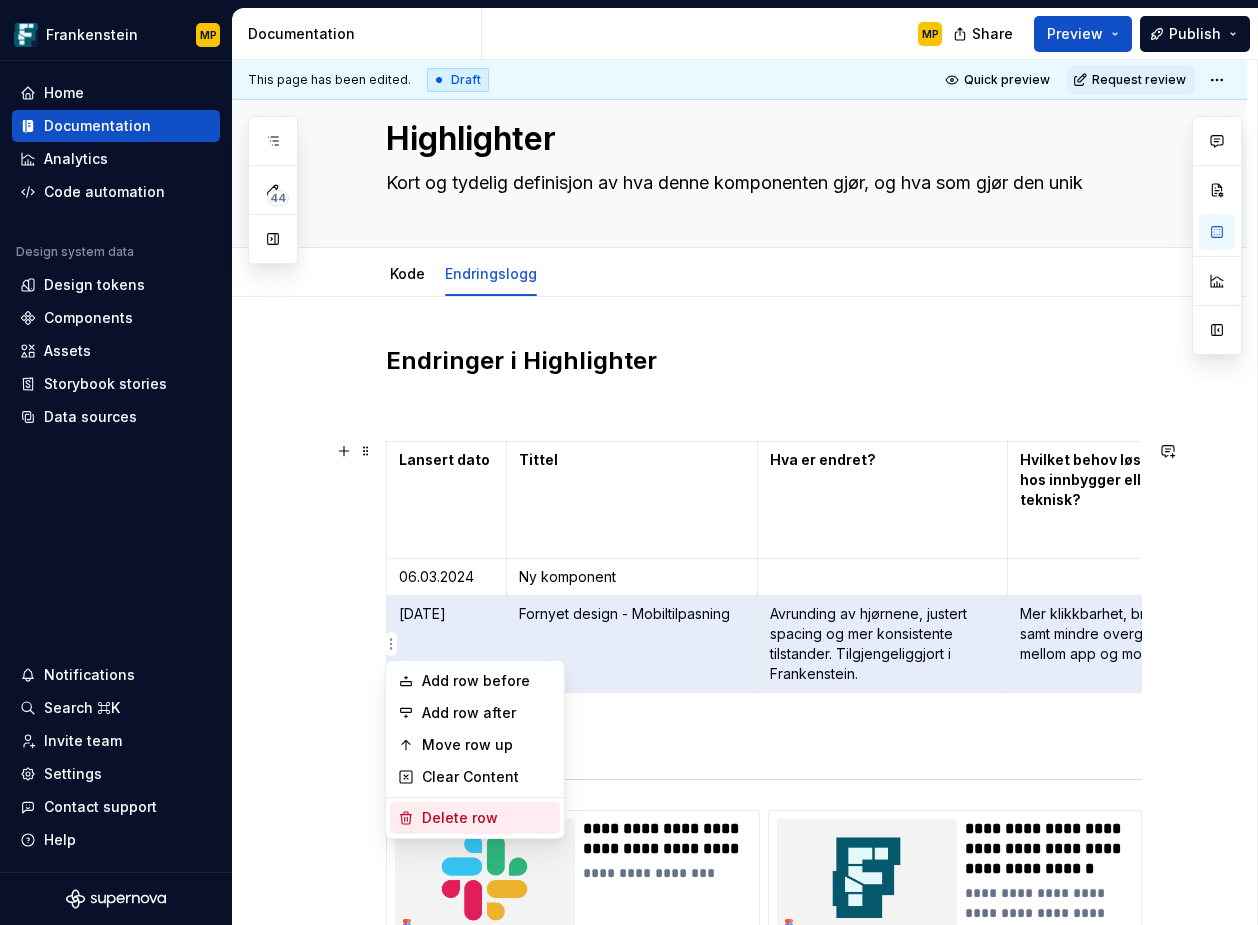 click on "Delete row" at bounding box center (487, 818) 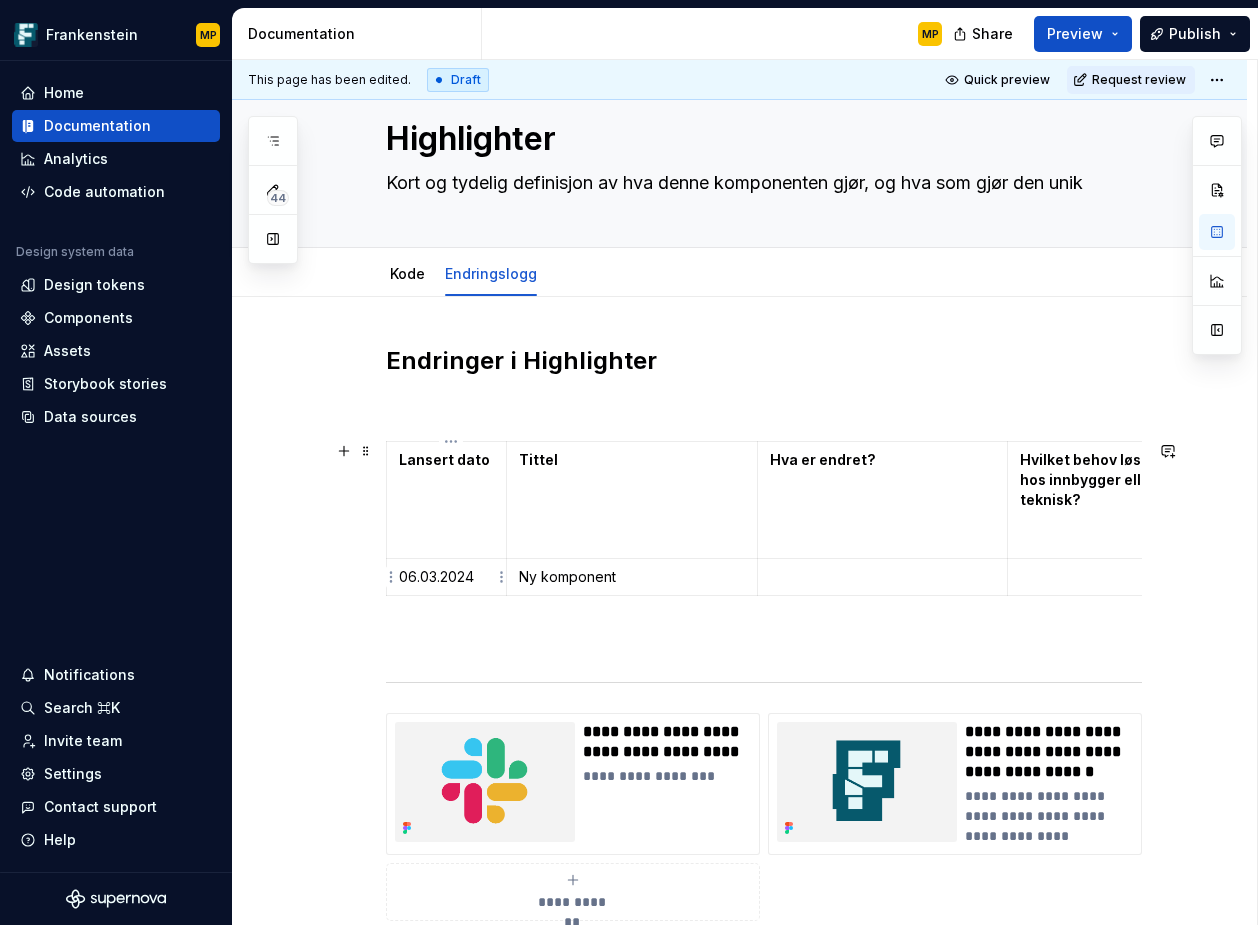 click on "06.03.2024" at bounding box center (446, 577) 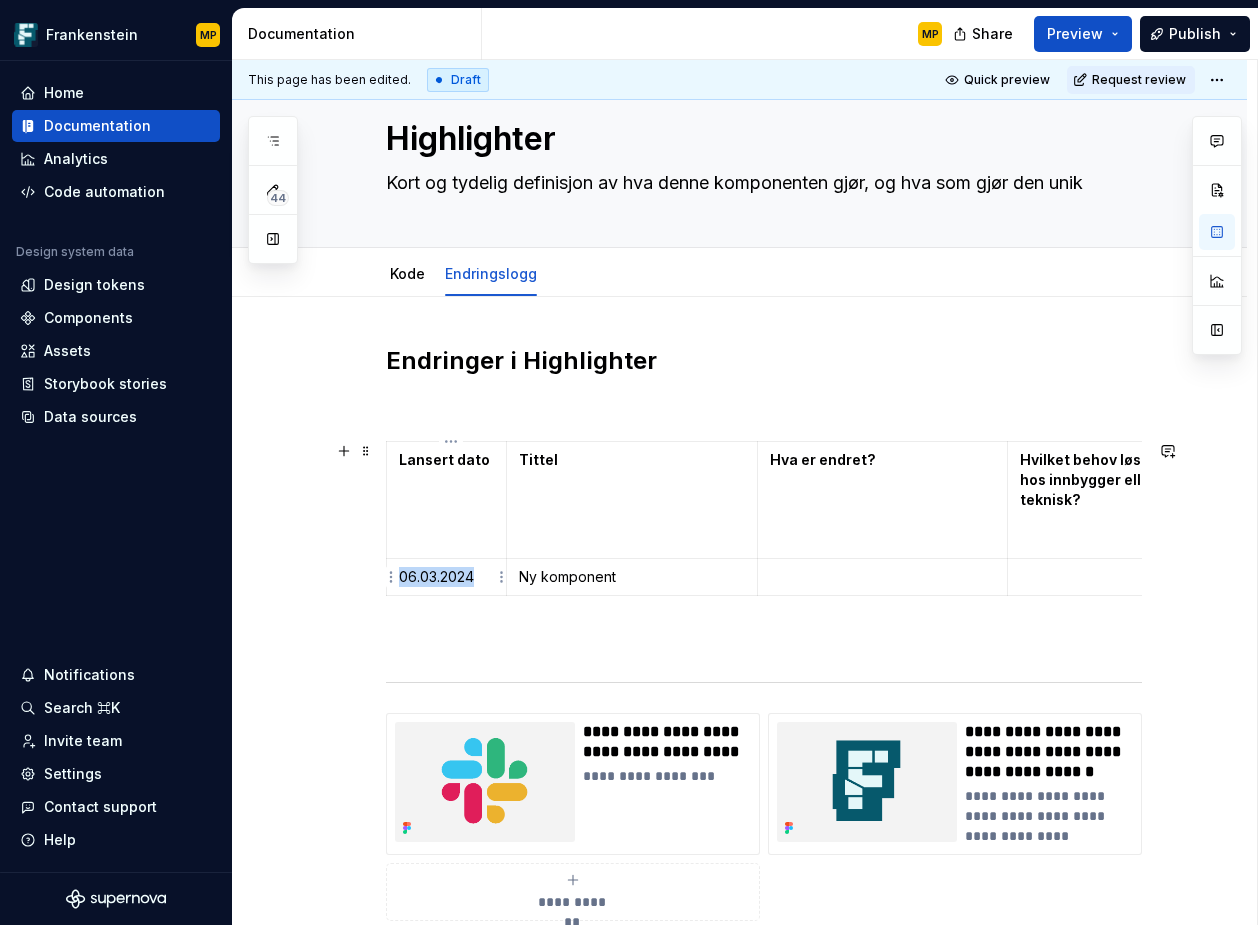 click on "06.03.2024" at bounding box center (446, 577) 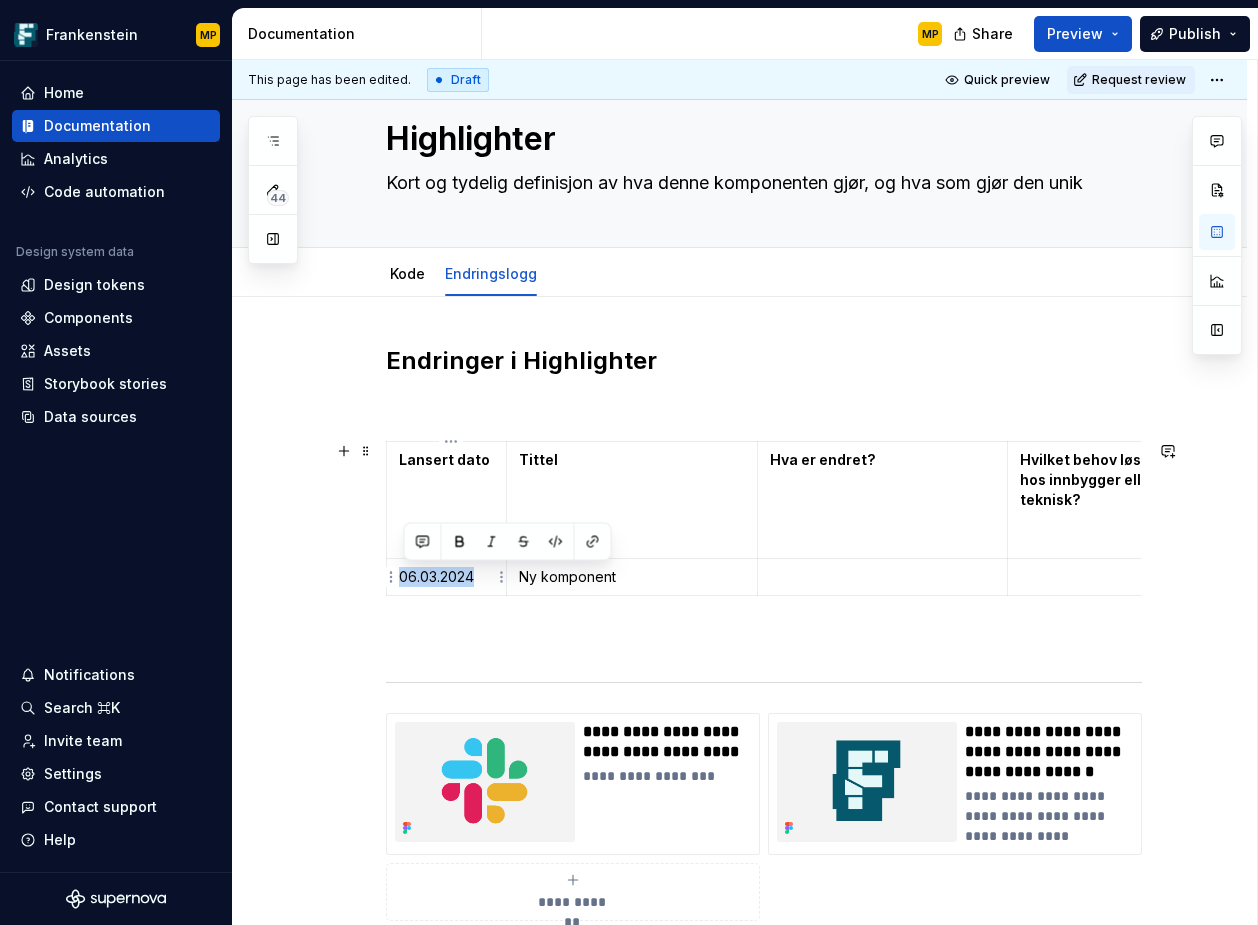 click on "06.03.2024" at bounding box center (446, 577) 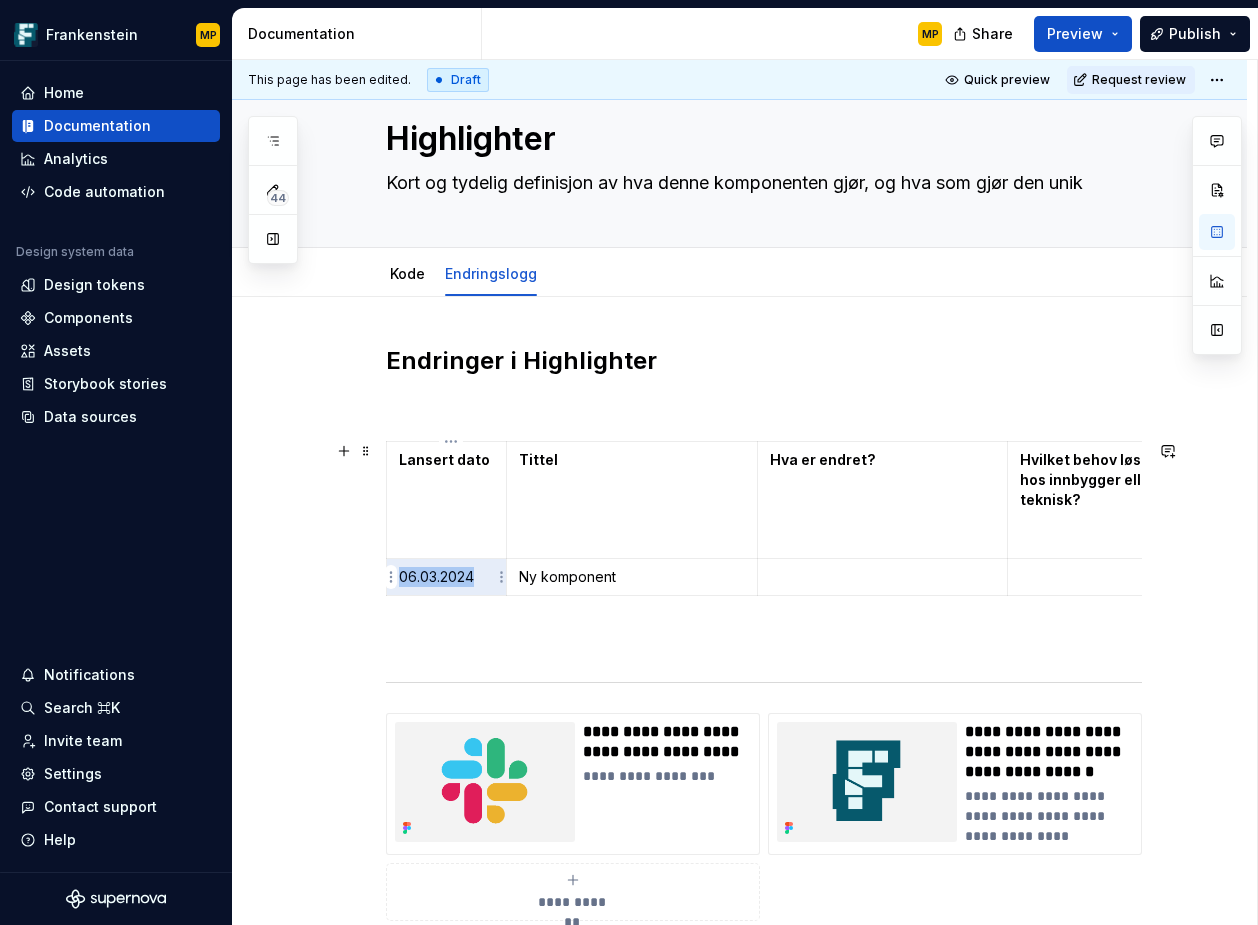 click on "06.03.2024" at bounding box center [446, 577] 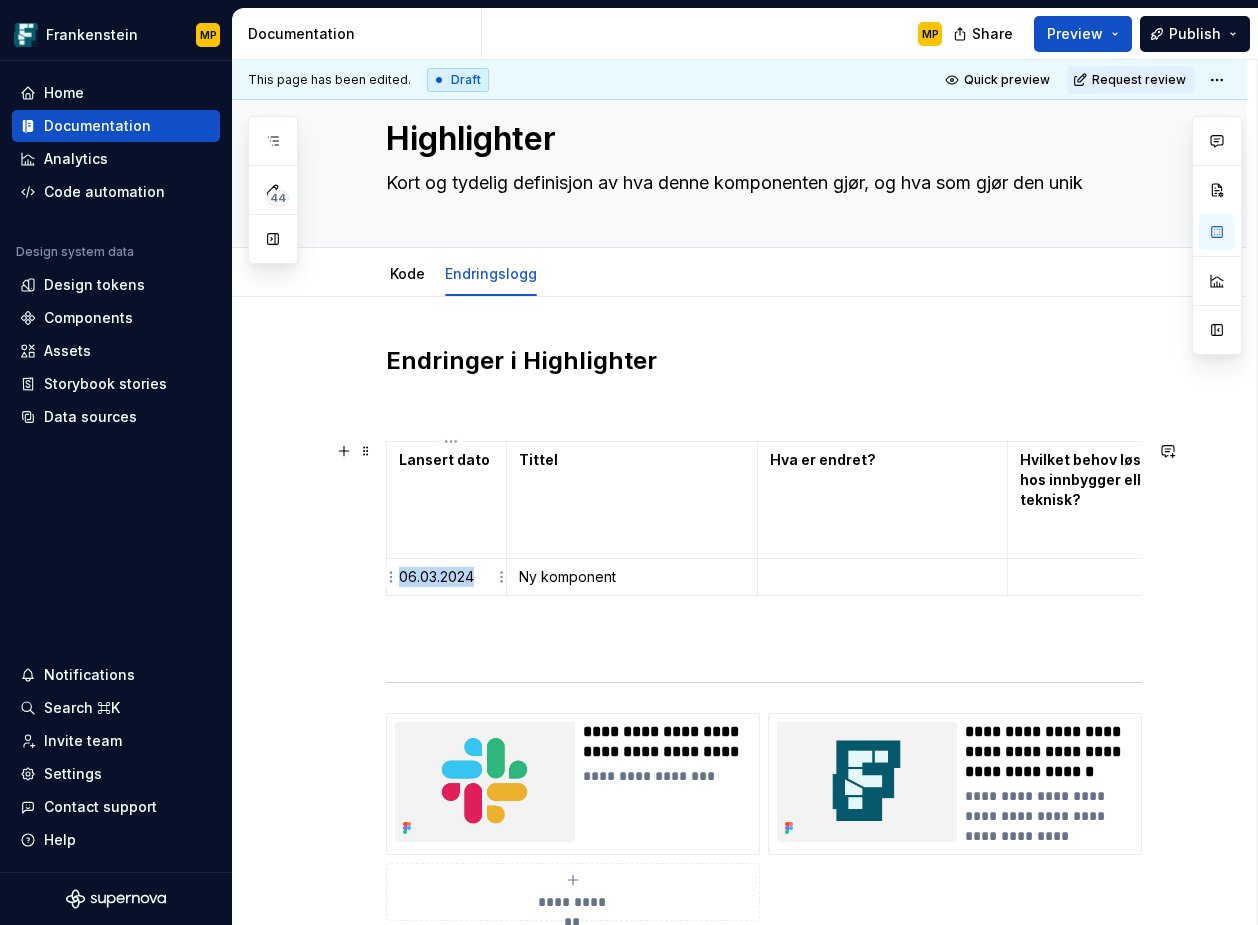 click on "06.03.2024" at bounding box center [446, 577] 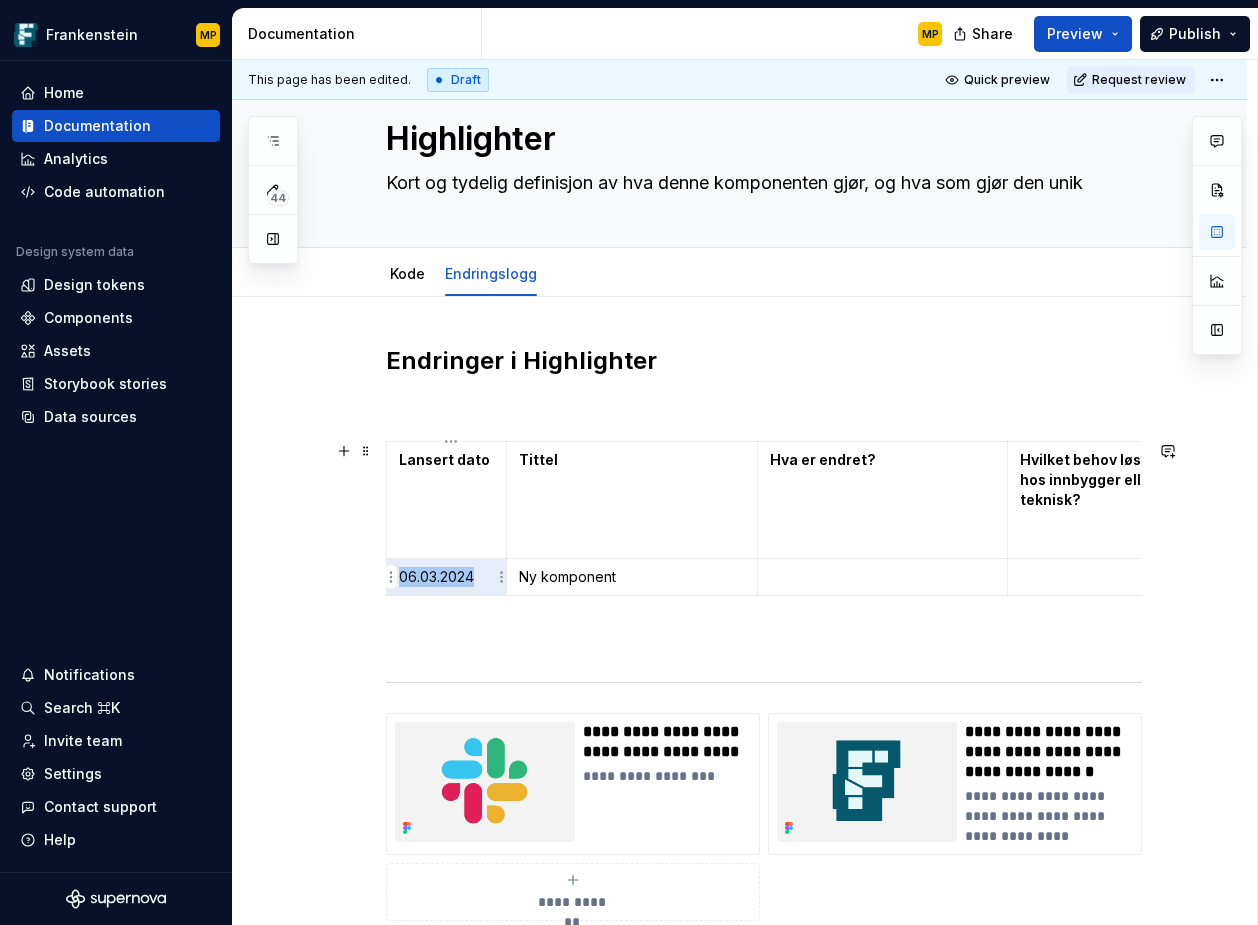 click on "06.03.2024" at bounding box center (446, 577) 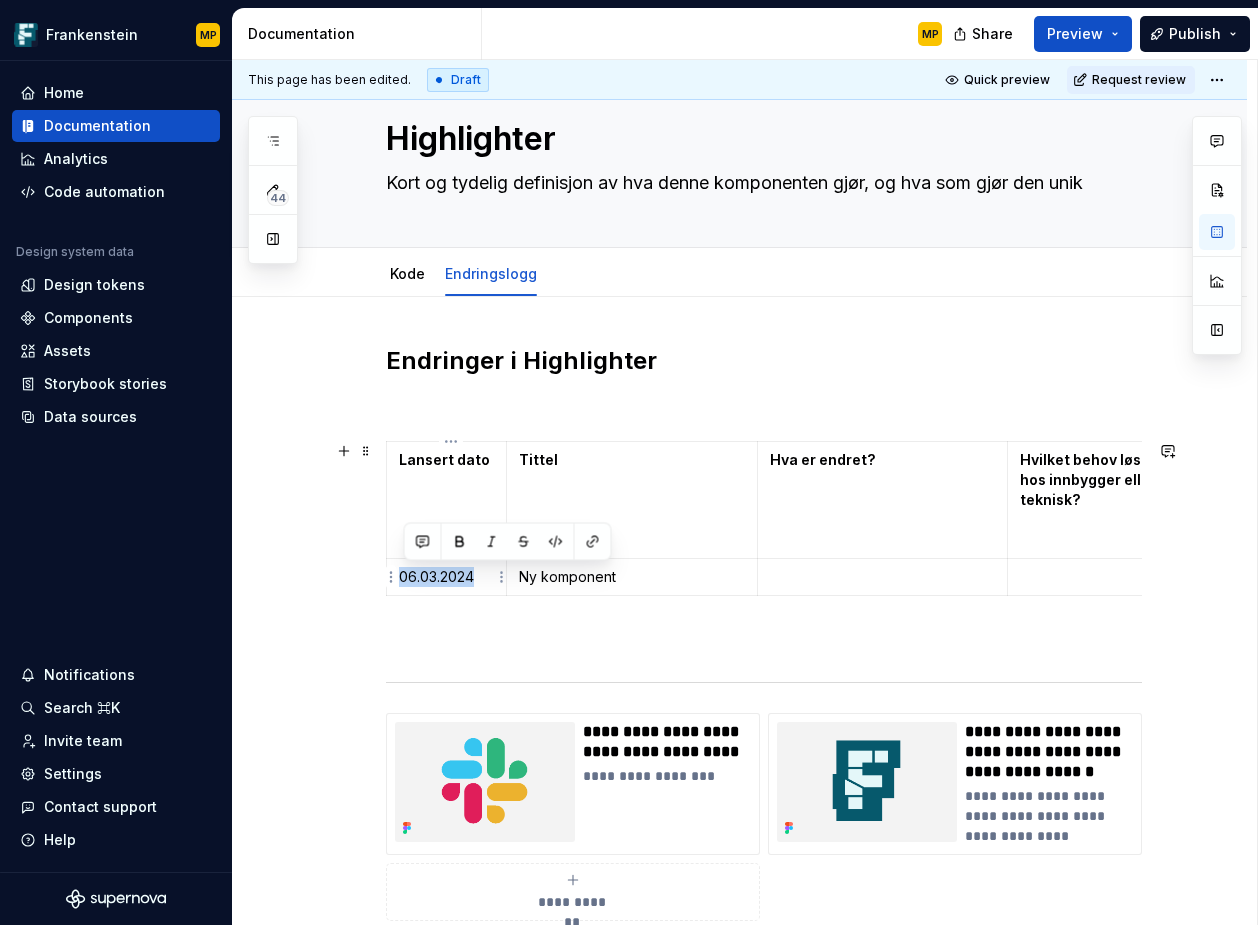 click on "06.03.2024" at bounding box center [446, 577] 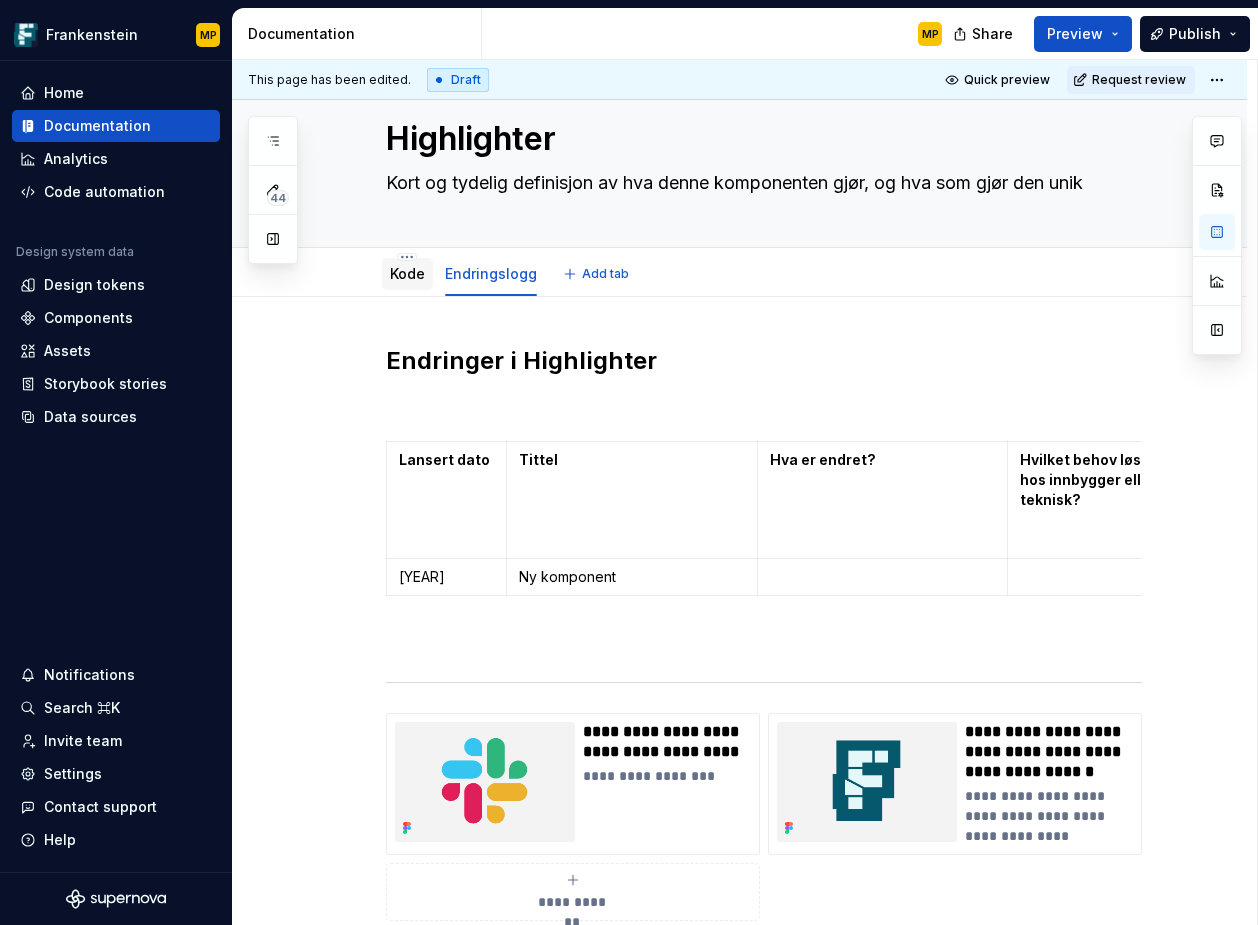 click on "Kode" at bounding box center (407, 273) 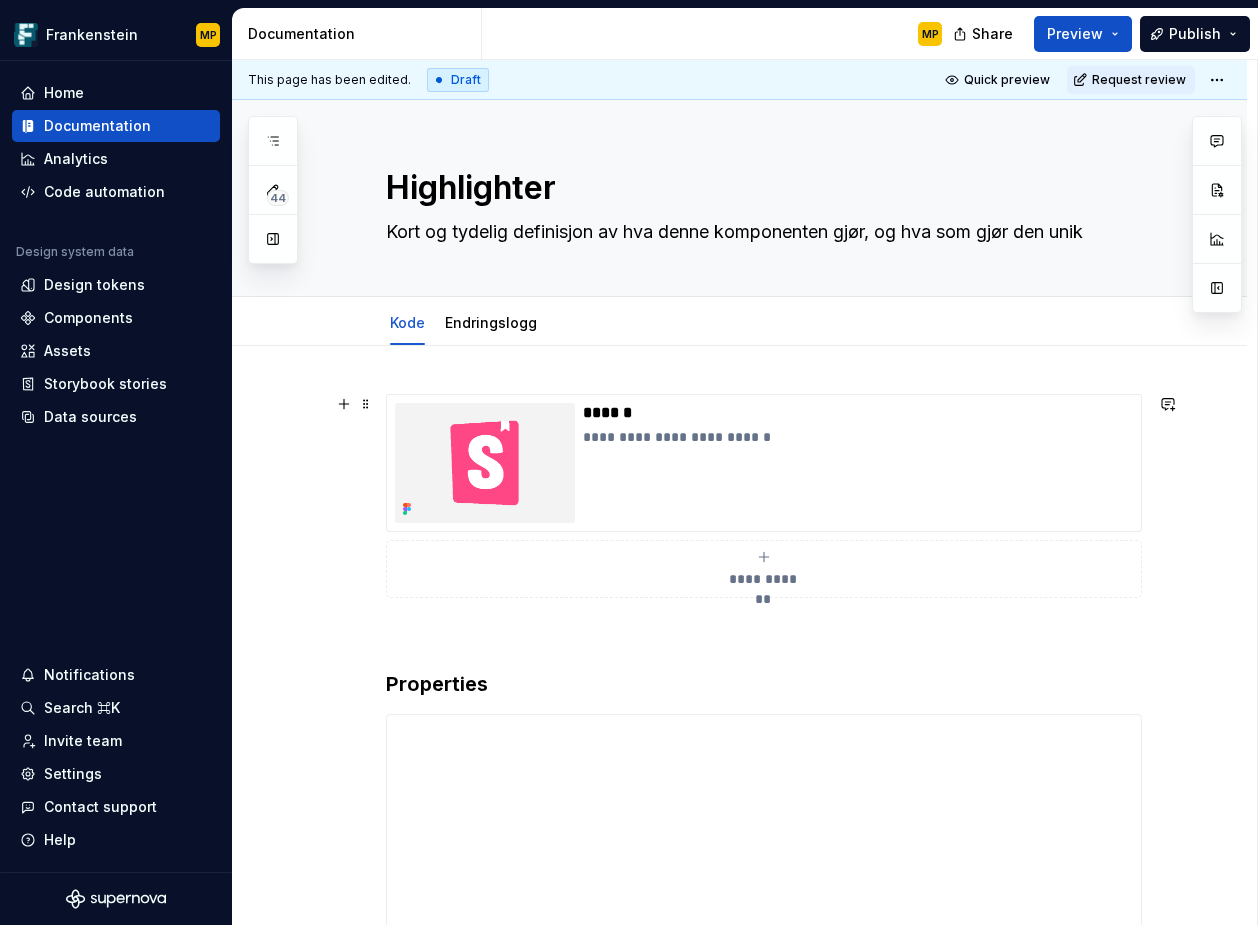 click on "**********" at bounding box center (739, 1041) 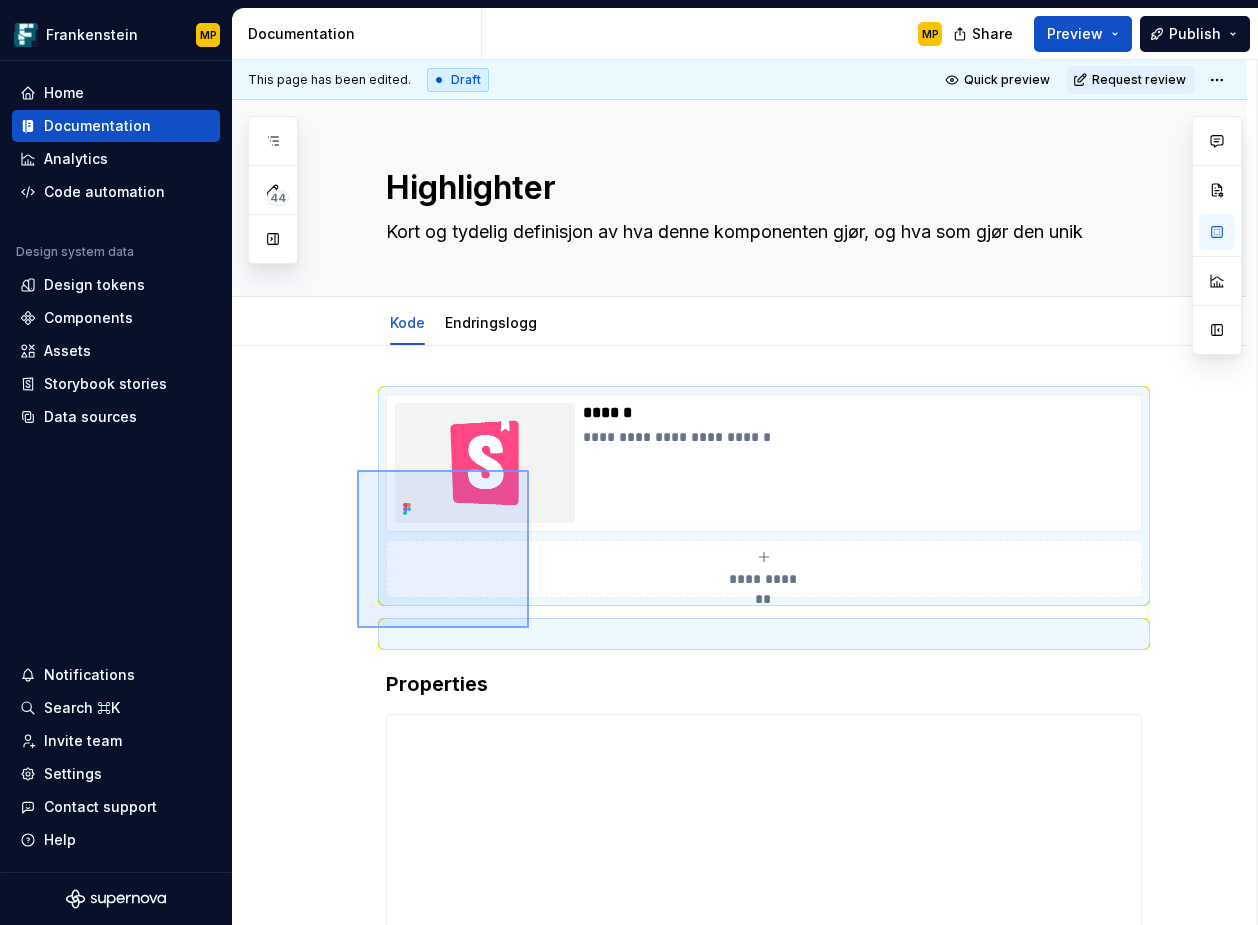 scroll, scrollTop: 810, scrollLeft: 0, axis: vertical 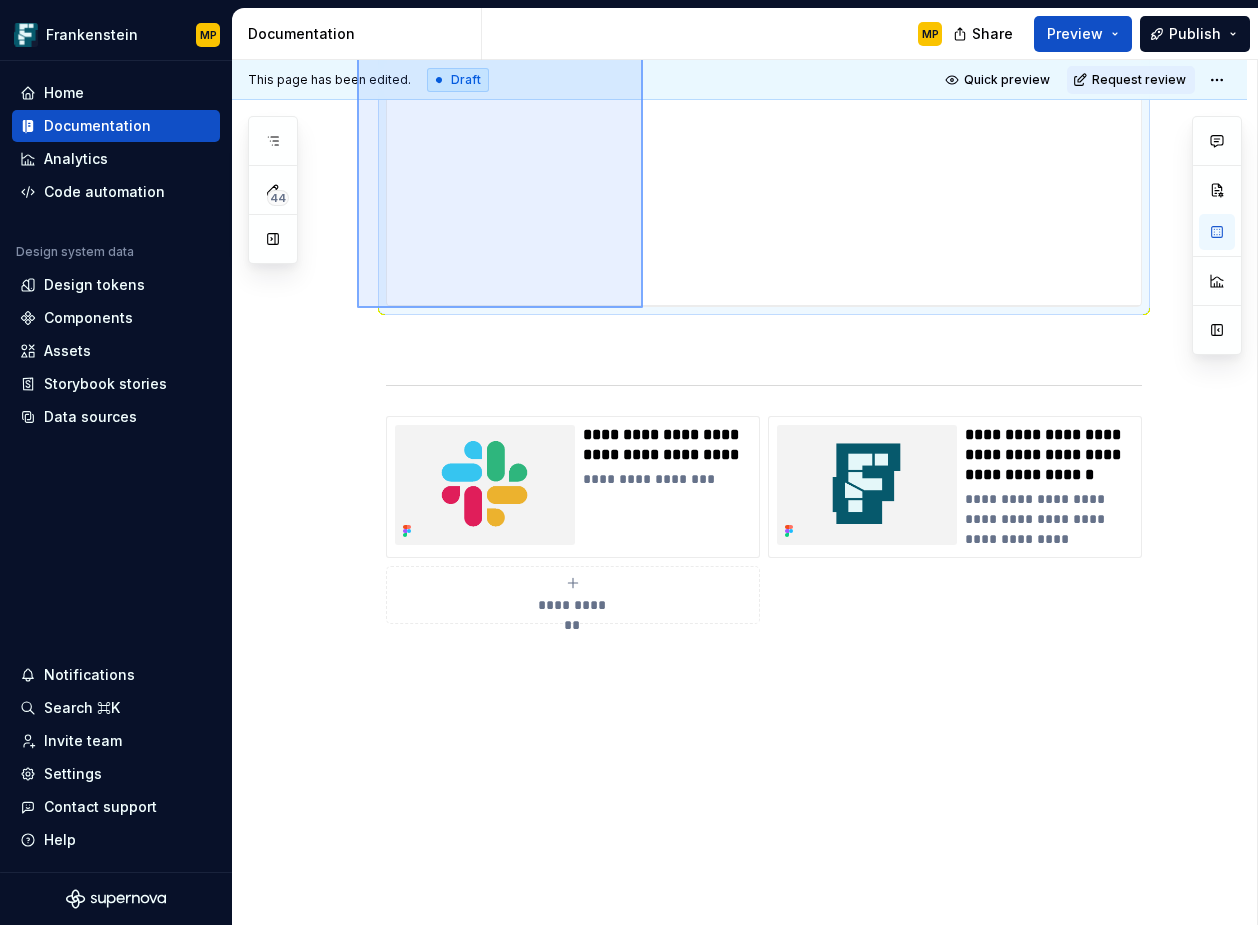 drag, startPoint x: 357, startPoint y: 470, endPoint x: 644, endPoint y: 306, distance: 330.55258 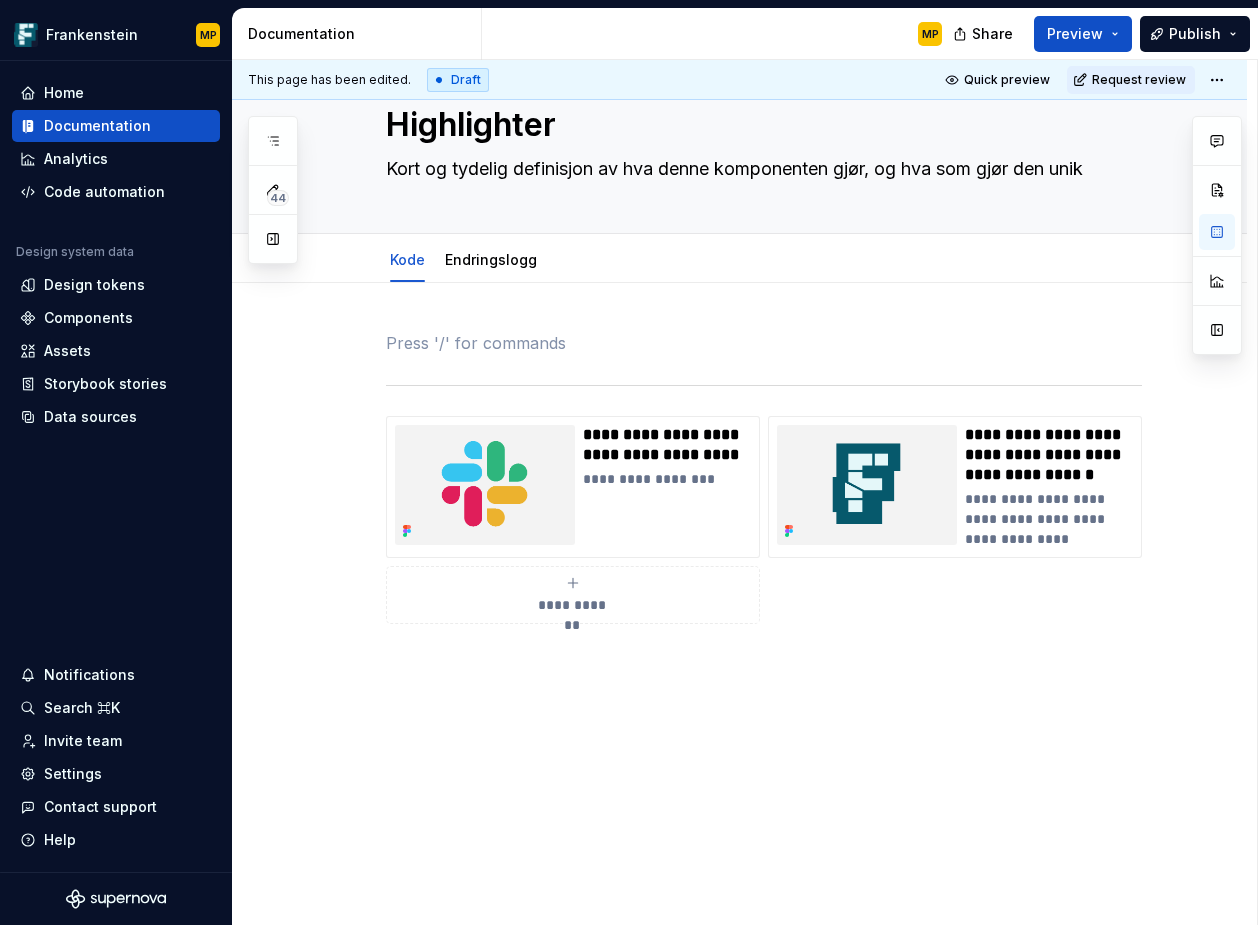 scroll, scrollTop: 0, scrollLeft: 0, axis: both 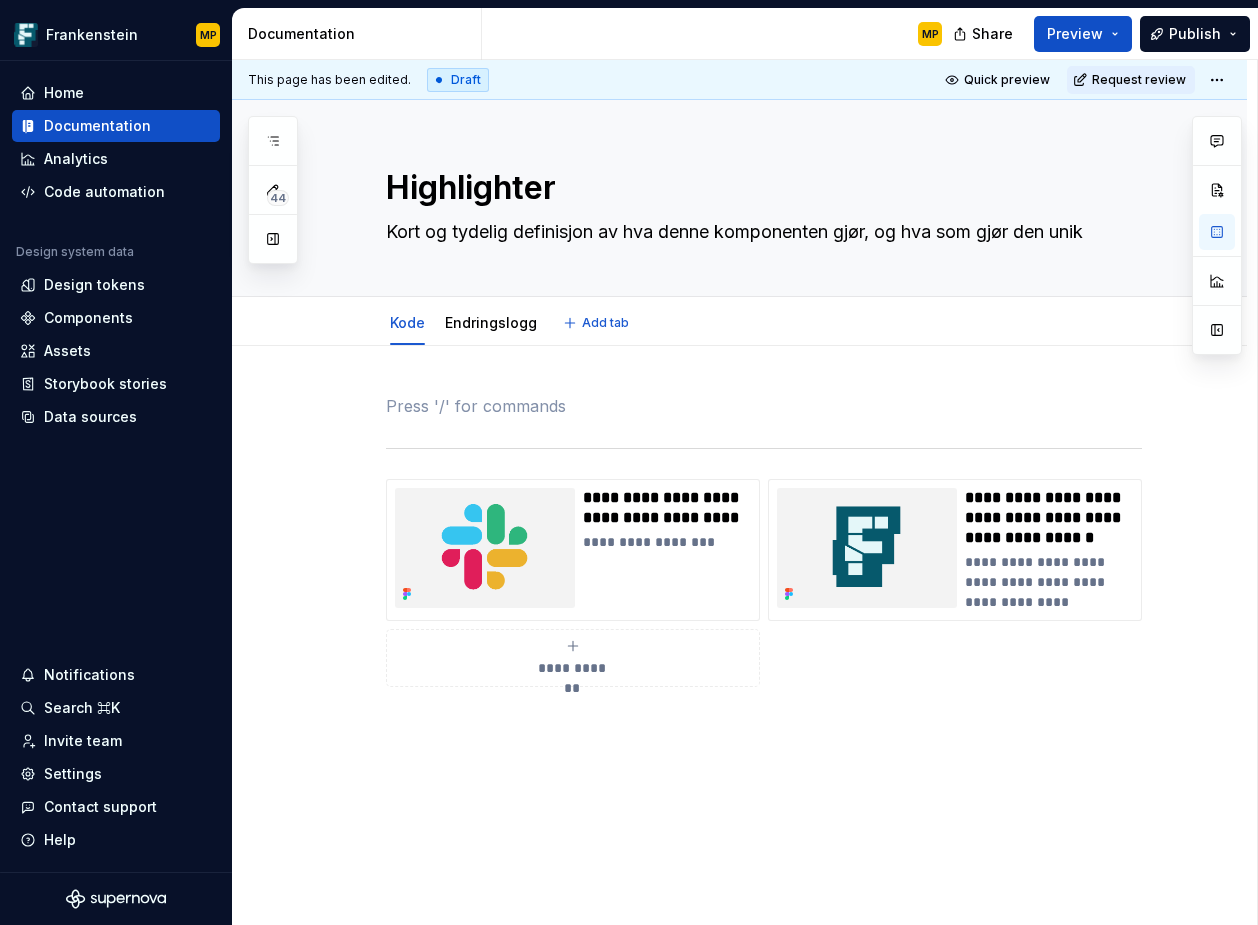 type on "*" 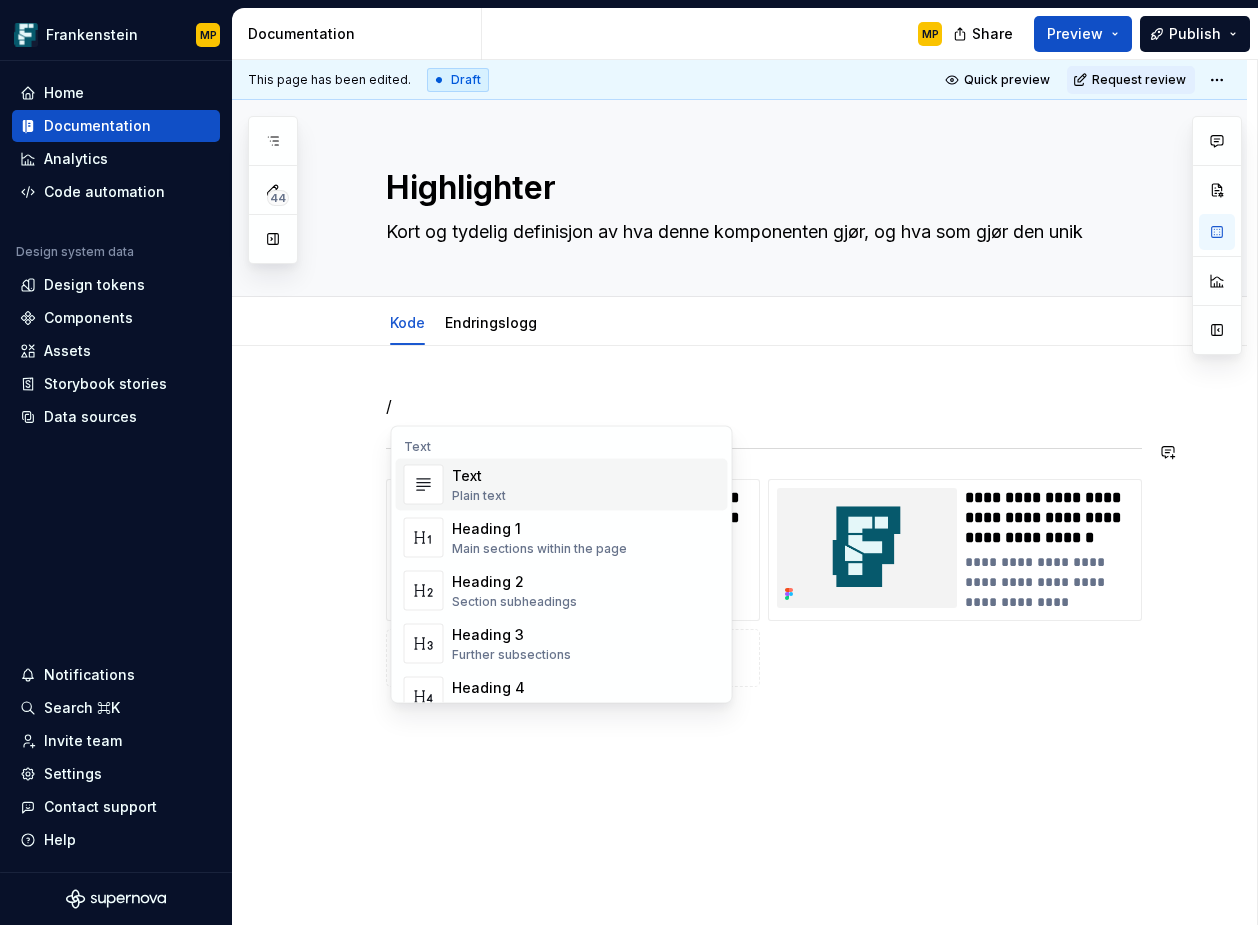 type 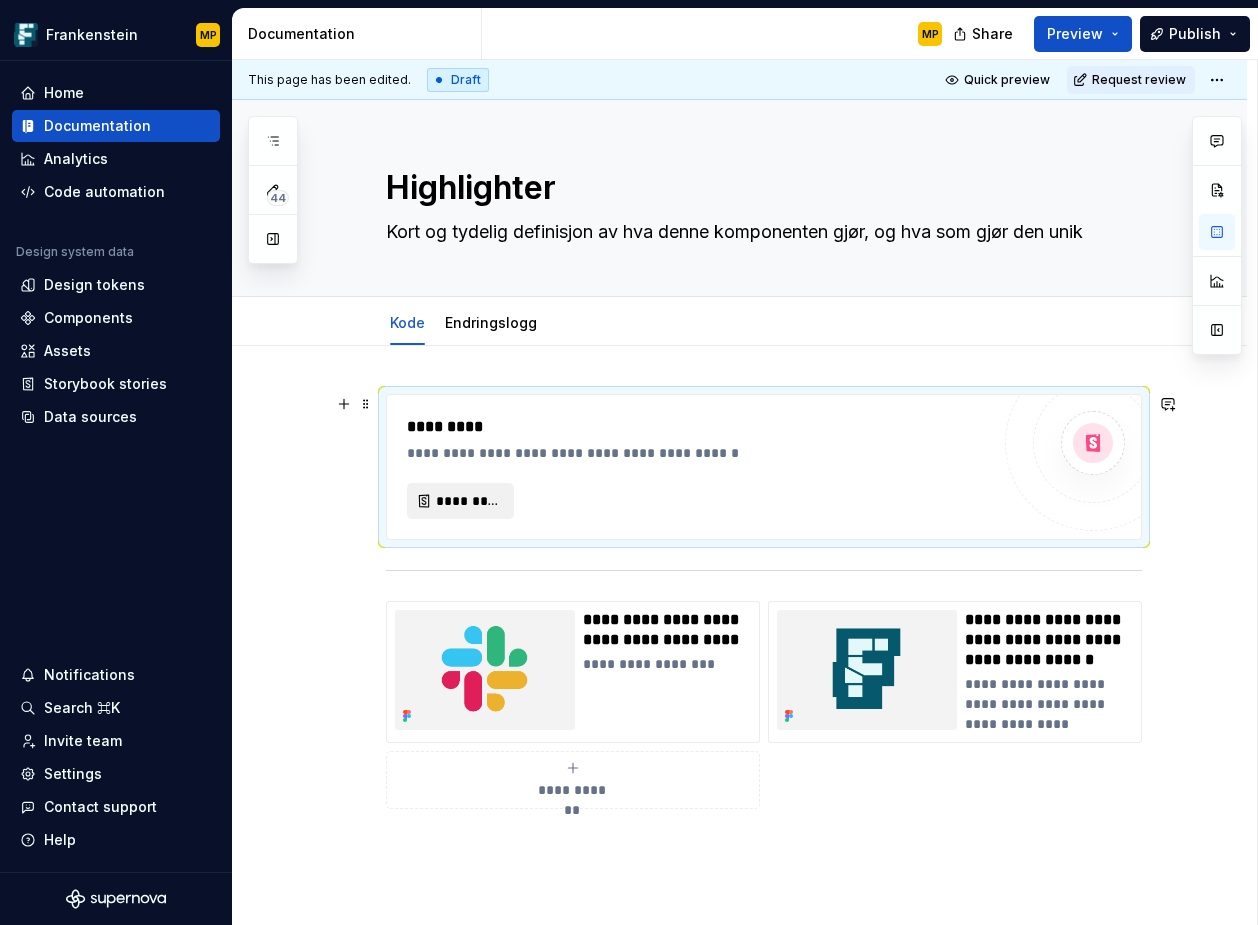 click on "*********" at bounding box center [468, 501] 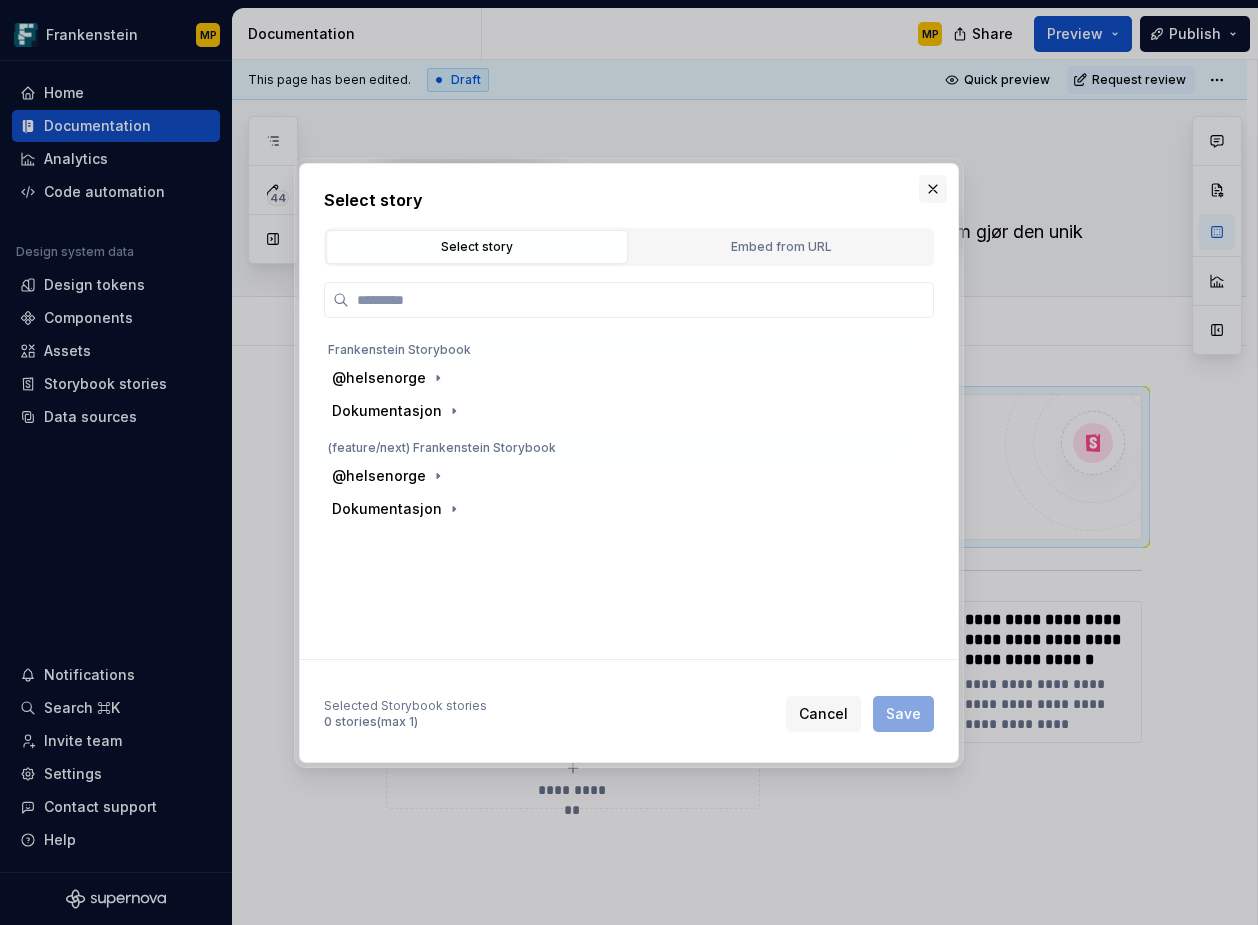 click at bounding box center (933, 189) 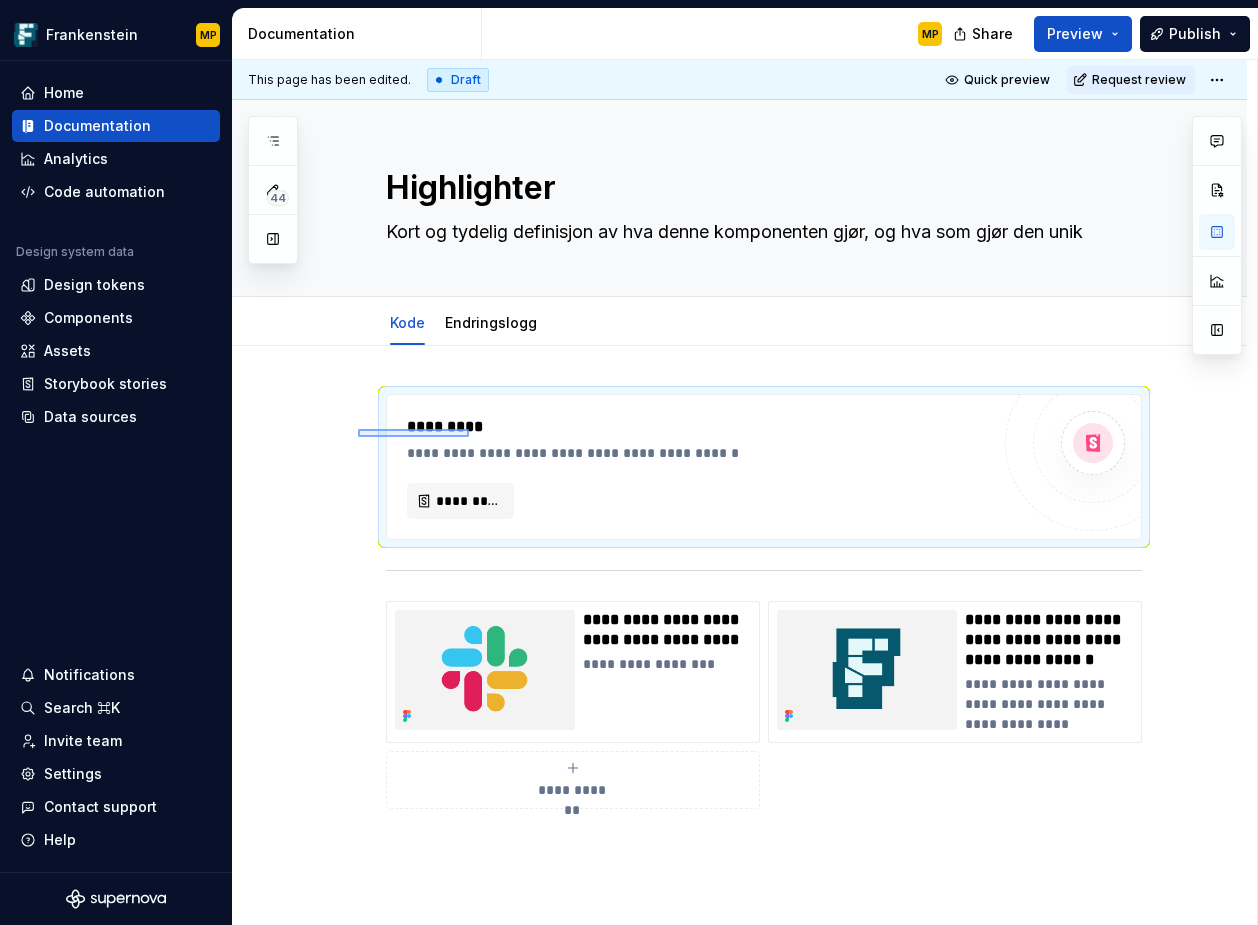 drag, startPoint x: 358, startPoint y: 429, endPoint x: 471, endPoint y: 437, distance: 113.28283 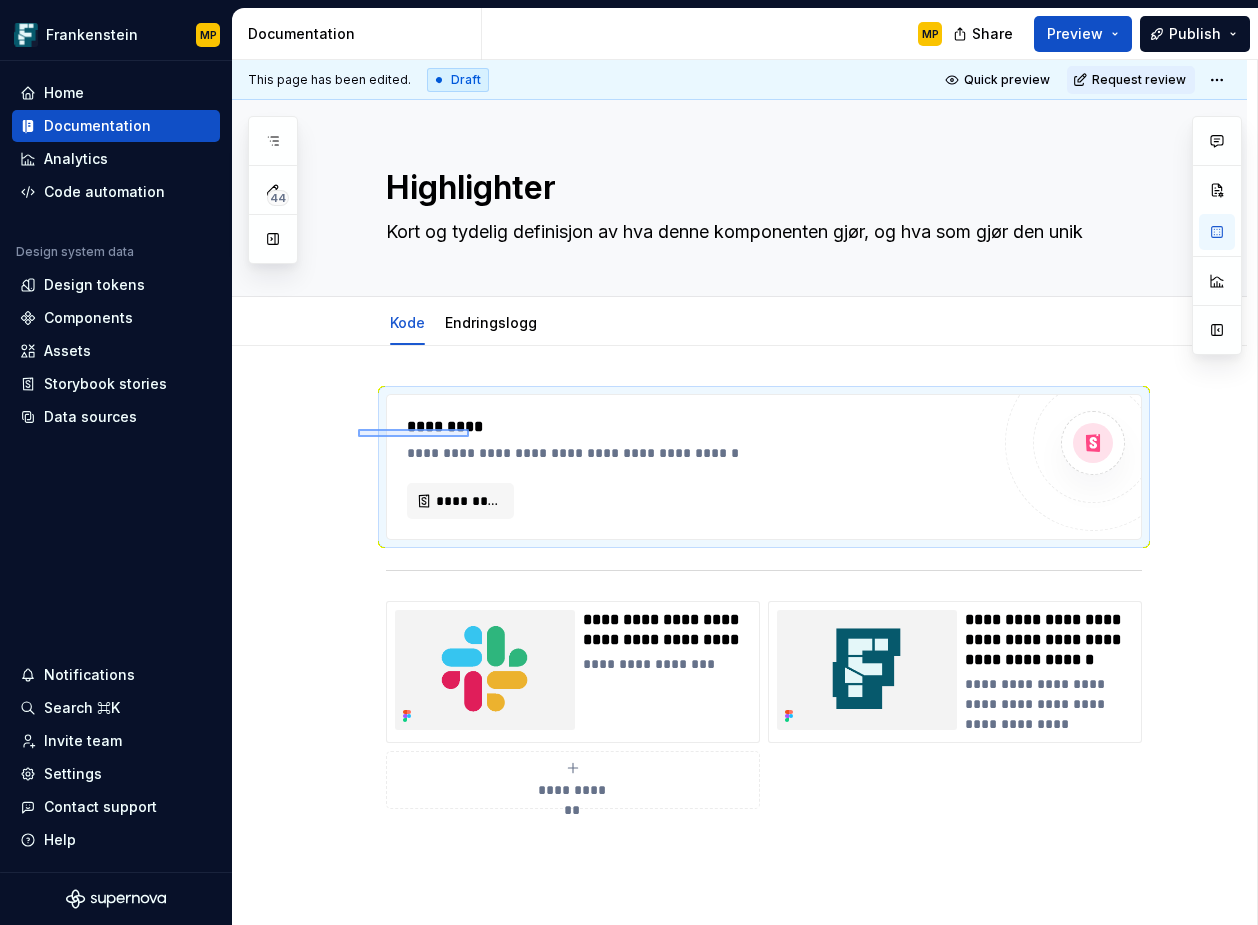 click on "**********" at bounding box center (744, 492) 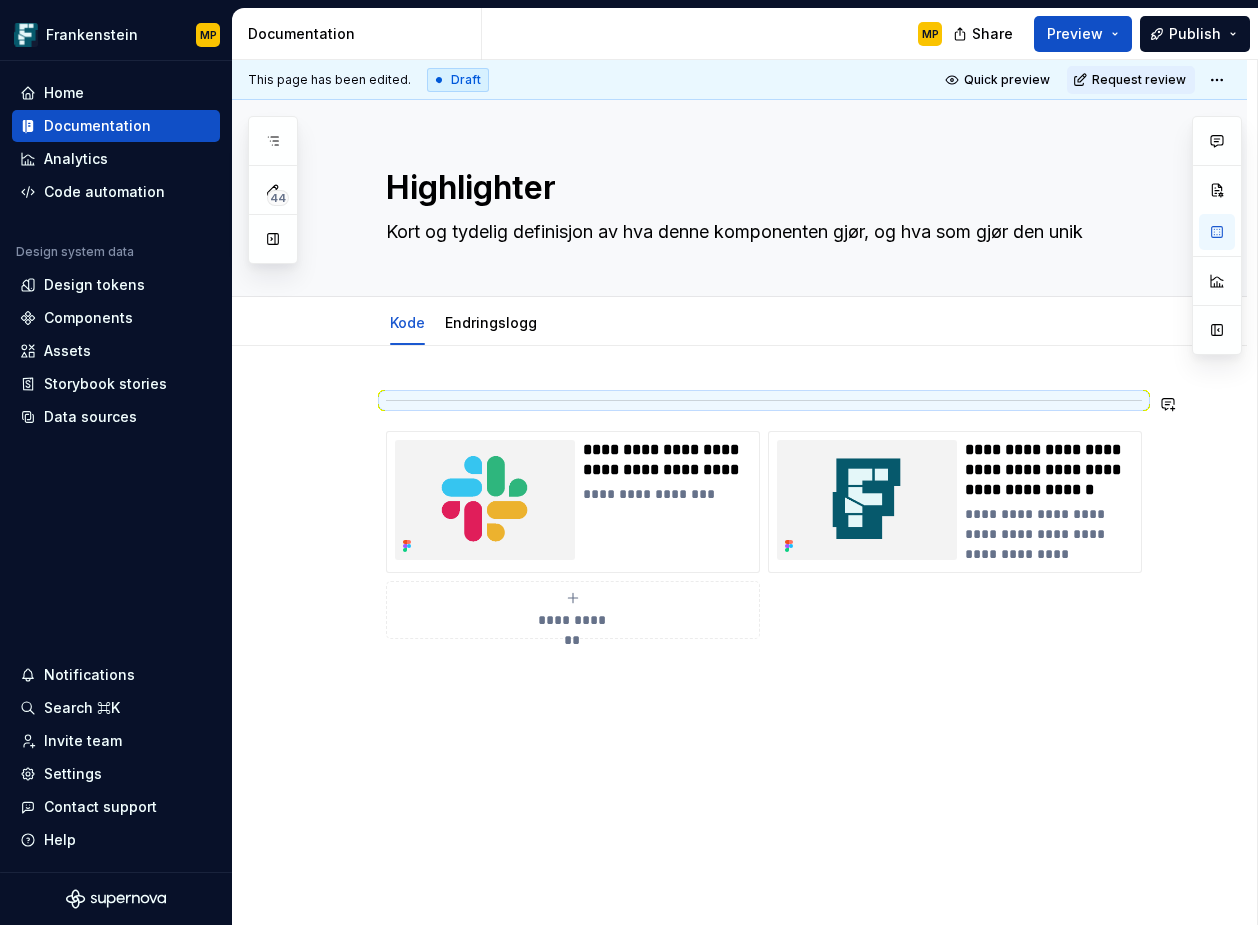 click on "**********" at bounding box center (739, 643) 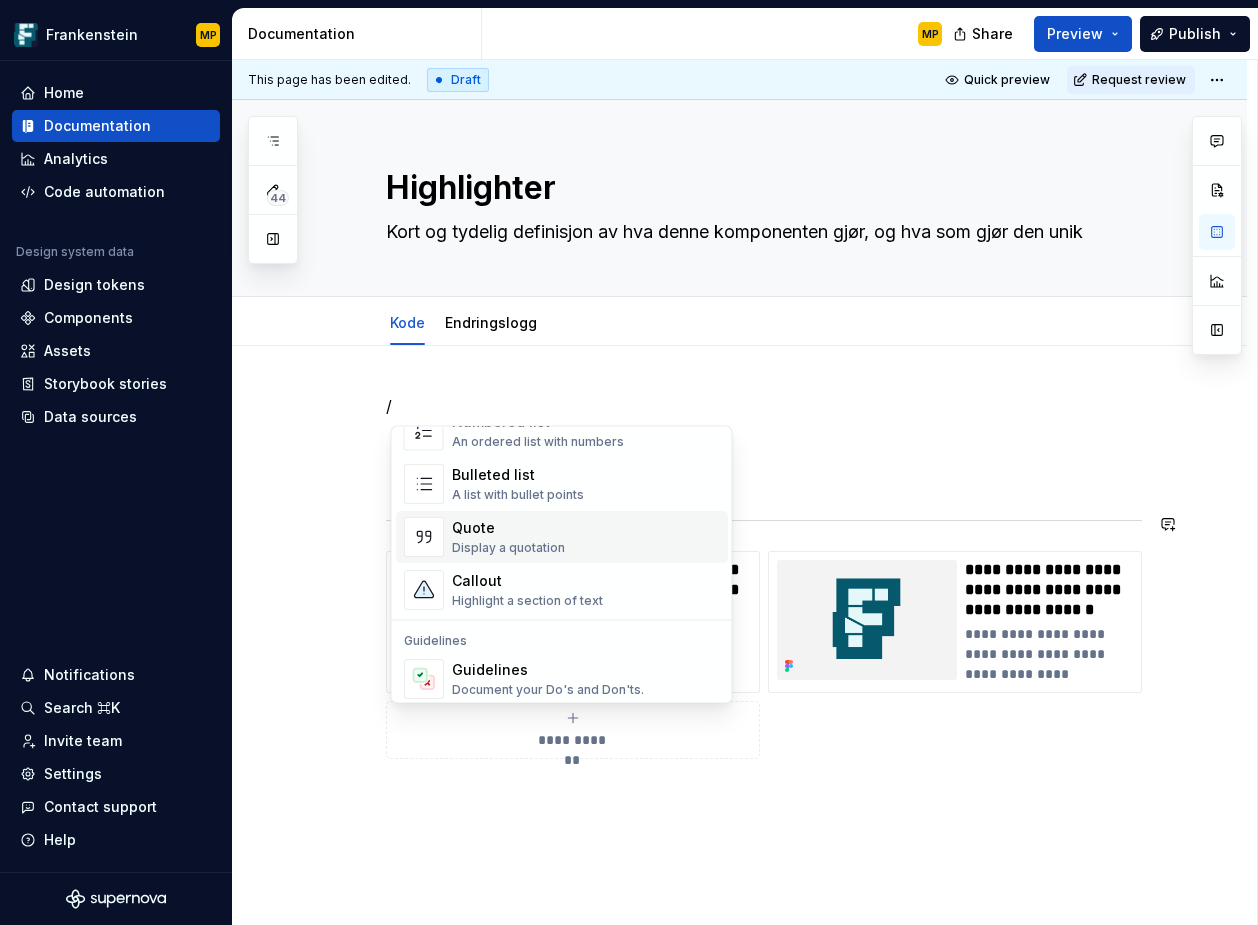 scroll, scrollTop: 420, scrollLeft: 0, axis: vertical 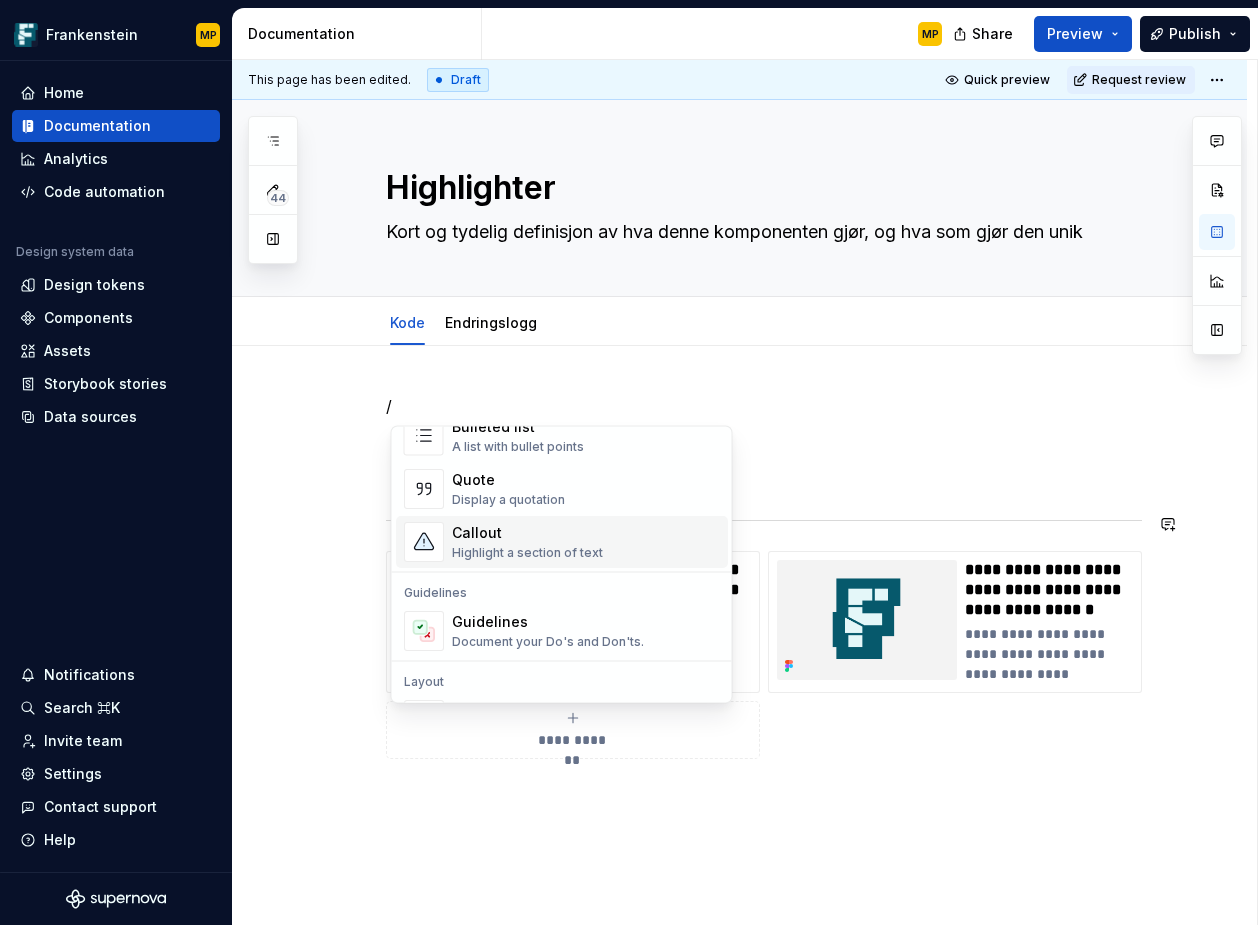 click on "Highlight a section of text" at bounding box center (527, 553) 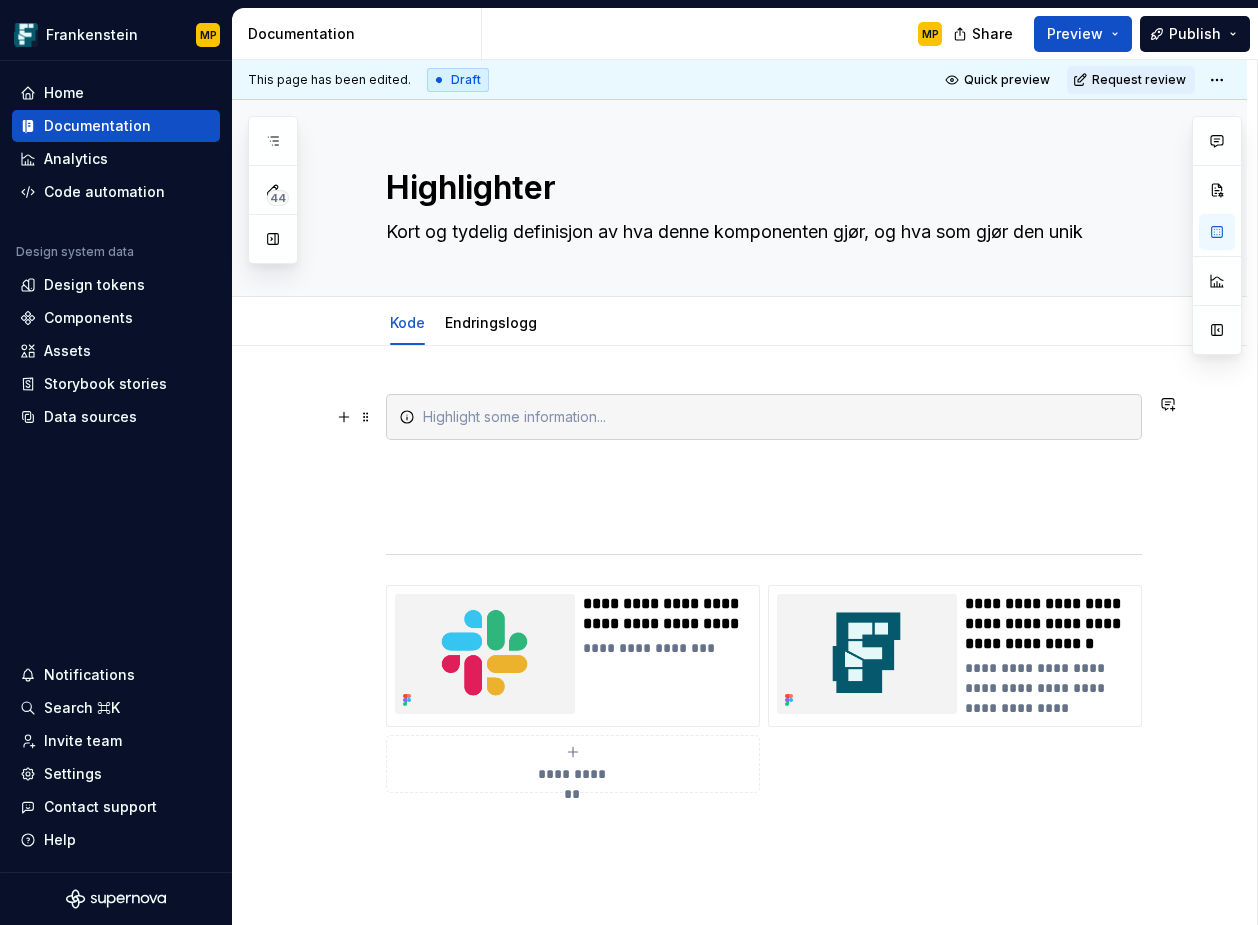 click at bounding box center (776, 417) 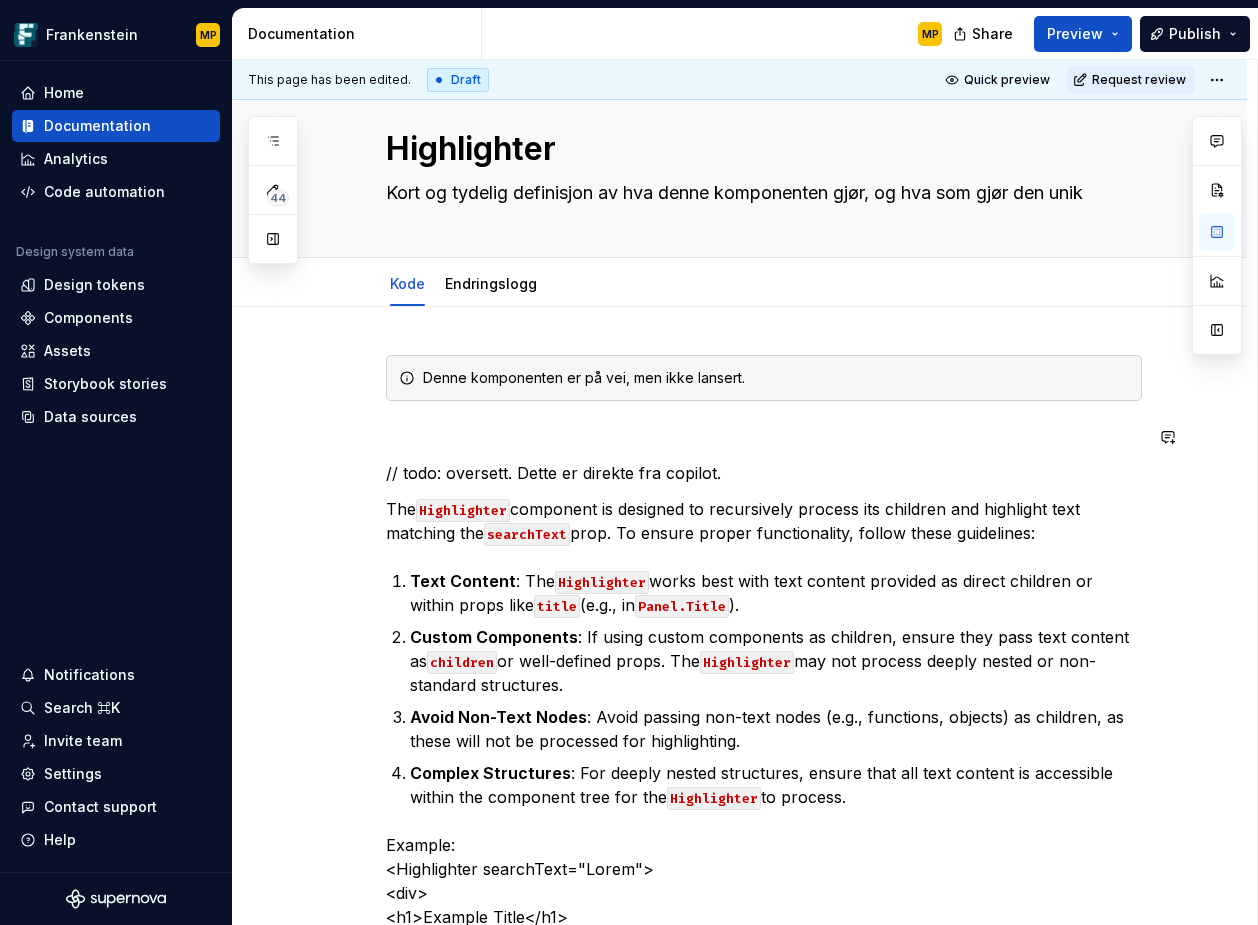scroll, scrollTop: 0, scrollLeft: 0, axis: both 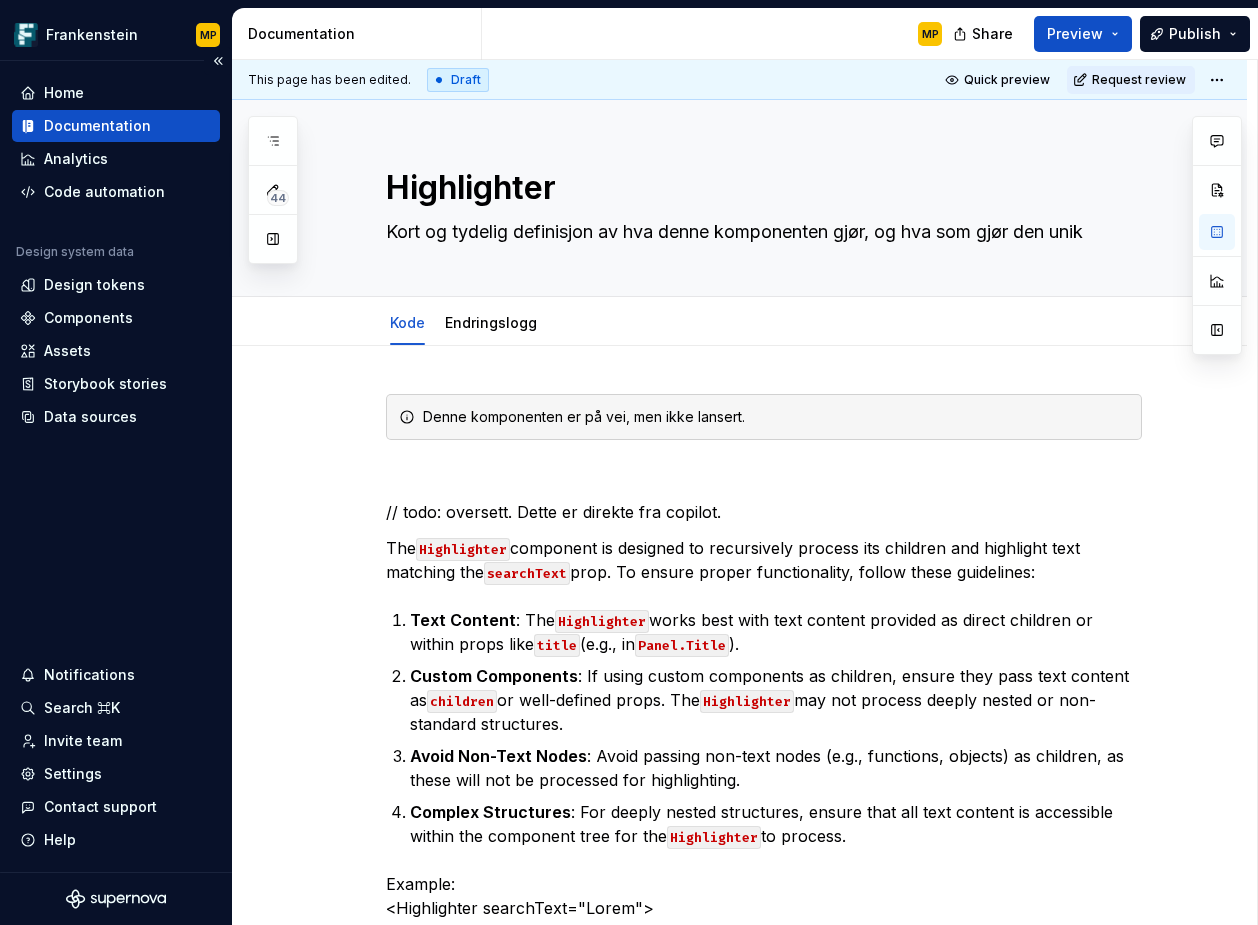type on "*" 